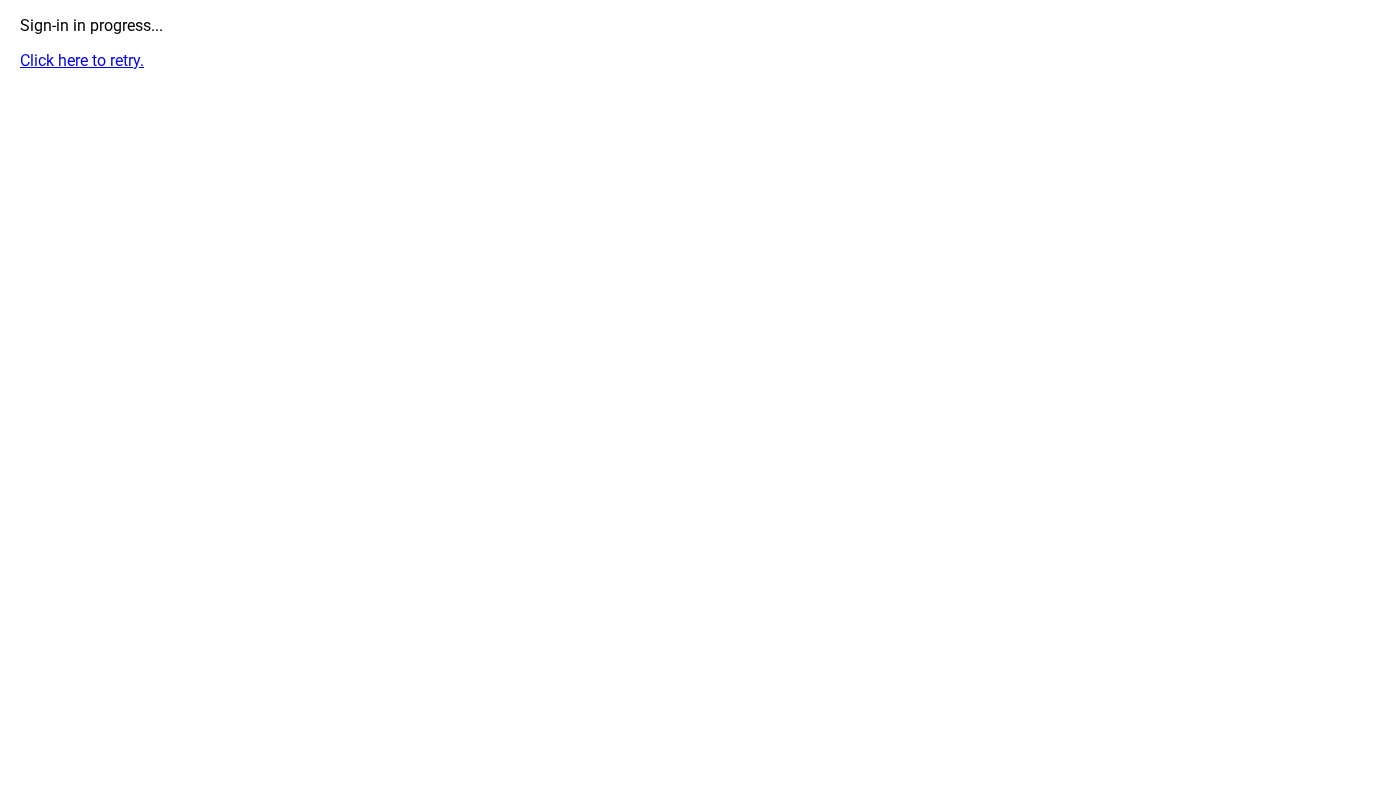 scroll, scrollTop: 0, scrollLeft: 0, axis: both 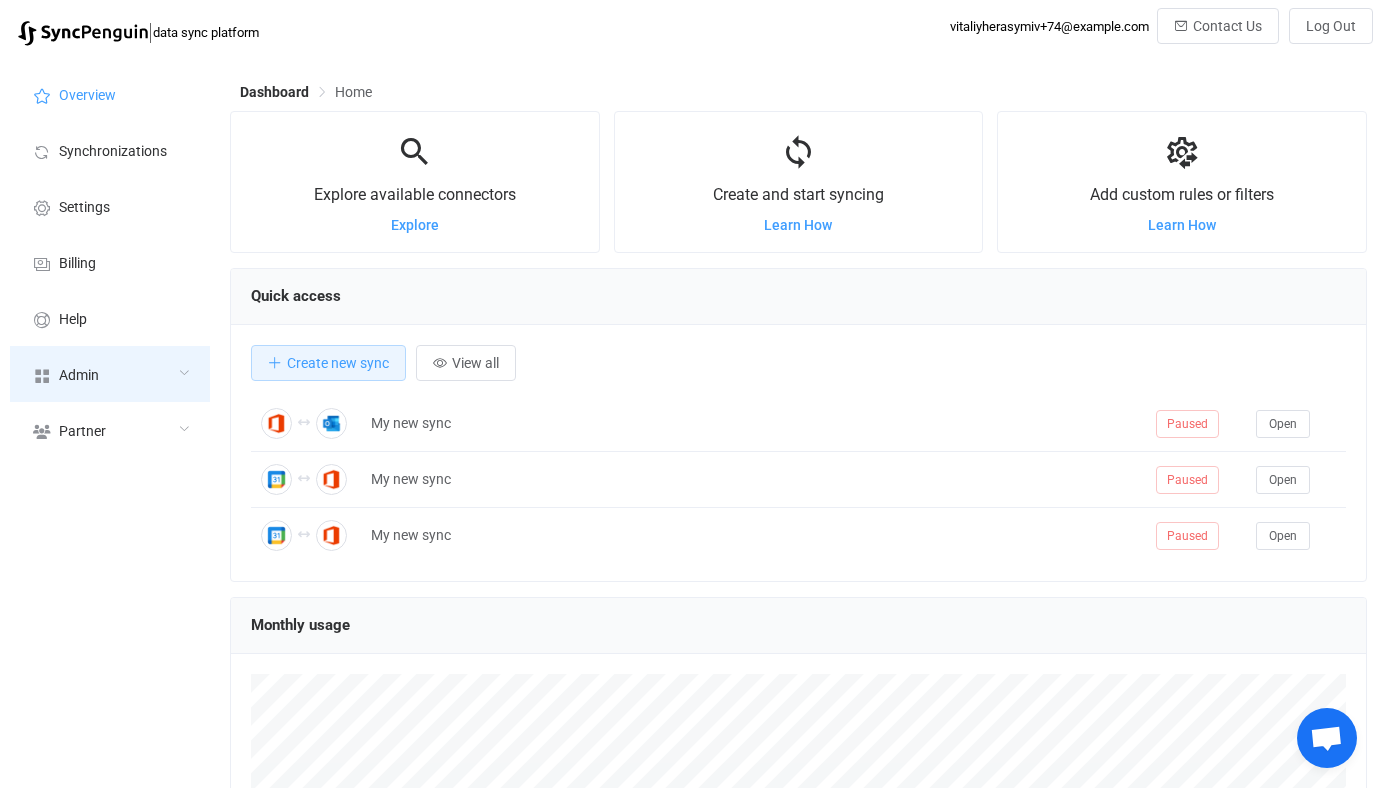 click on "Admin" at bounding box center (110, 374) 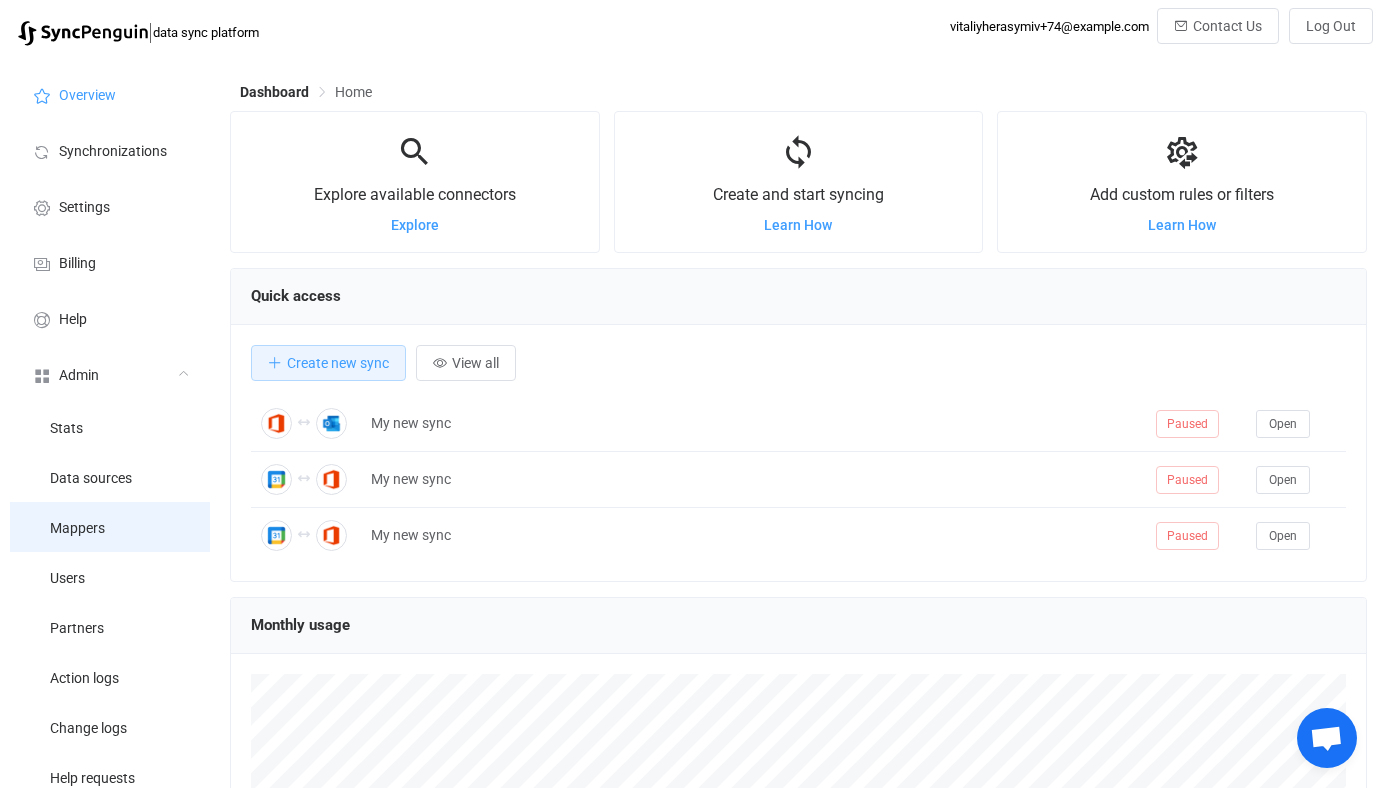 click on "Mappers" at bounding box center [110, 527] 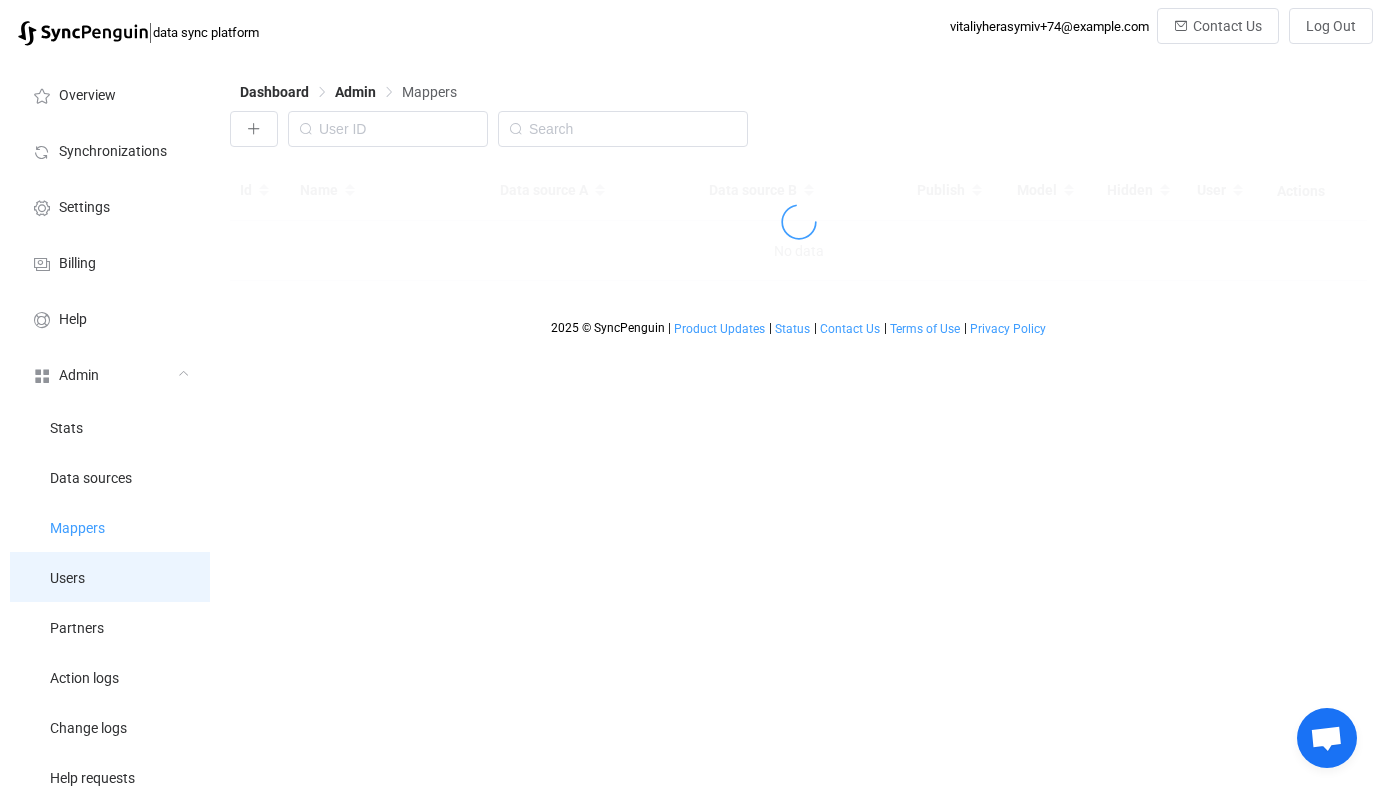 click on "Users" at bounding box center (110, 577) 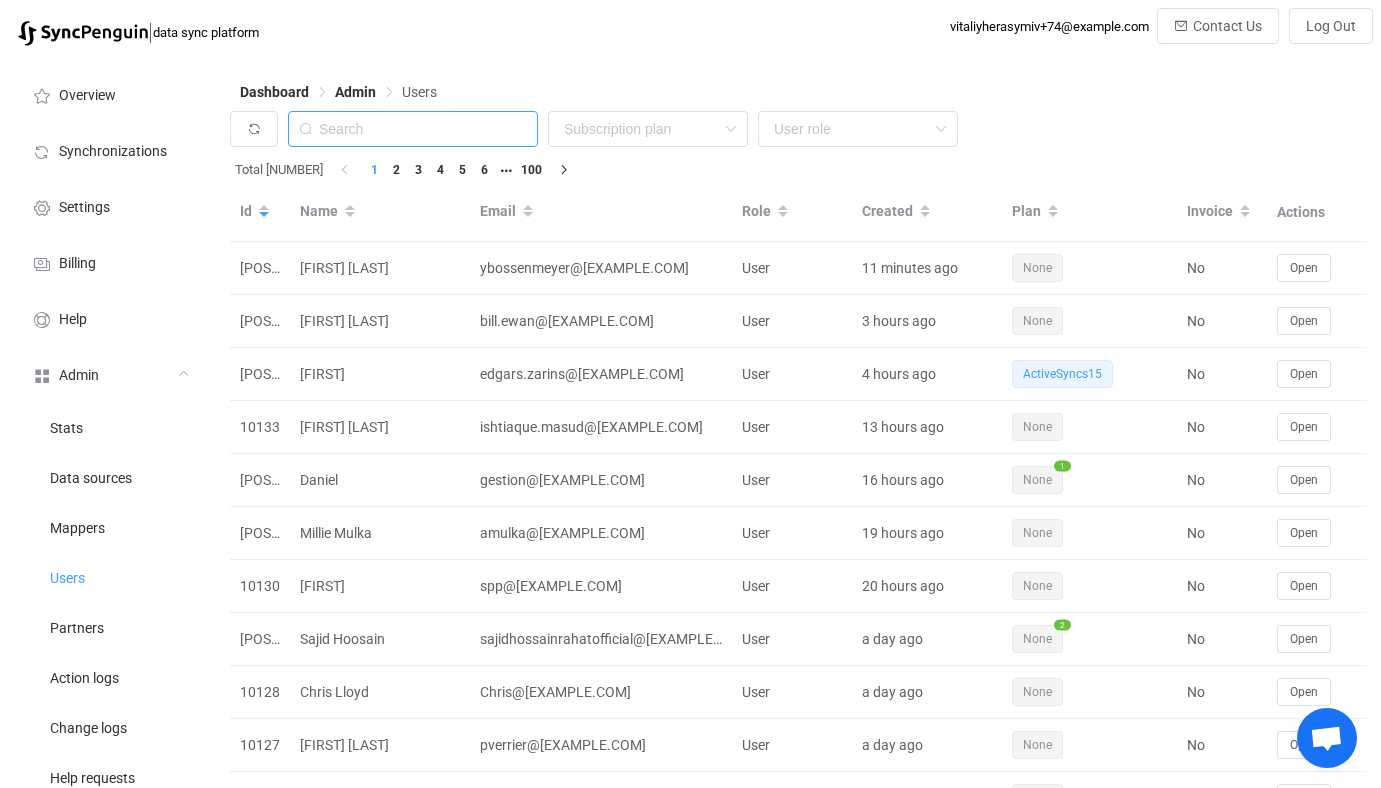 click at bounding box center [413, 129] 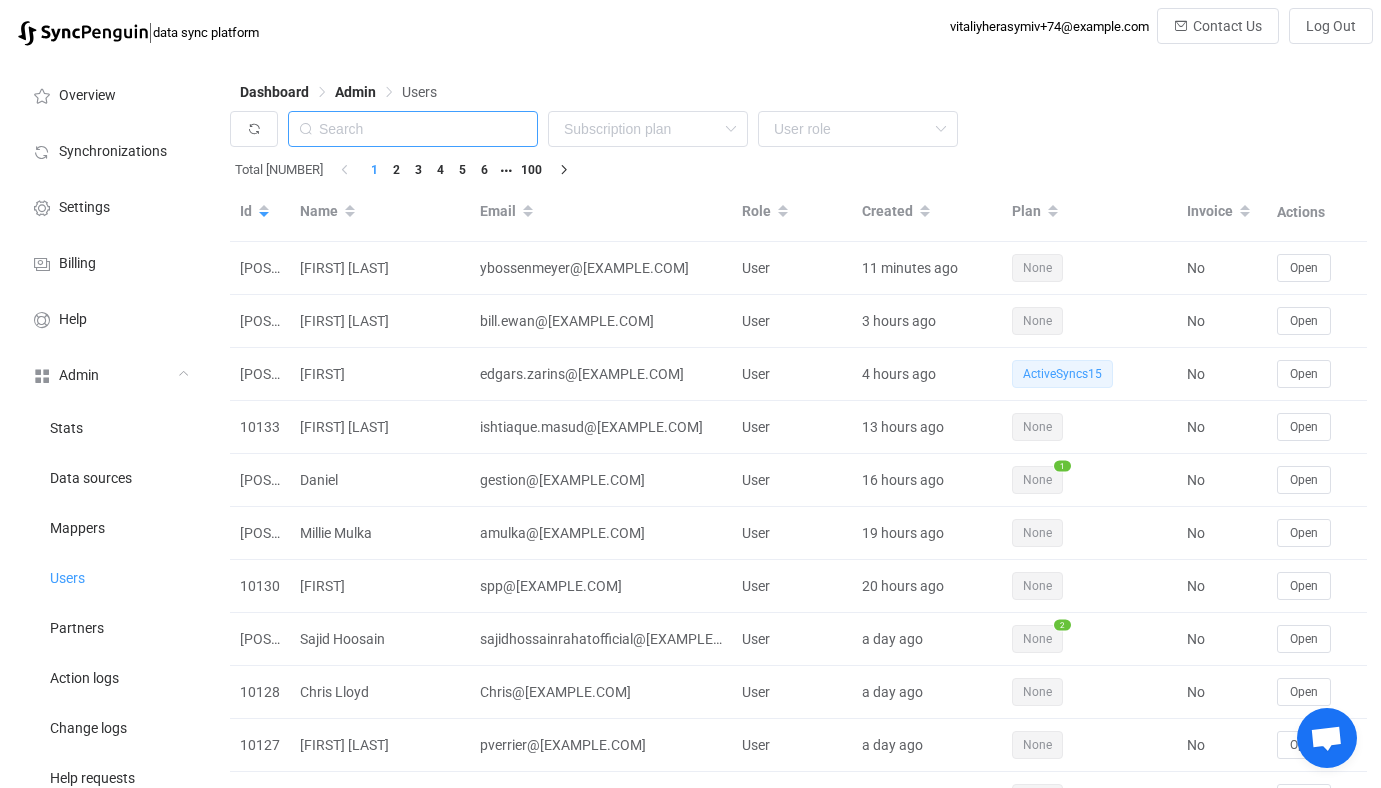 paste on "[EMAIL]" 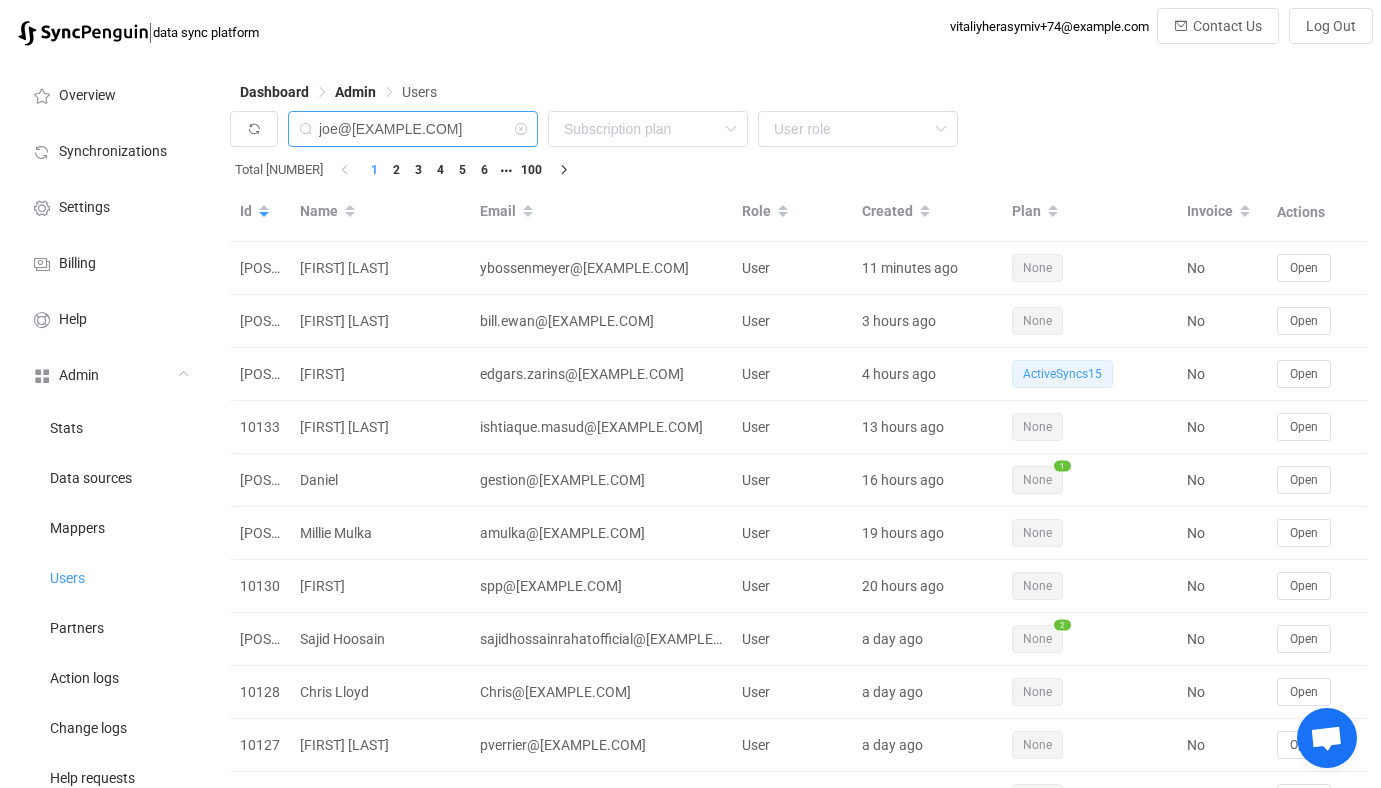 type on "[EMAIL]" 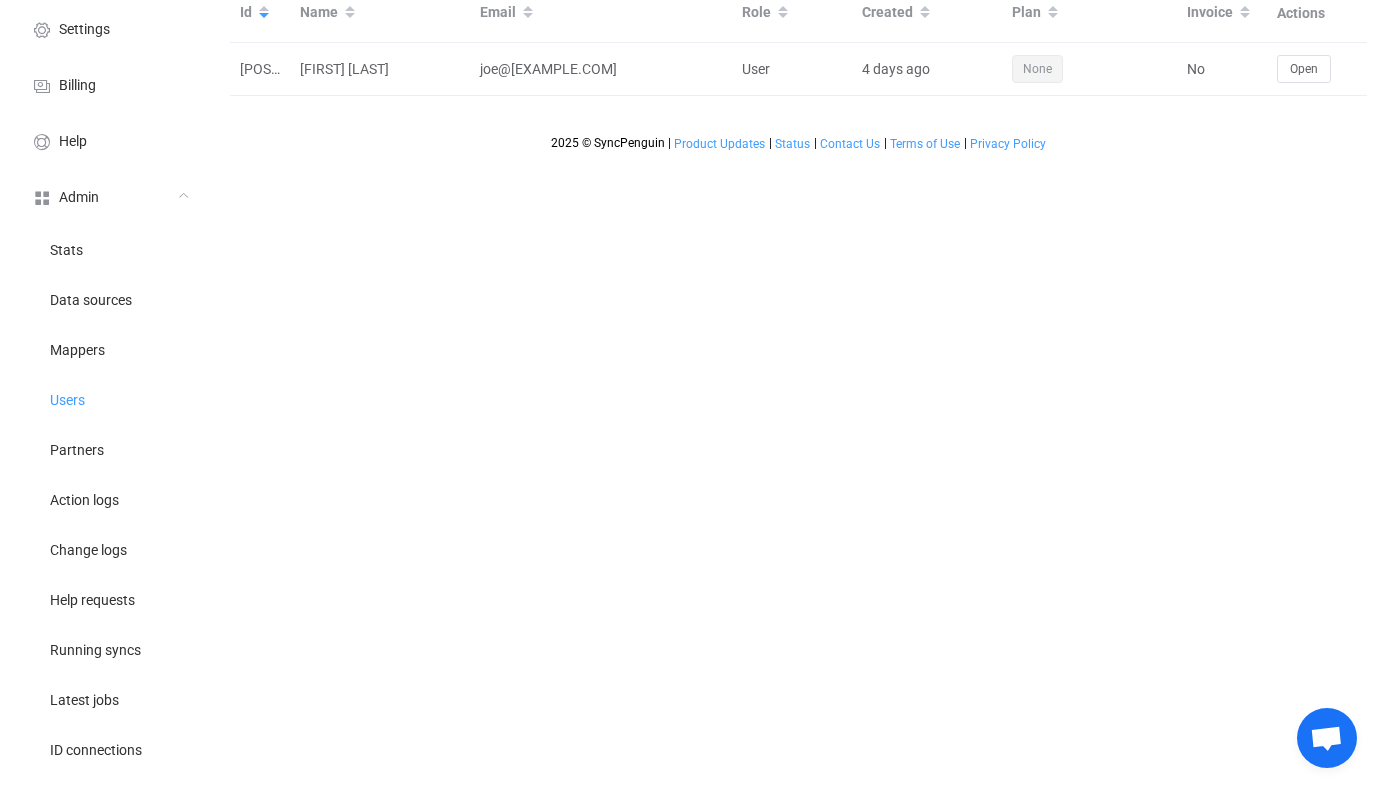 scroll, scrollTop: 201, scrollLeft: 0, axis: vertical 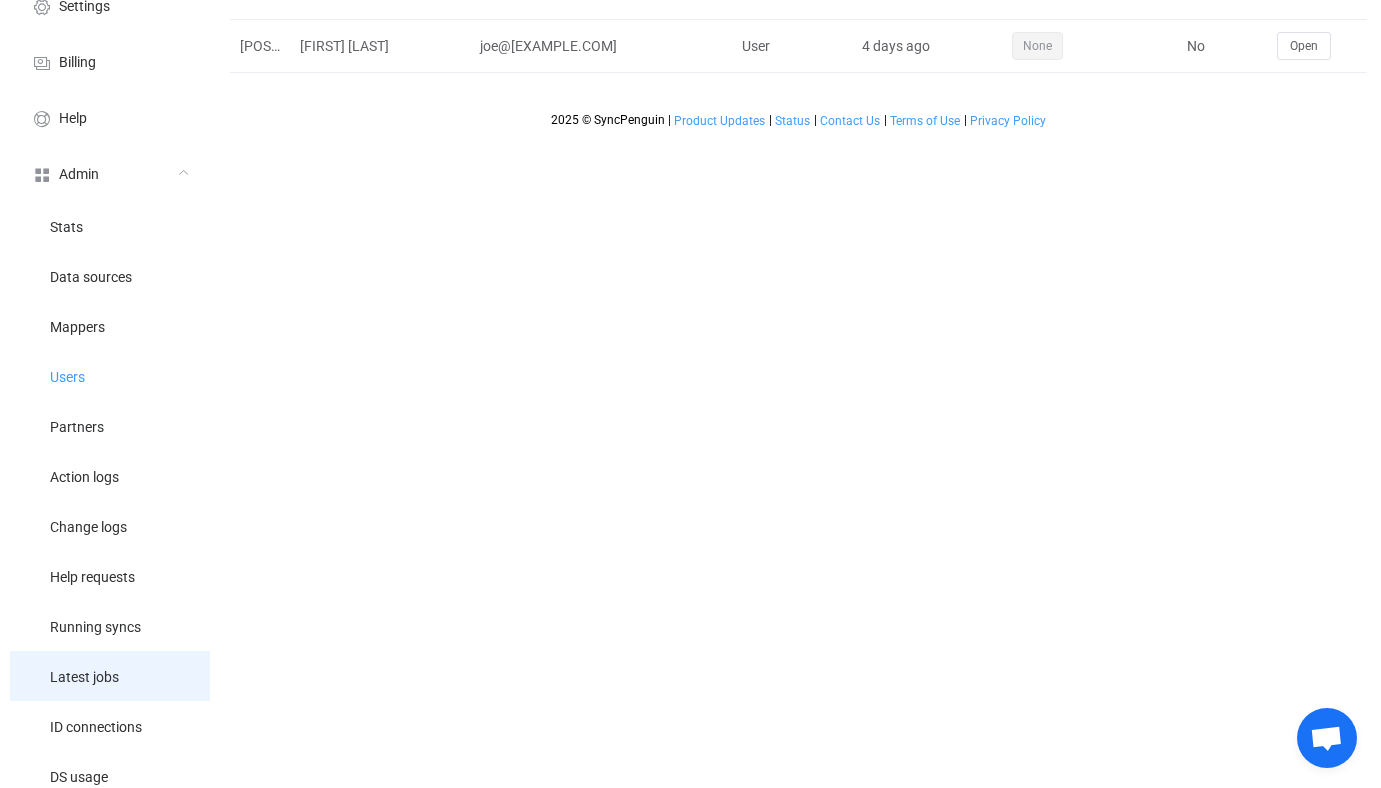 click on "Latest jobs" at bounding box center (84, 678) 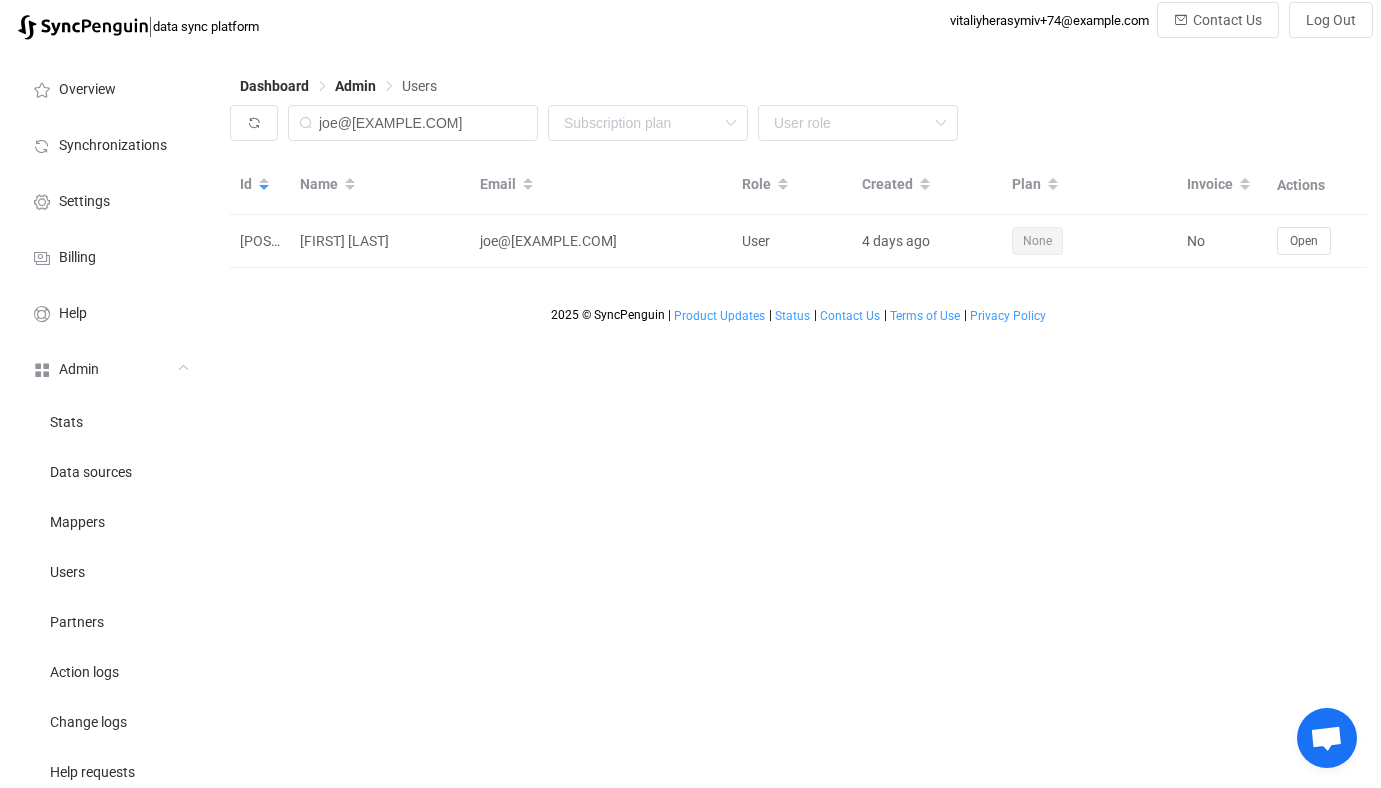 scroll, scrollTop: 0, scrollLeft: 0, axis: both 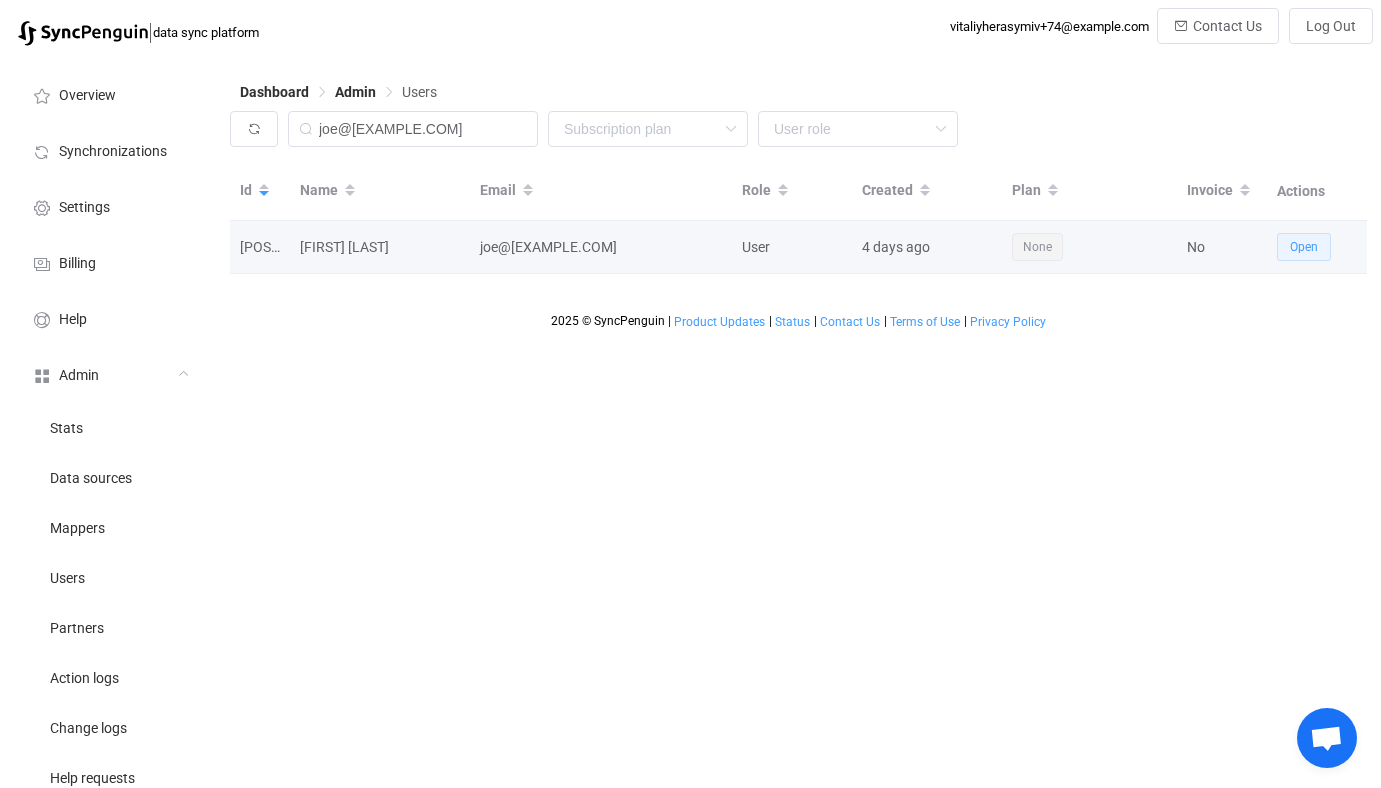 click on "Open" at bounding box center [1304, 247] 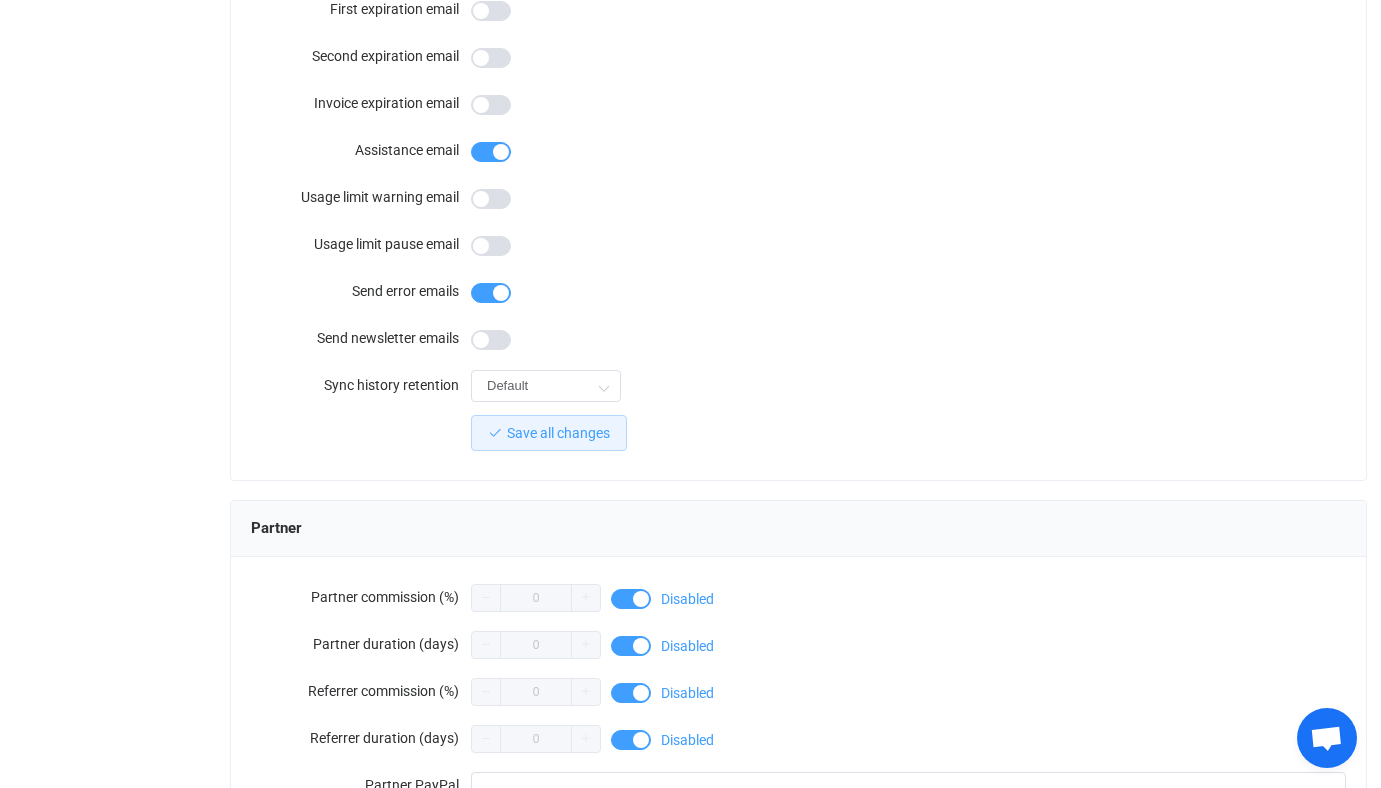 scroll, scrollTop: 1742, scrollLeft: 0, axis: vertical 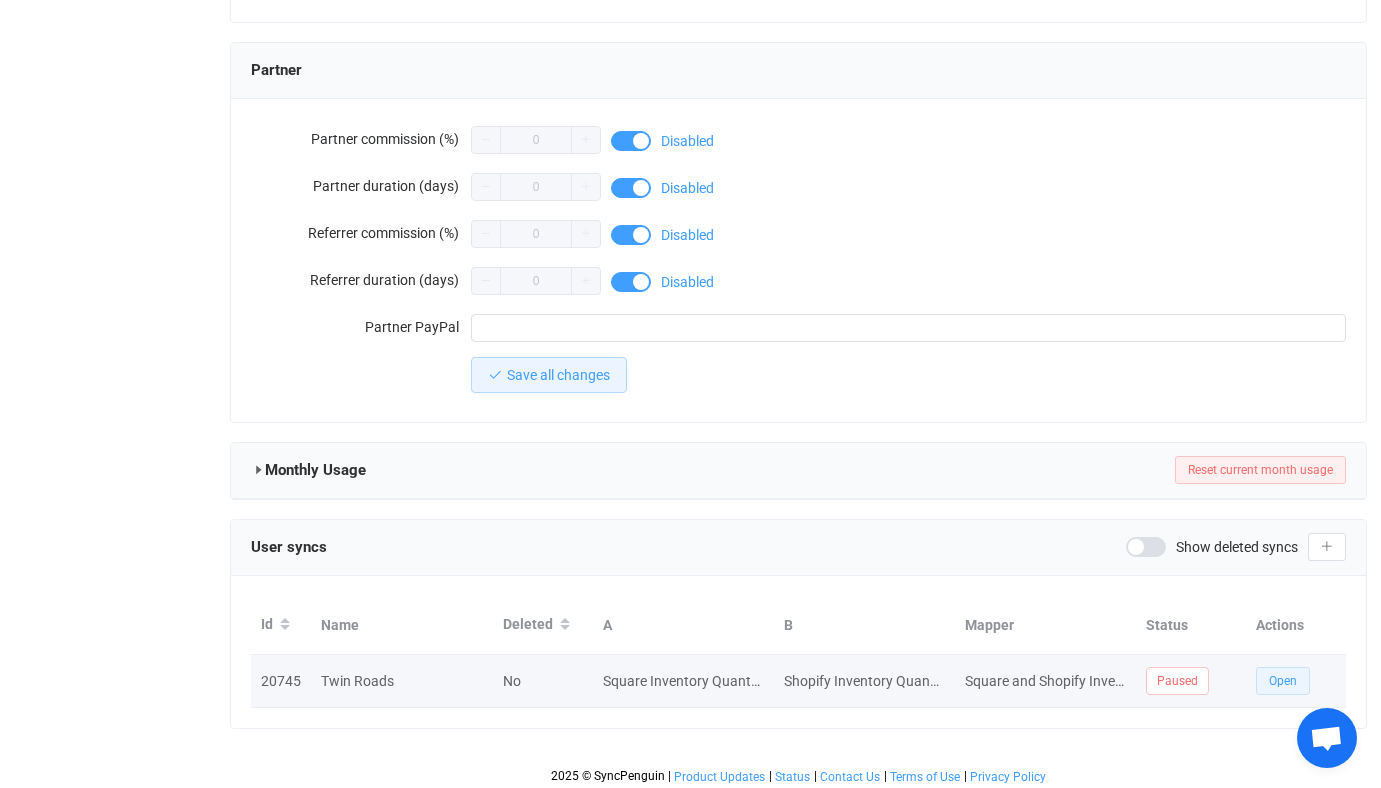 click on "Open" at bounding box center (1283, 681) 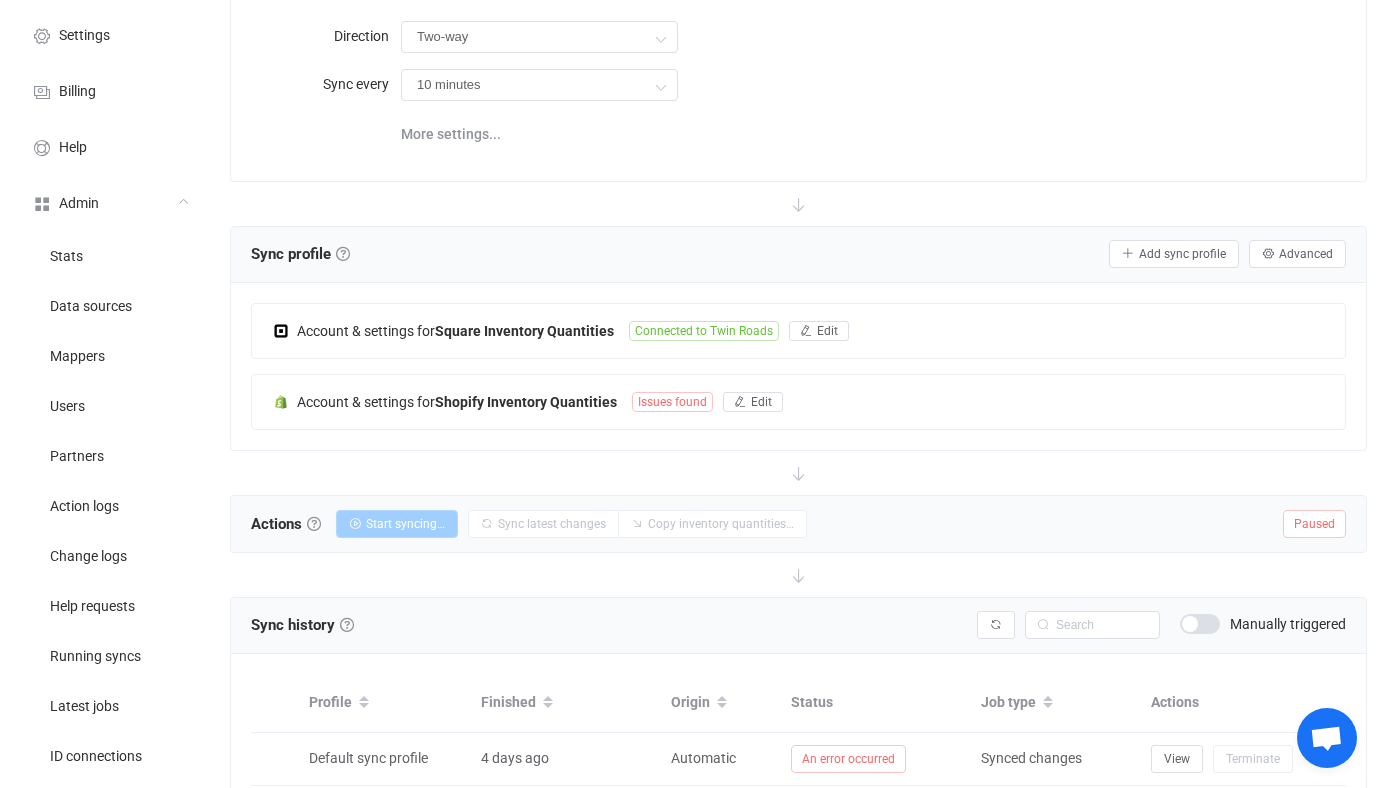scroll, scrollTop: 191, scrollLeft: 0, axis: vertical 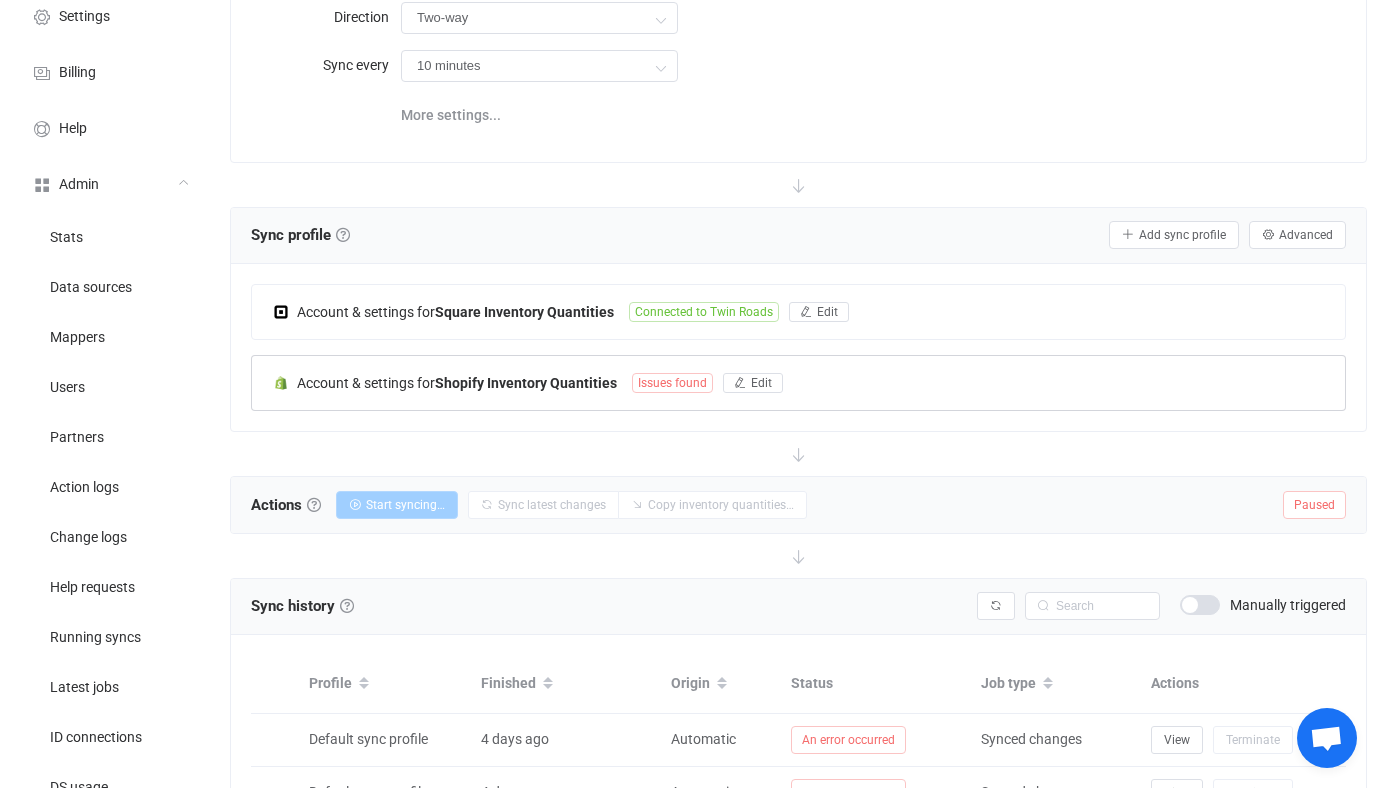 click on "Account & settings for  Shopify Inventory Quantities
Issues found Edit" at bounding box center (798, 383) 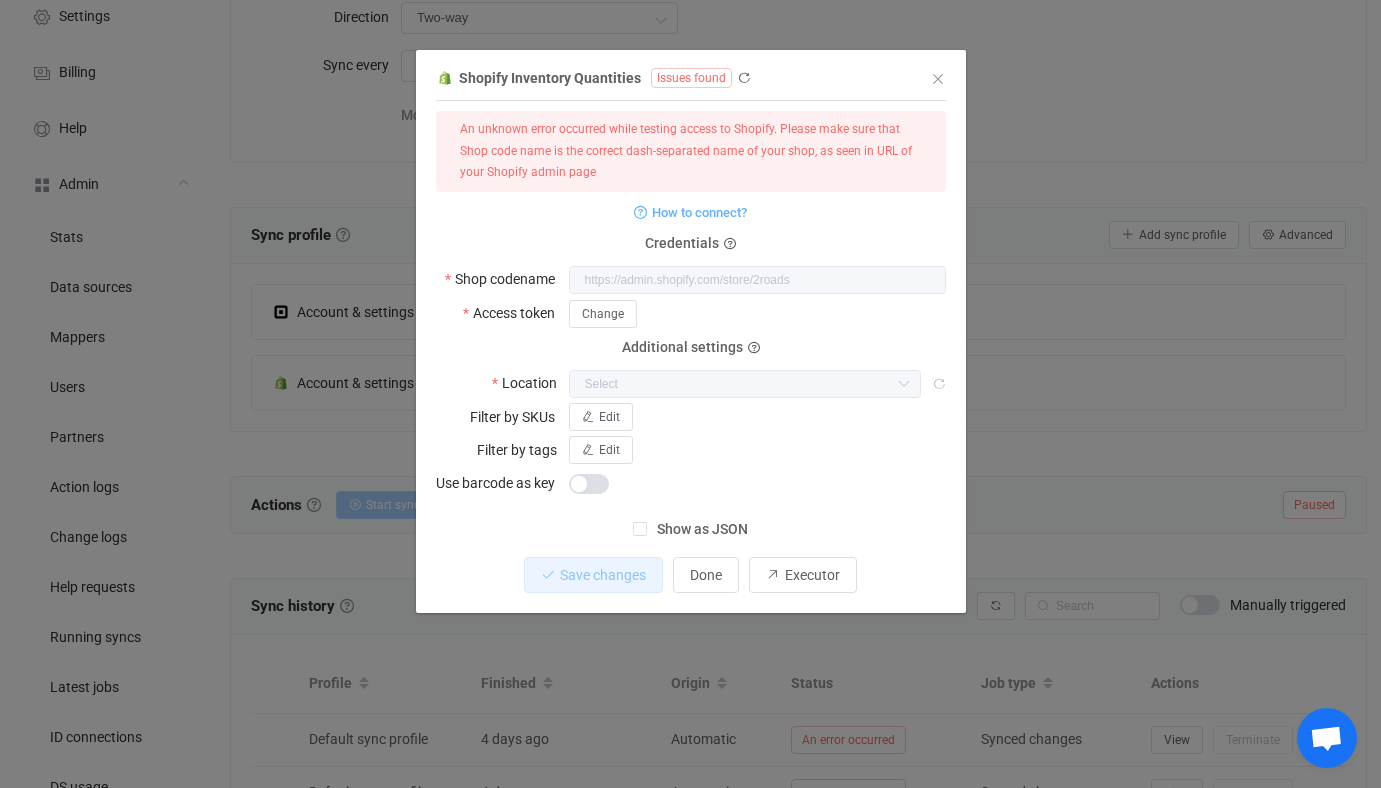 click on "Show as JSON" at bounding box center [697, 529] 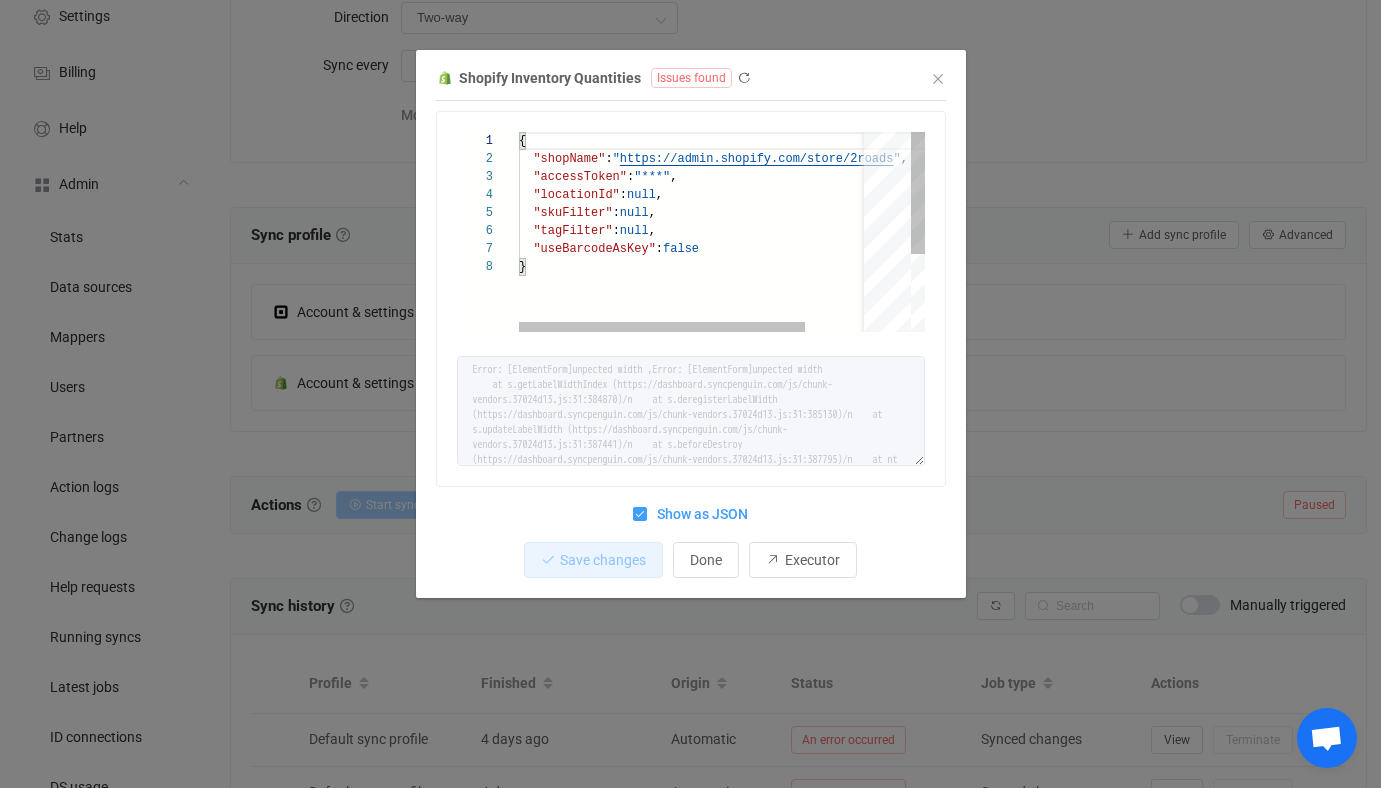 scroll, scrollTop: 0, scrollLeft: 0, axis: both 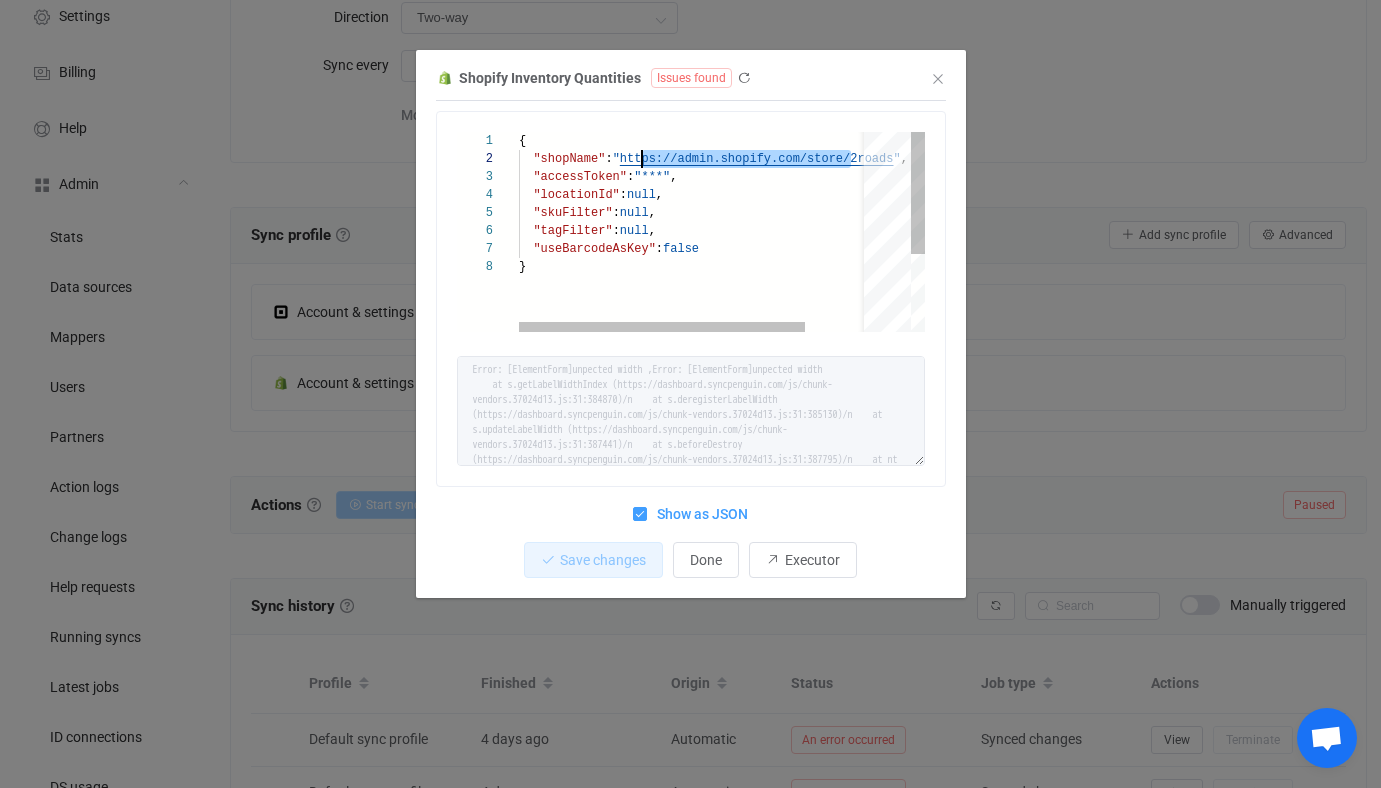 drag, startPoint x: 853, startPoint y: 158, endPoint x: 634, endPoint y: 151, distance: 219.11185 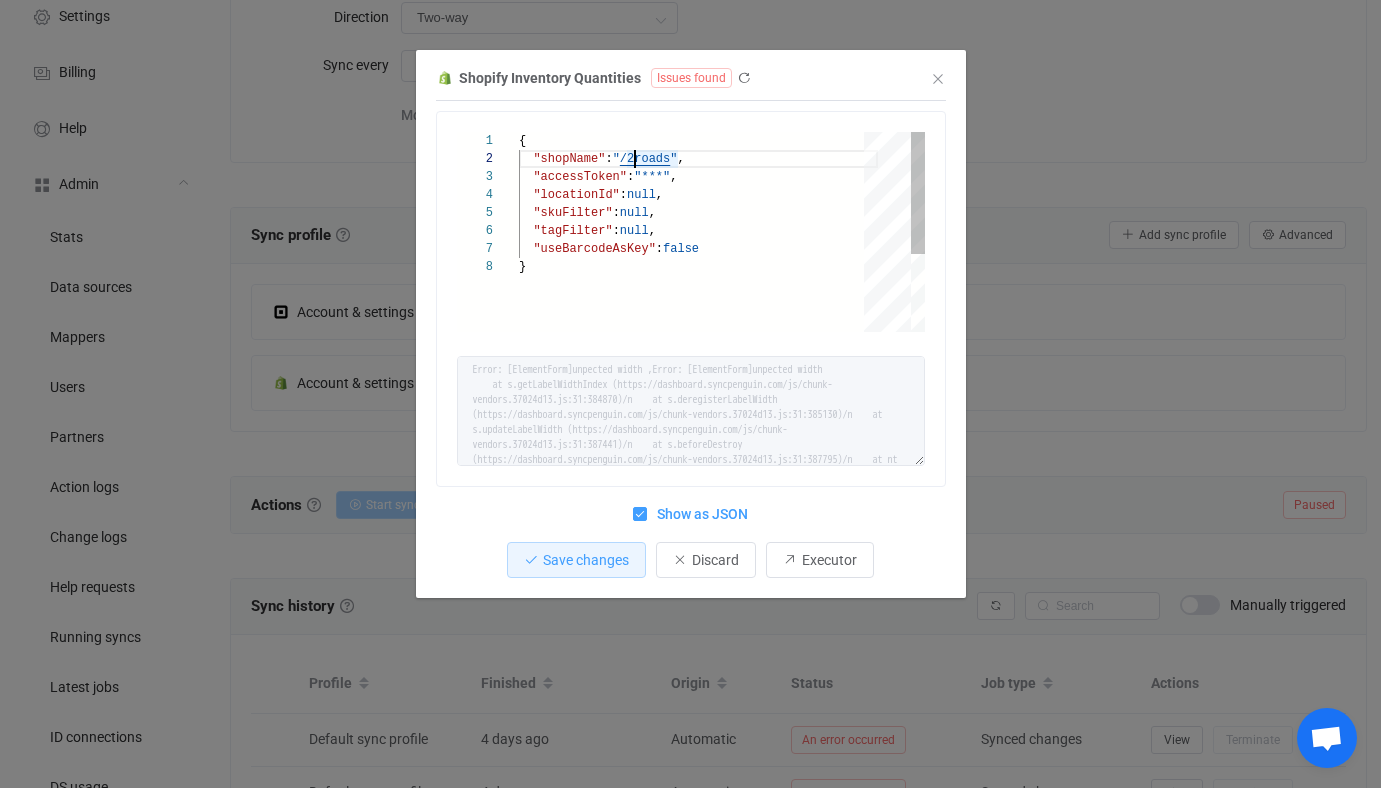 type on "{
"shopName": "2roads",
"accessToken": "***",
"locationId": null,
"skuFilter": null,
"tagFilter": null,
"useBarcodeAsKey": false
}" 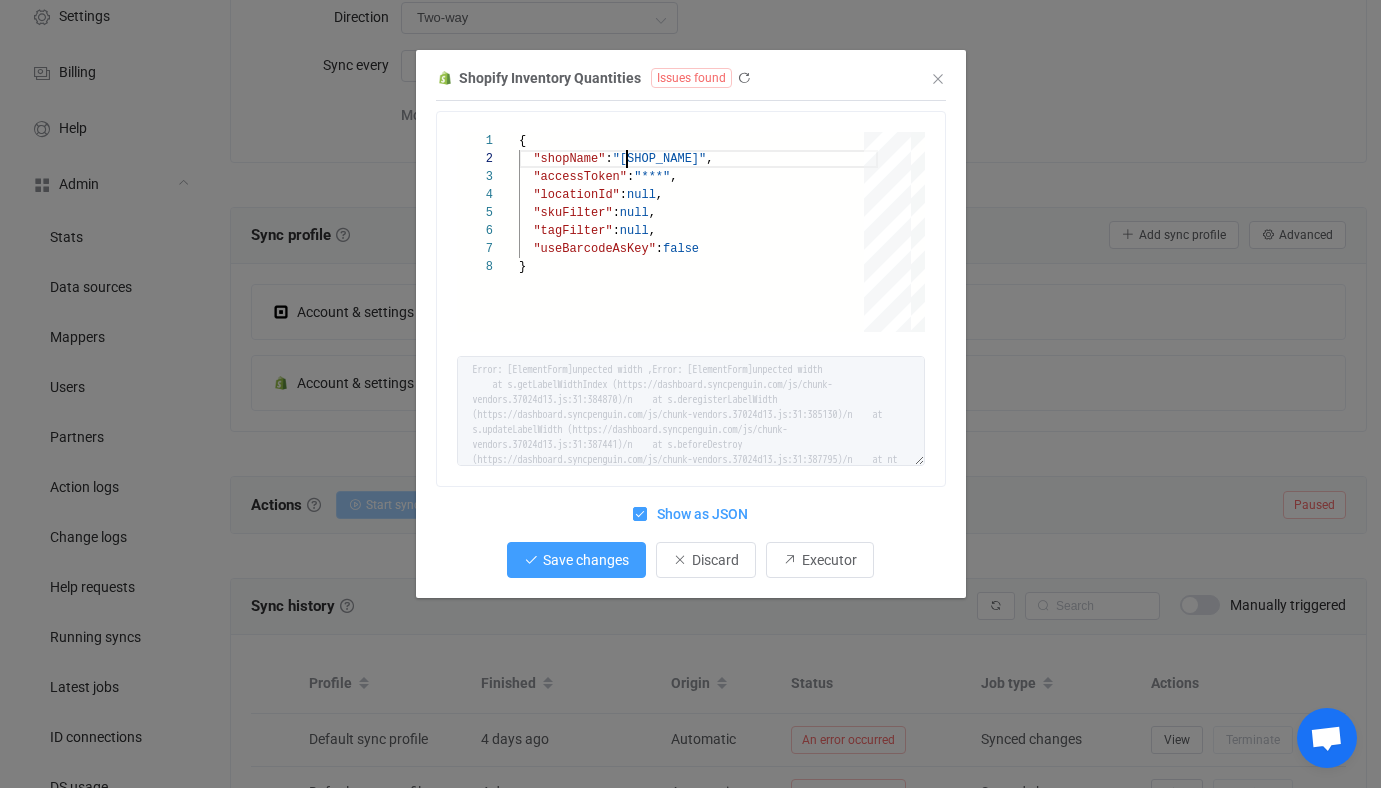 click on "Save changes" at bounding box center (586, 560) 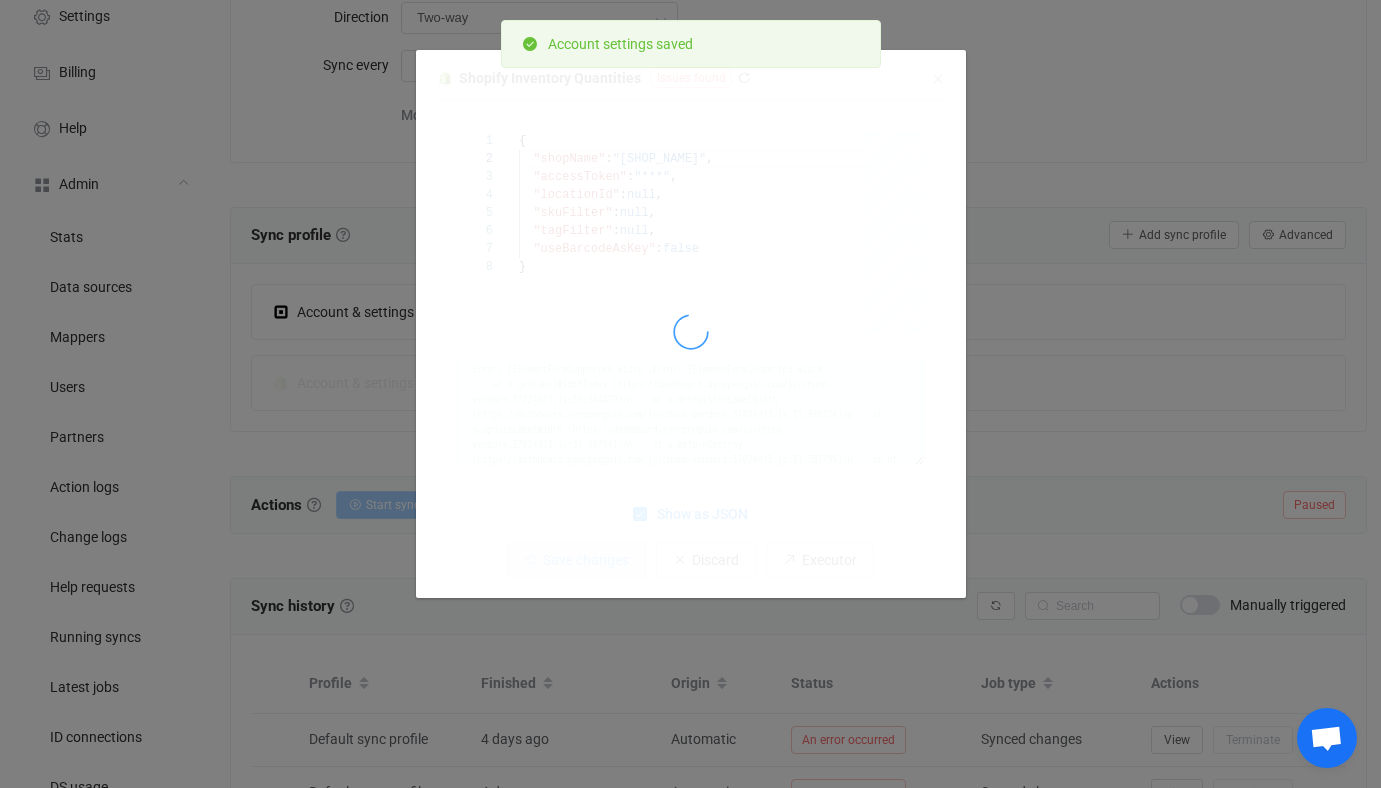 type on "Standard output:
Output saved to the file" 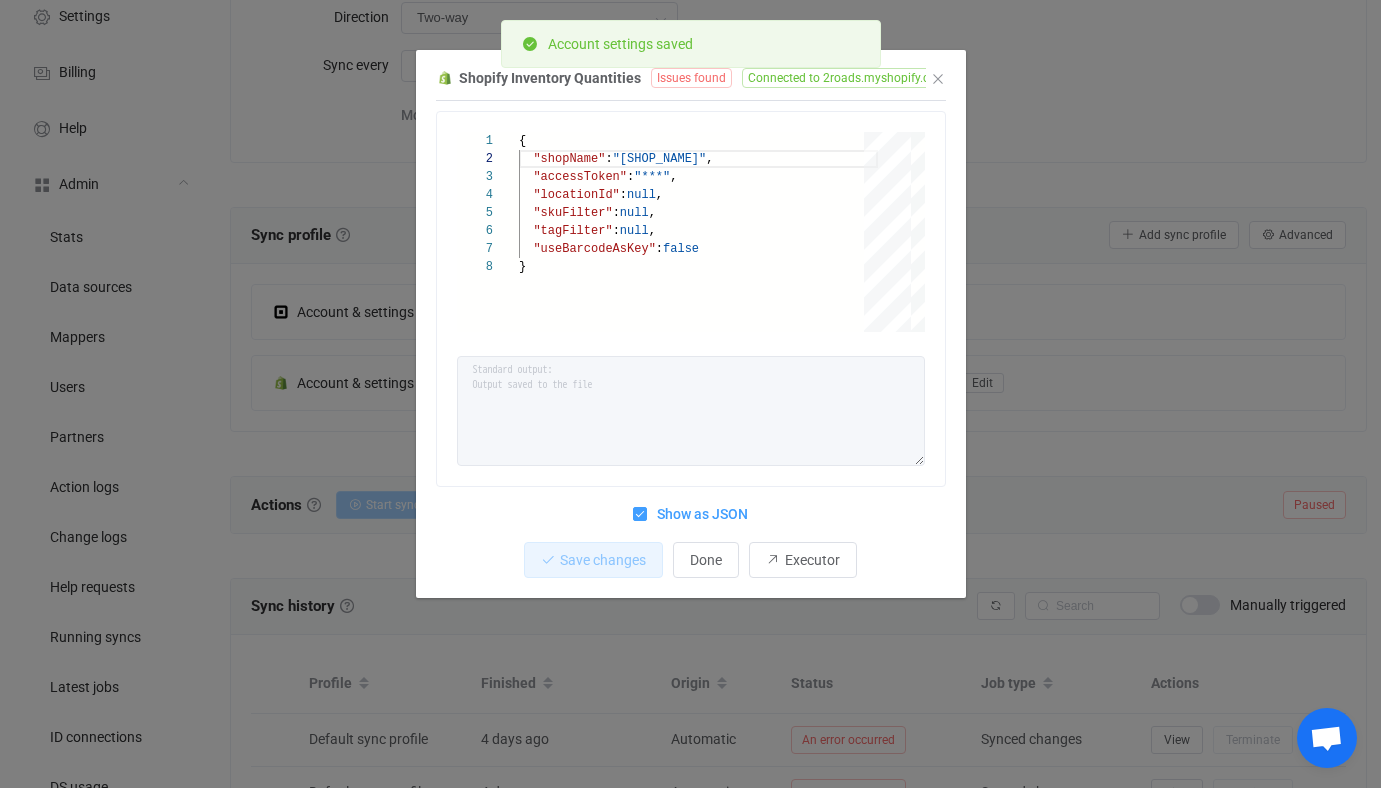 click on "Show as JSON" at bounding box center [697, 514] 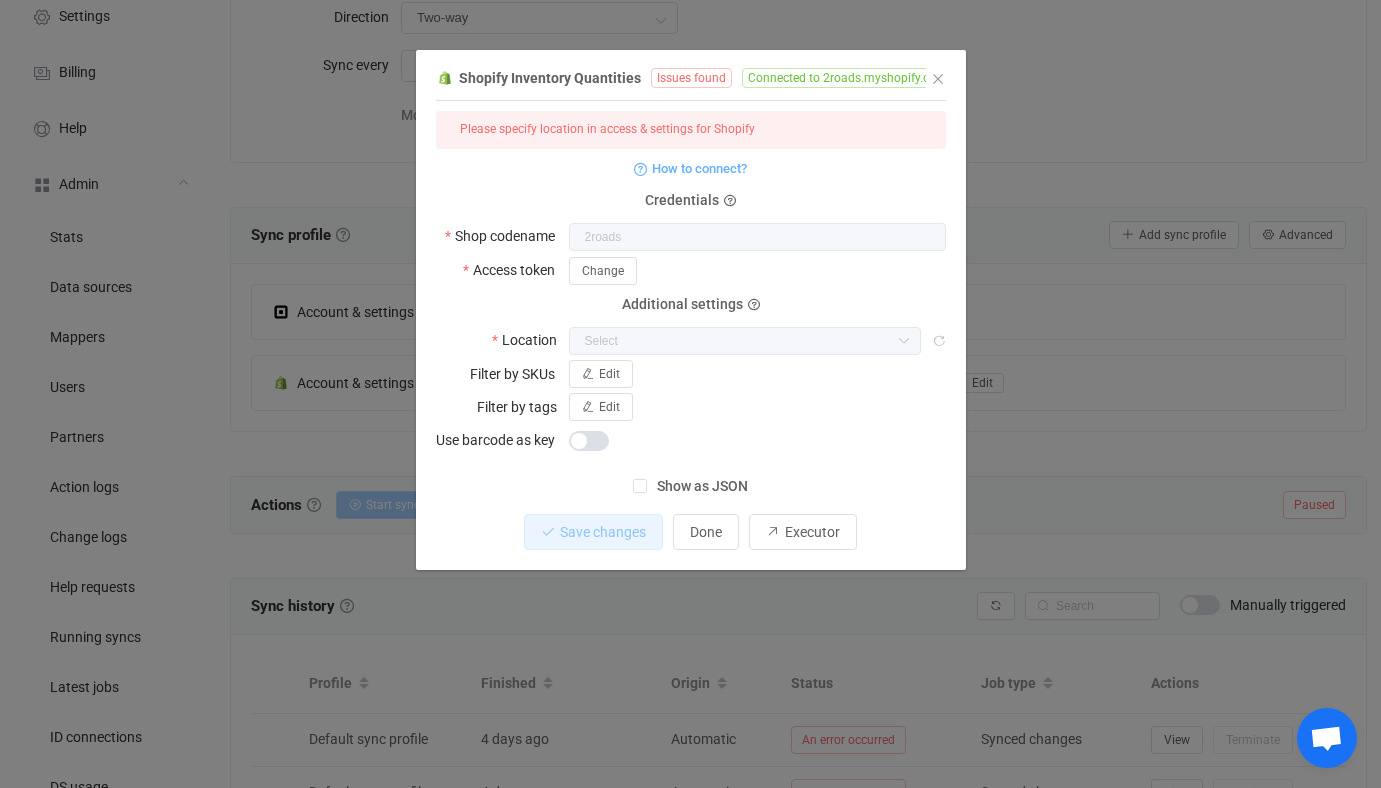 click on "Show as JSON" at bounding box center [697, 486] 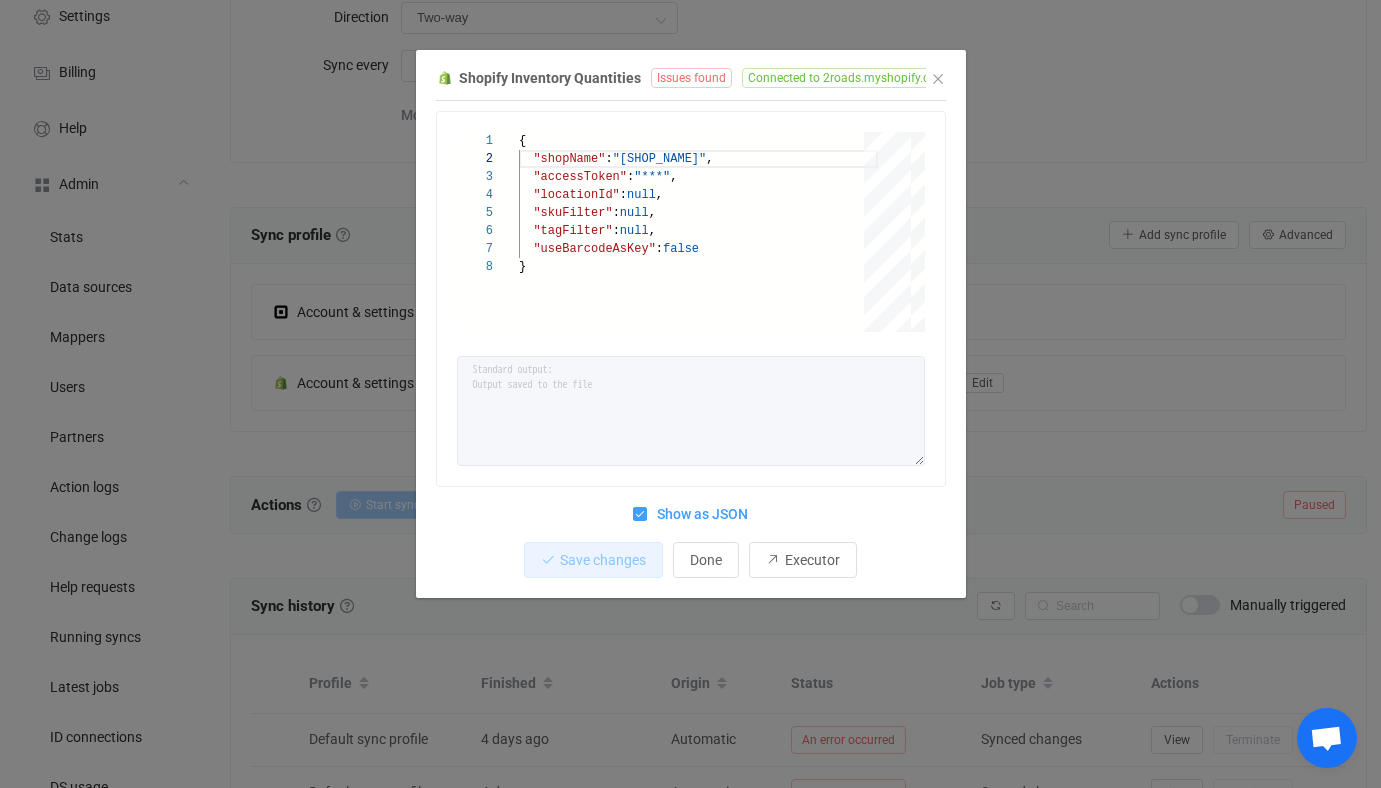 click on "Shopify Inventory Quantities Issues found Connected  to 2roads.myshopify.com 1 2 3 4 5 6 7 8 {    "shopName" :  "2roads" ,    "accessToken" :  "***" ,    "locationId" :  null ,    "skuFilter" :  null ,    "tagFilter" :  null ,    "useBarcodeAsKey" :  false } {
"shopName": "2roads",
"accessToken": "***",
"locationId": null,
"skuFilter": null,
"tagFilter": null,
"useBarcodeAsKey": false
} Standard output:
Output saved to the file Show as JSON Save changes Done Executor" at bounding box center (690, 394) 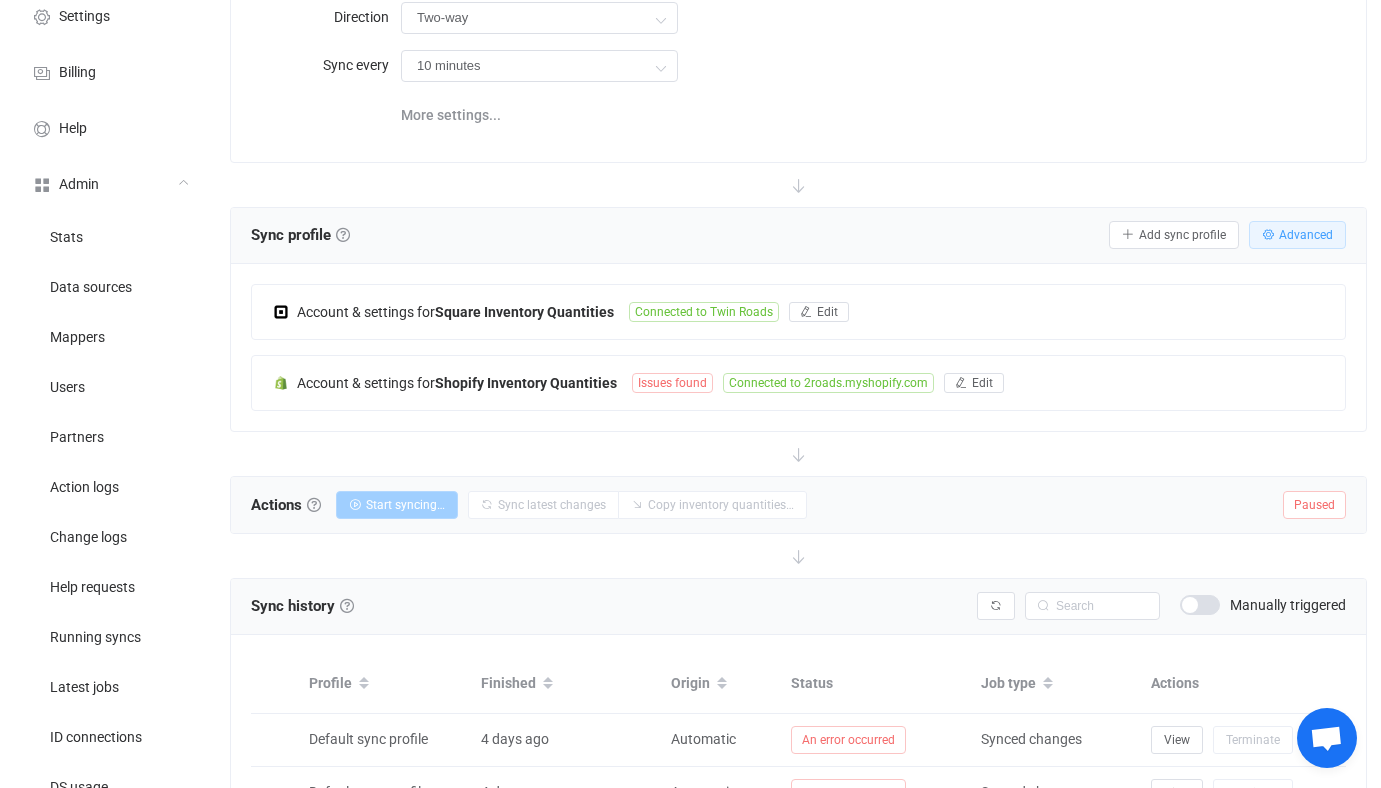click on "Advanced" at bounding box center (1297, 235) 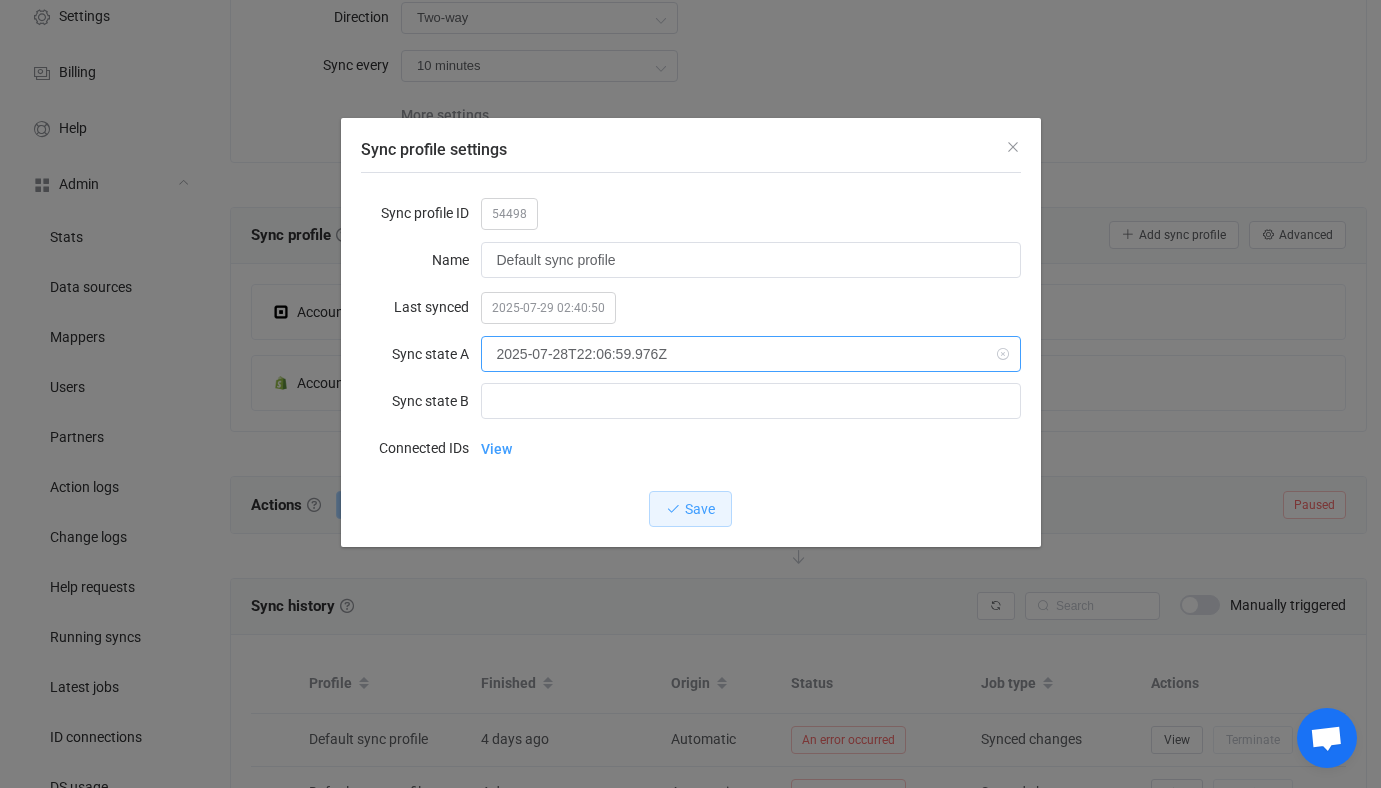 click on "2025-07-28T22:06:59.976Z" at bounding box center (751, 354) 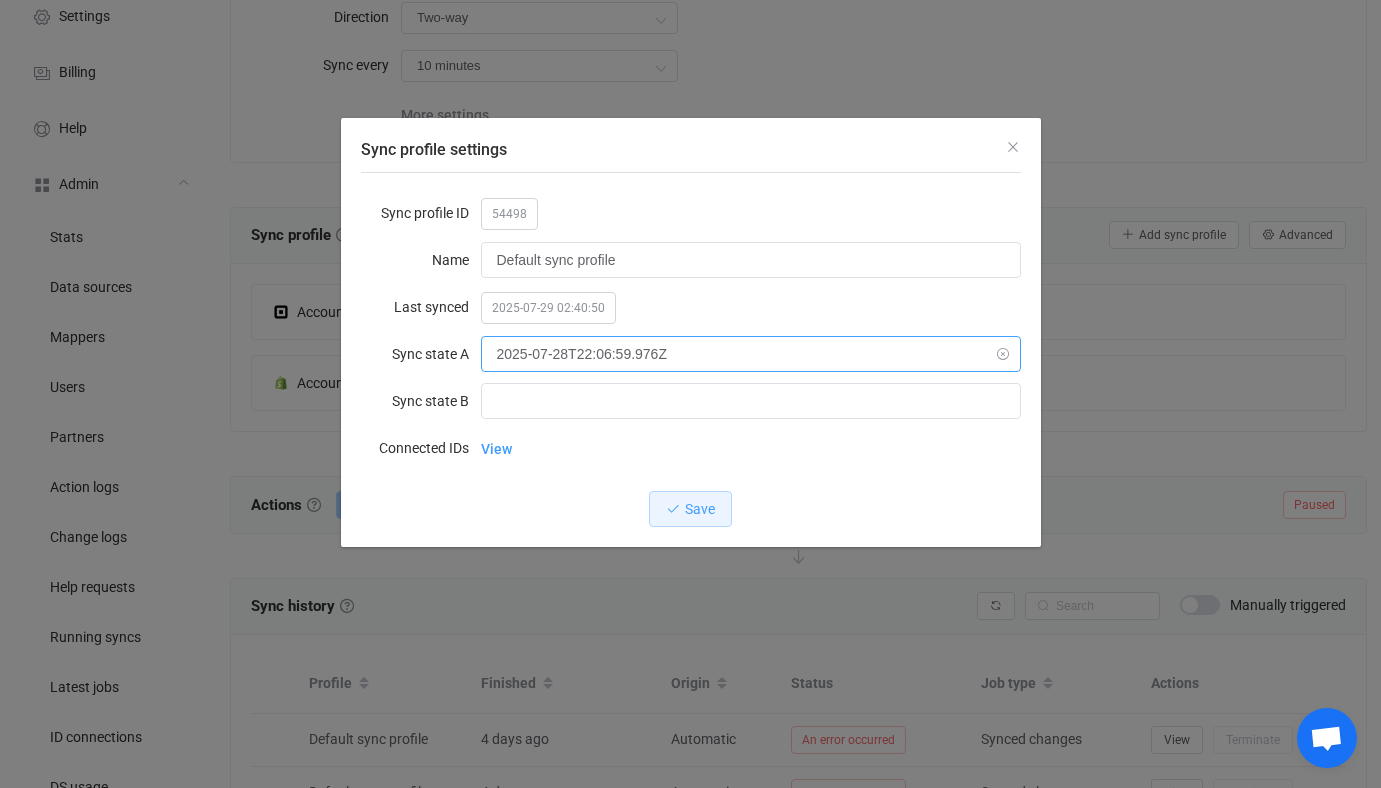 click at bounding box center (1003, 356) 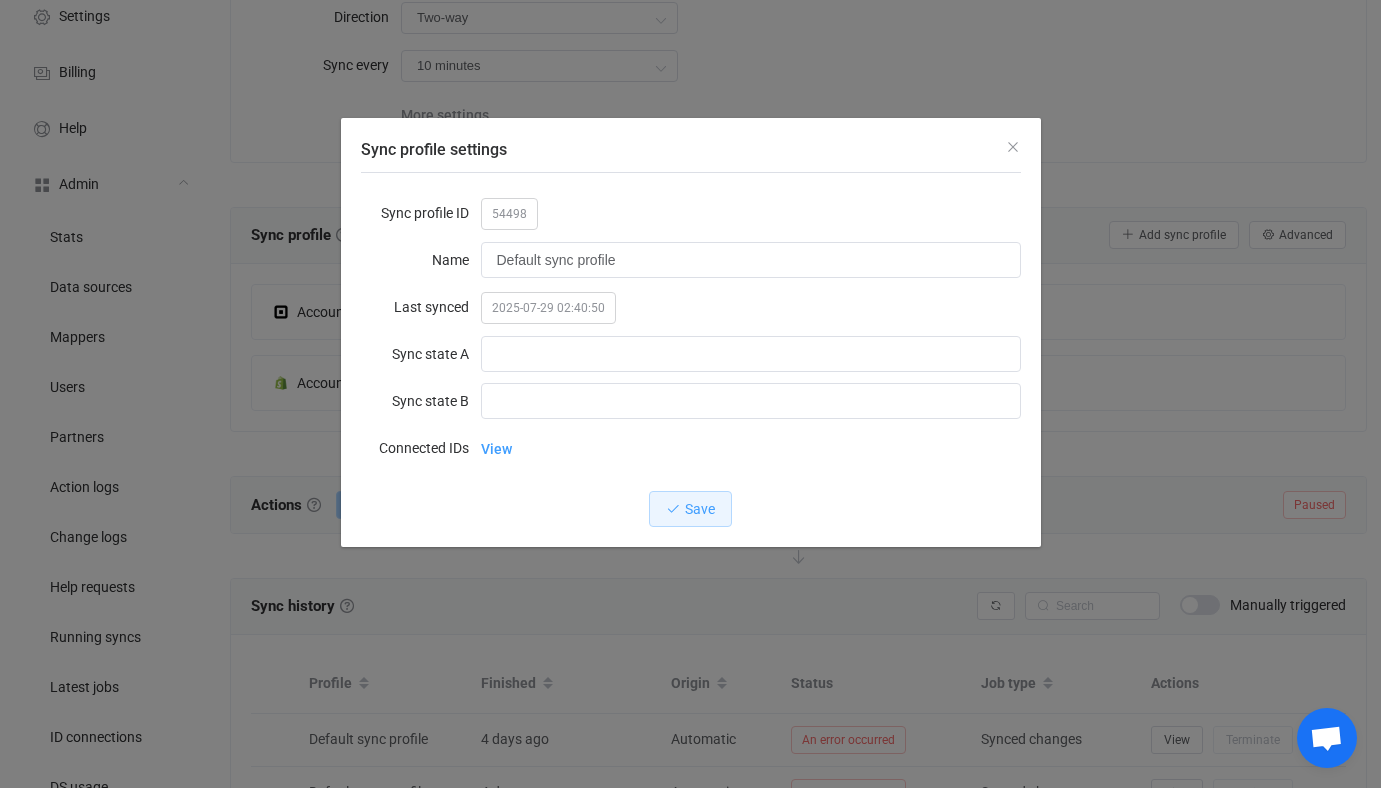 click on "Sync profile ID 54498 Name Default sync profile Last synced 2025-07-29 02:40:50 Sync state A Sync state B Connected IDs View Save" at bounding box center (691, 360) 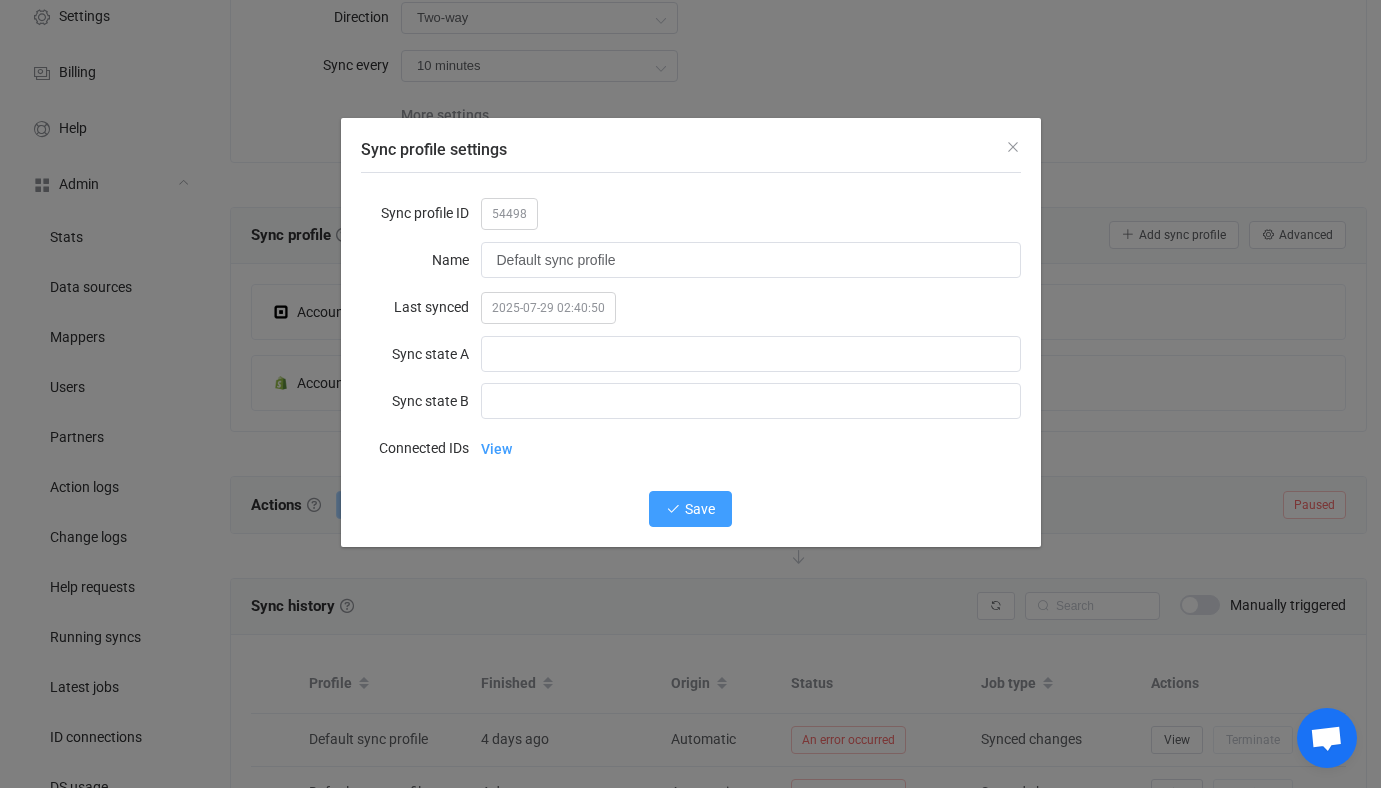 click on "Save" at bounding box center (700, 509) 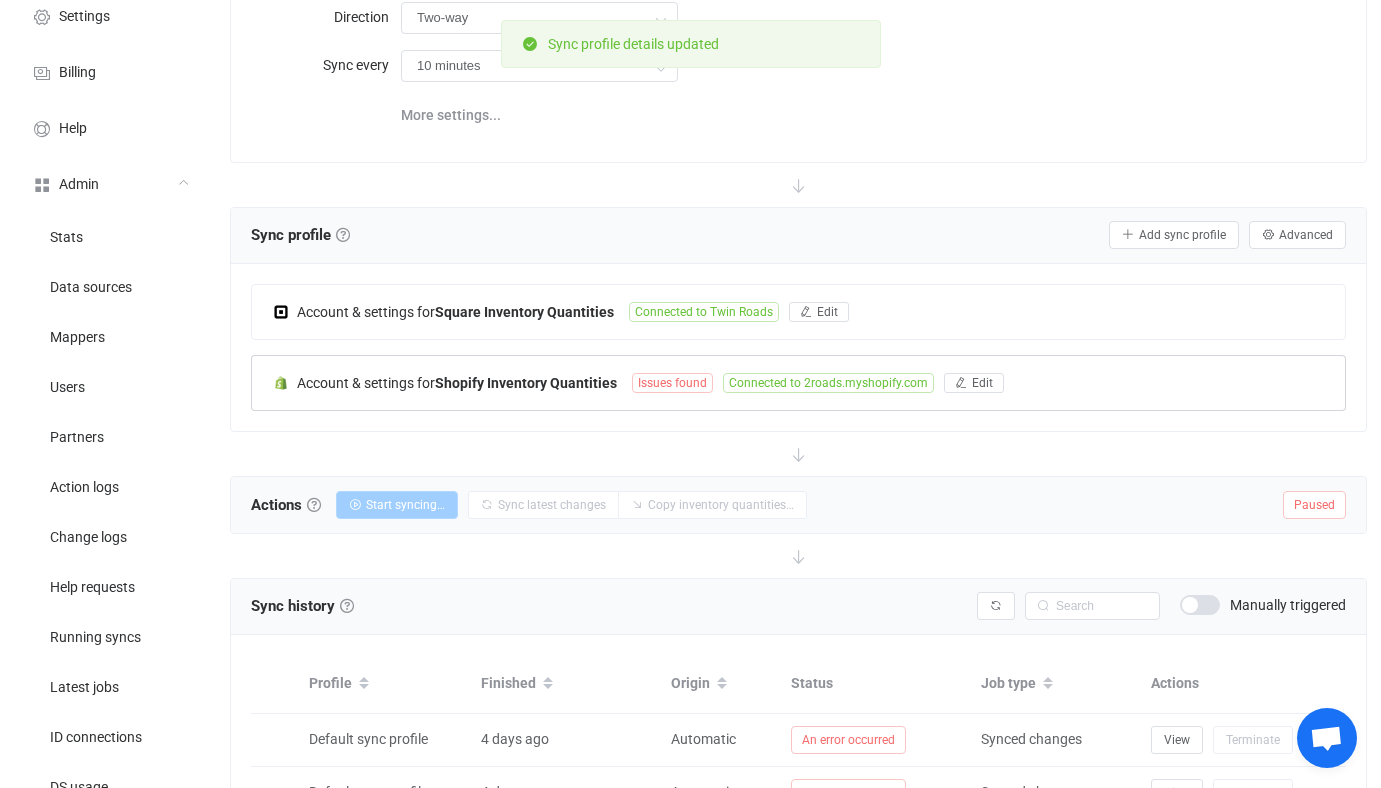 click on "Issues found" at bounding box center (672, 383) 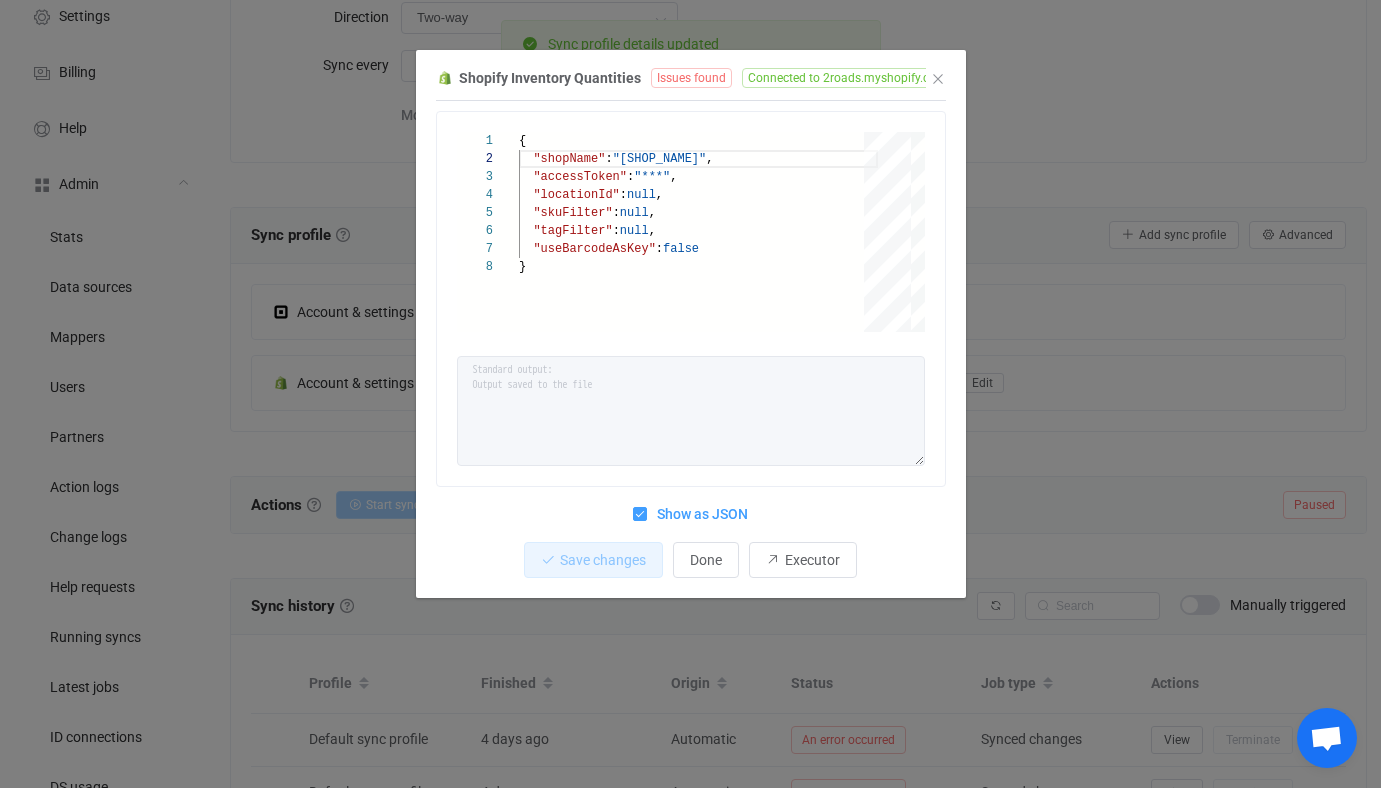 click on "Show as JSON" at bounding box center [697, 514] 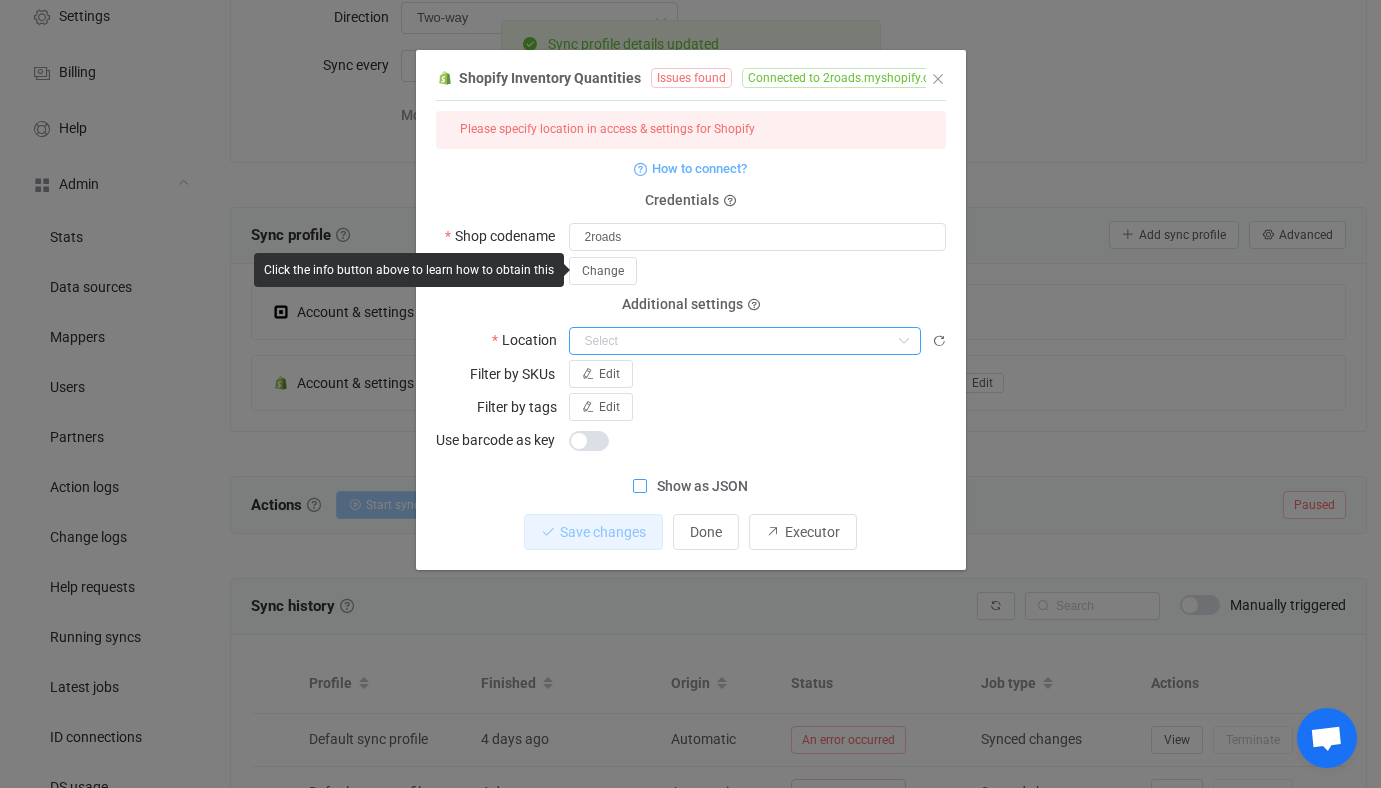 click at bounding box center [745, 341] 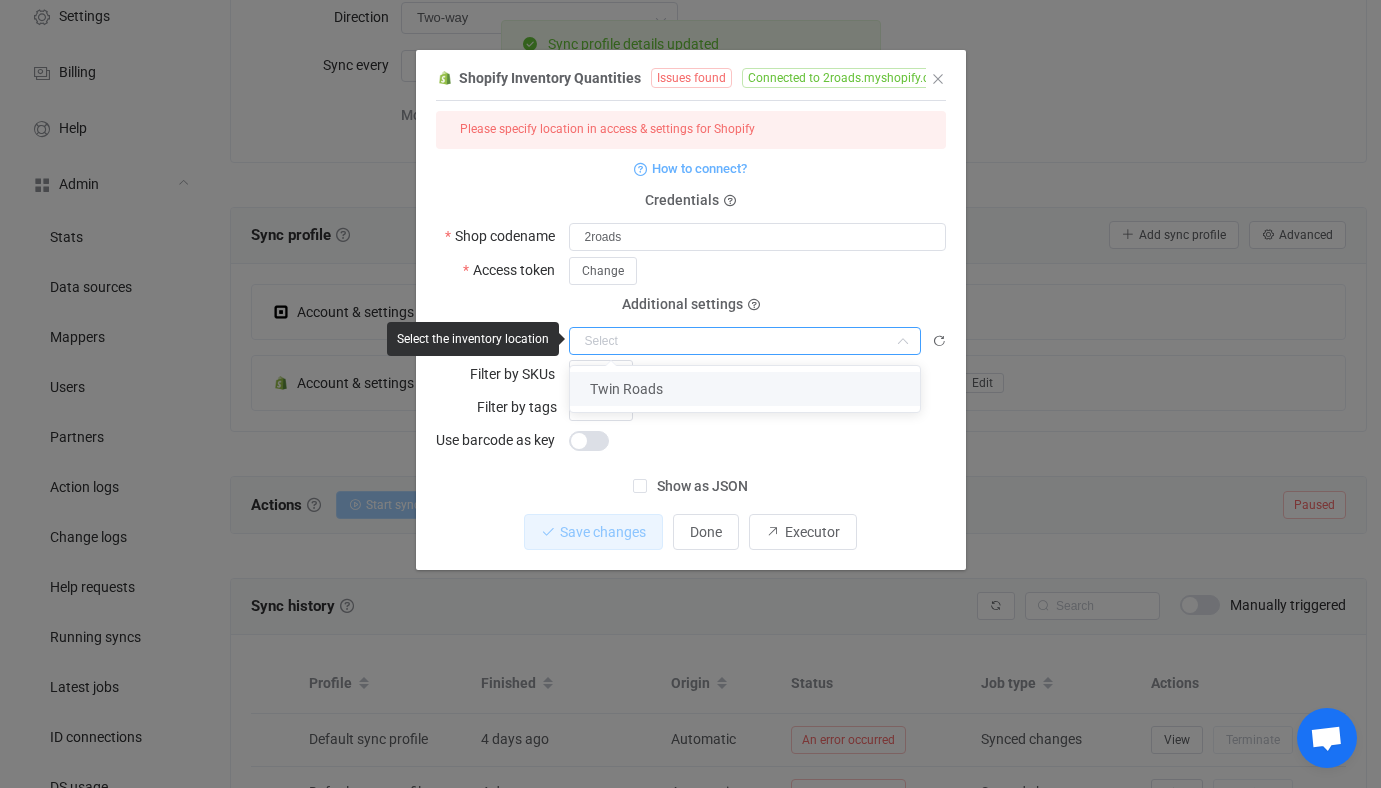click on "Twin Roads" at bounding box center [745, 389] 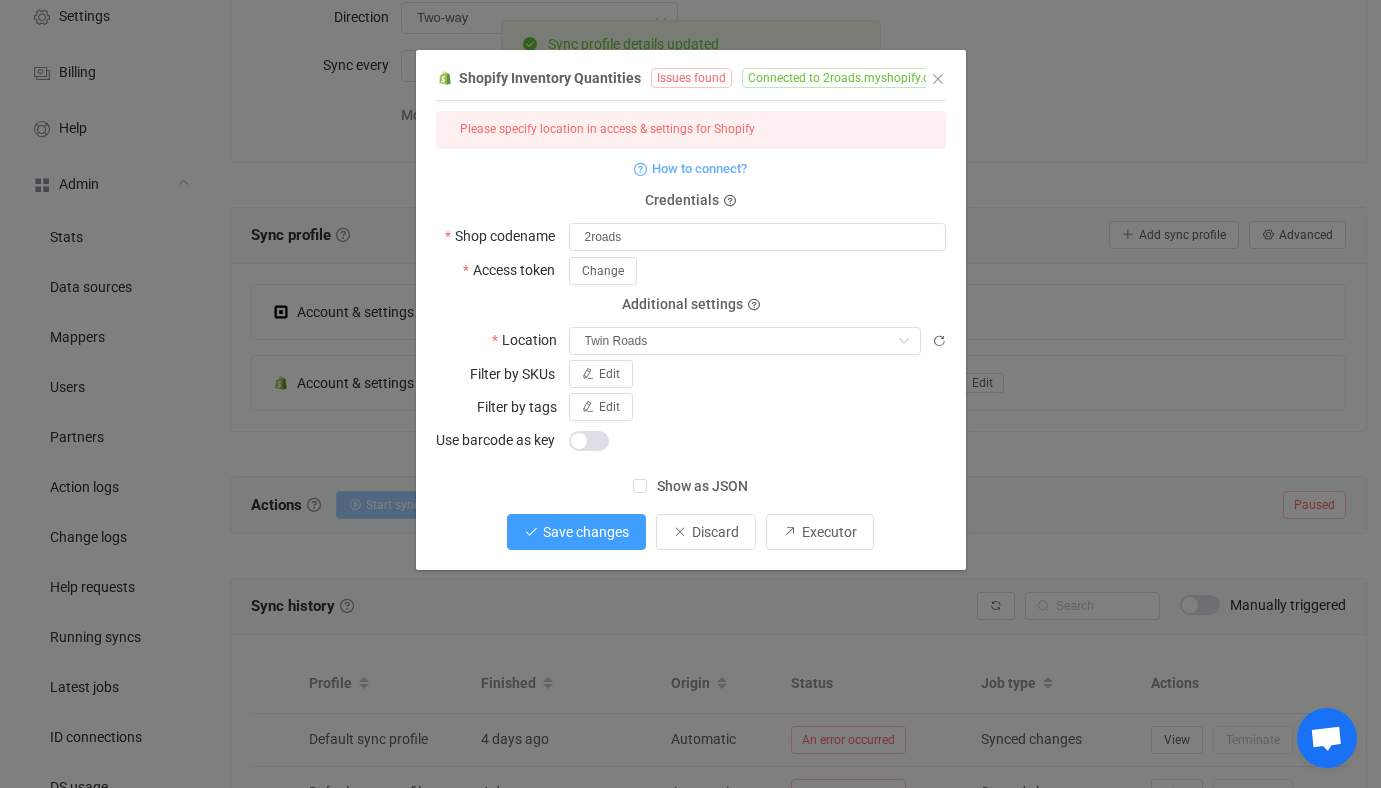 click on "Save changes" at bounding box center (586, 532) 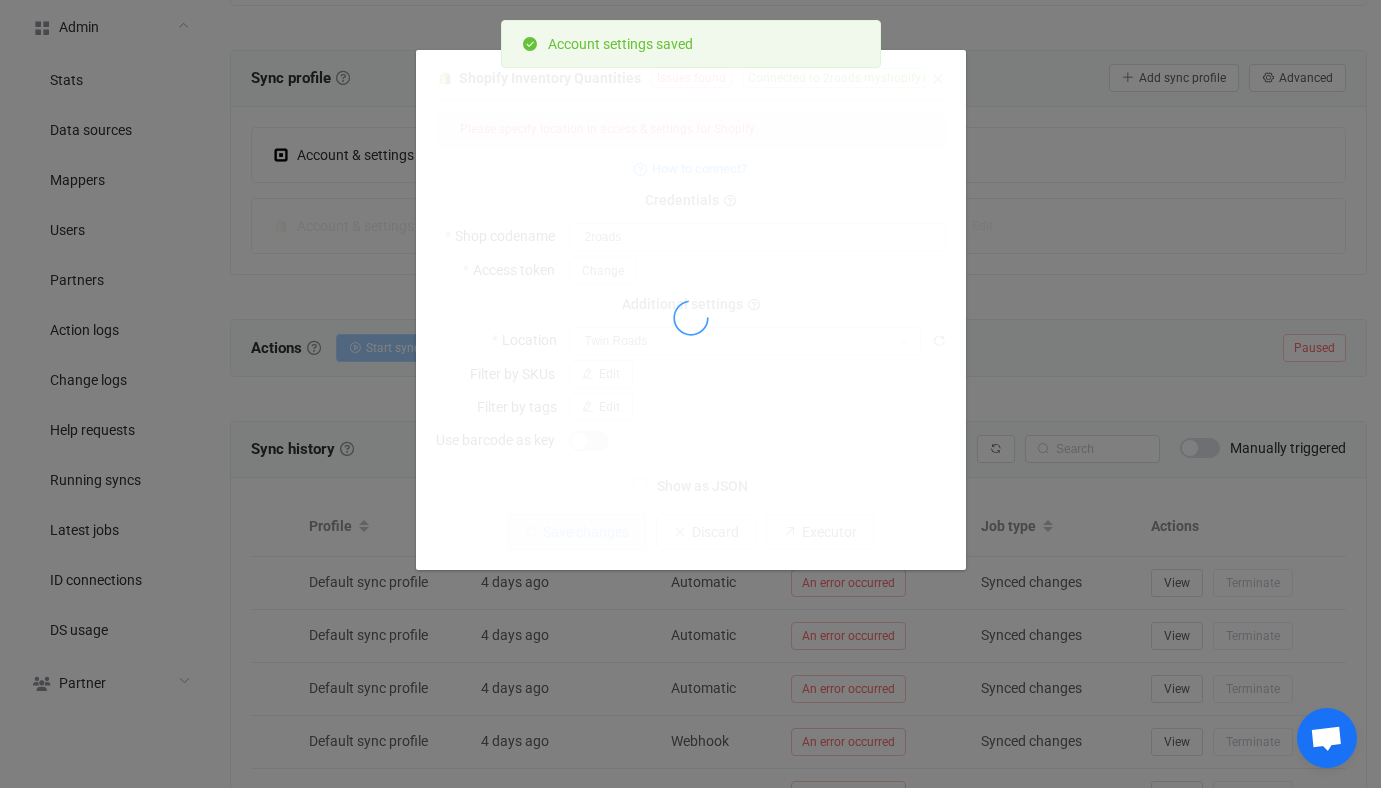 scroll, scrollTop: 380, scrollLeft: 0, axis: vertical 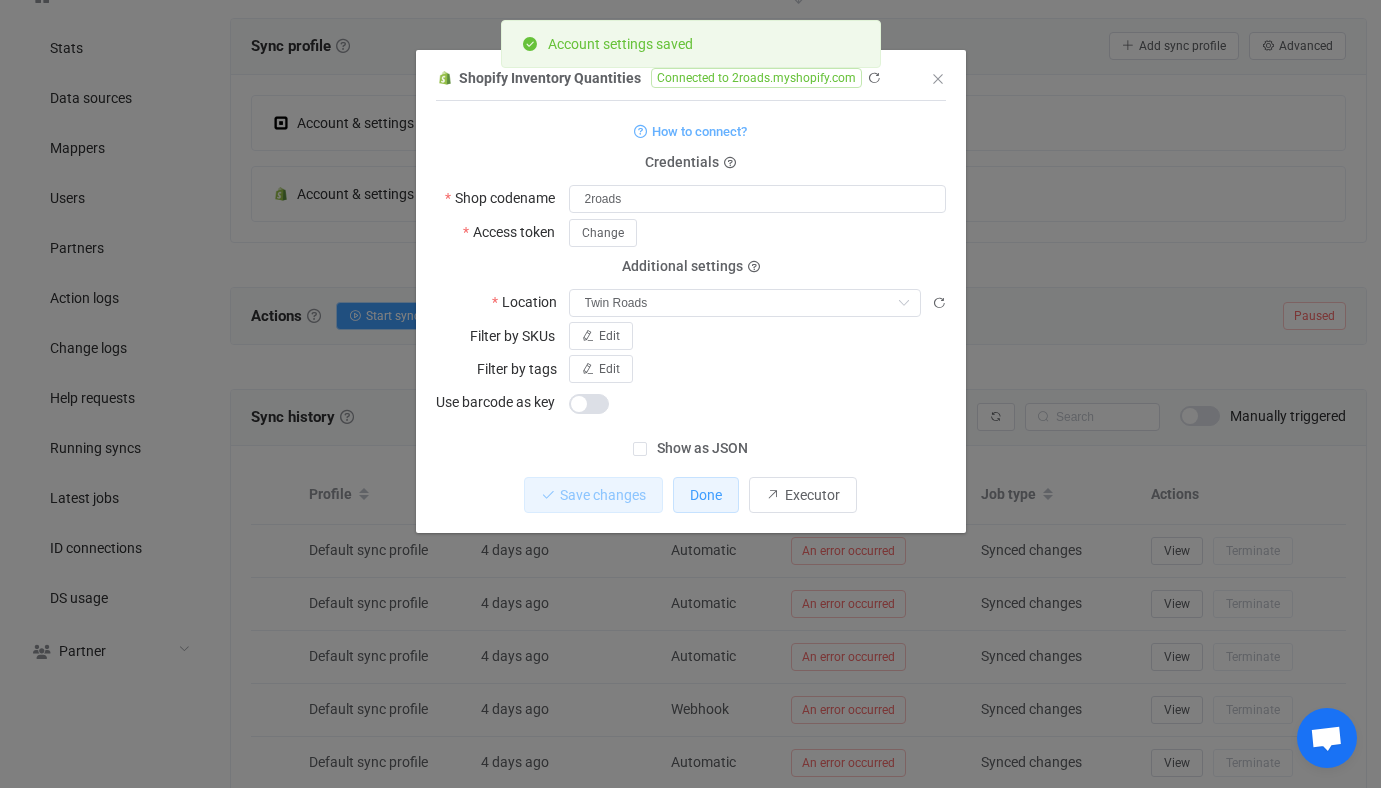 click on "Done" at bounding box center (706, 495) 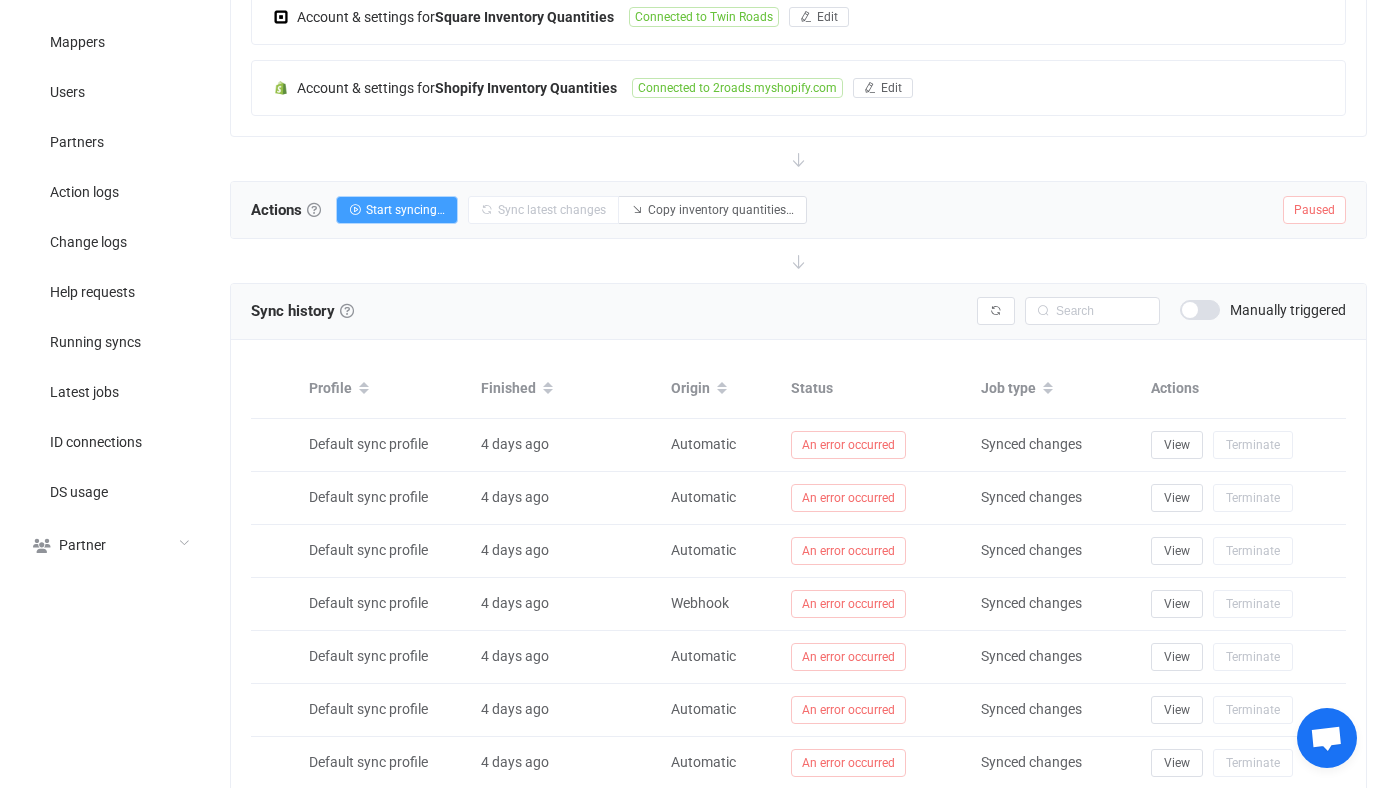 scroll, scrollTop: 745, scrollLeft: 0, axis: vertical 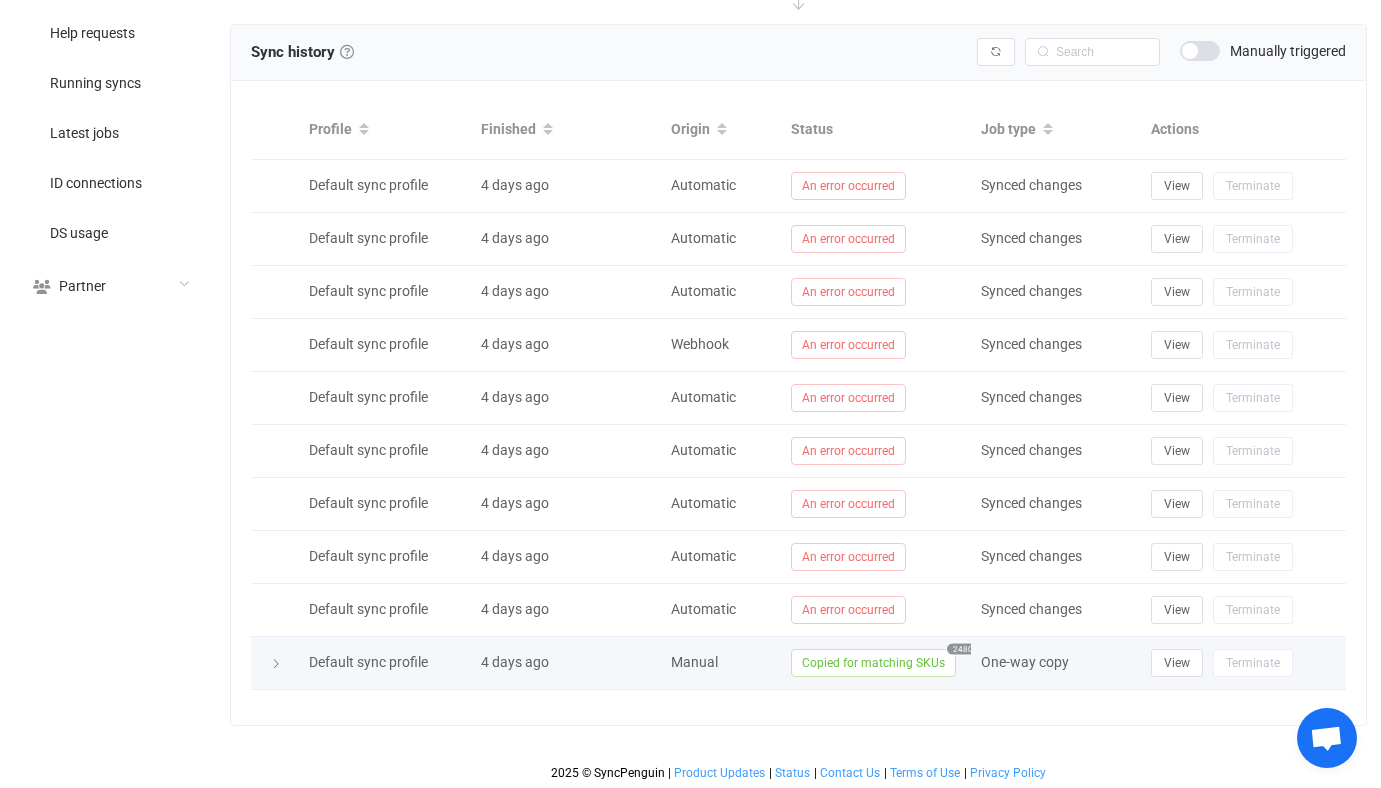 click on "Copied for matching SKUs" at bounding box center (873, 663) 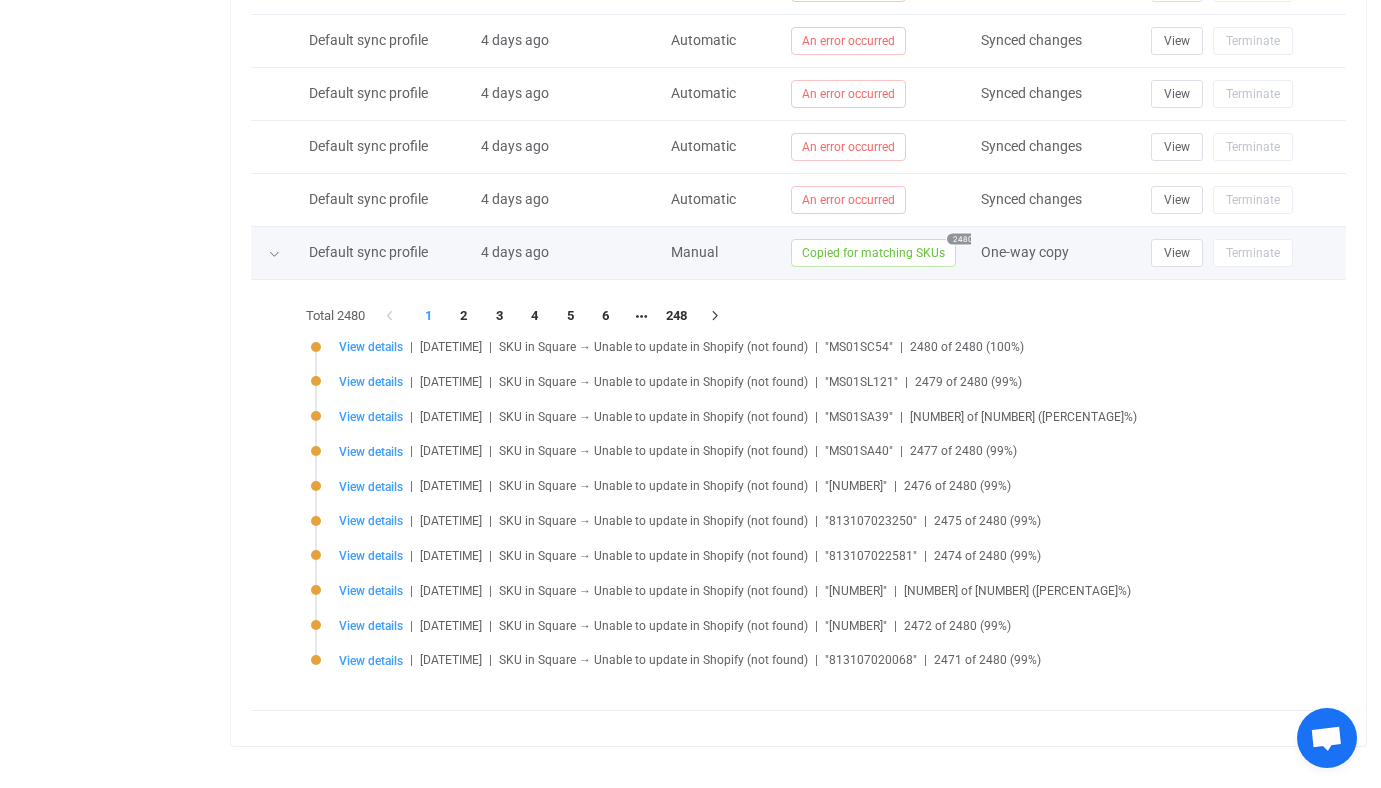 scroll, scrollTop: 1156, scrollLeft: 0, axis: vertical 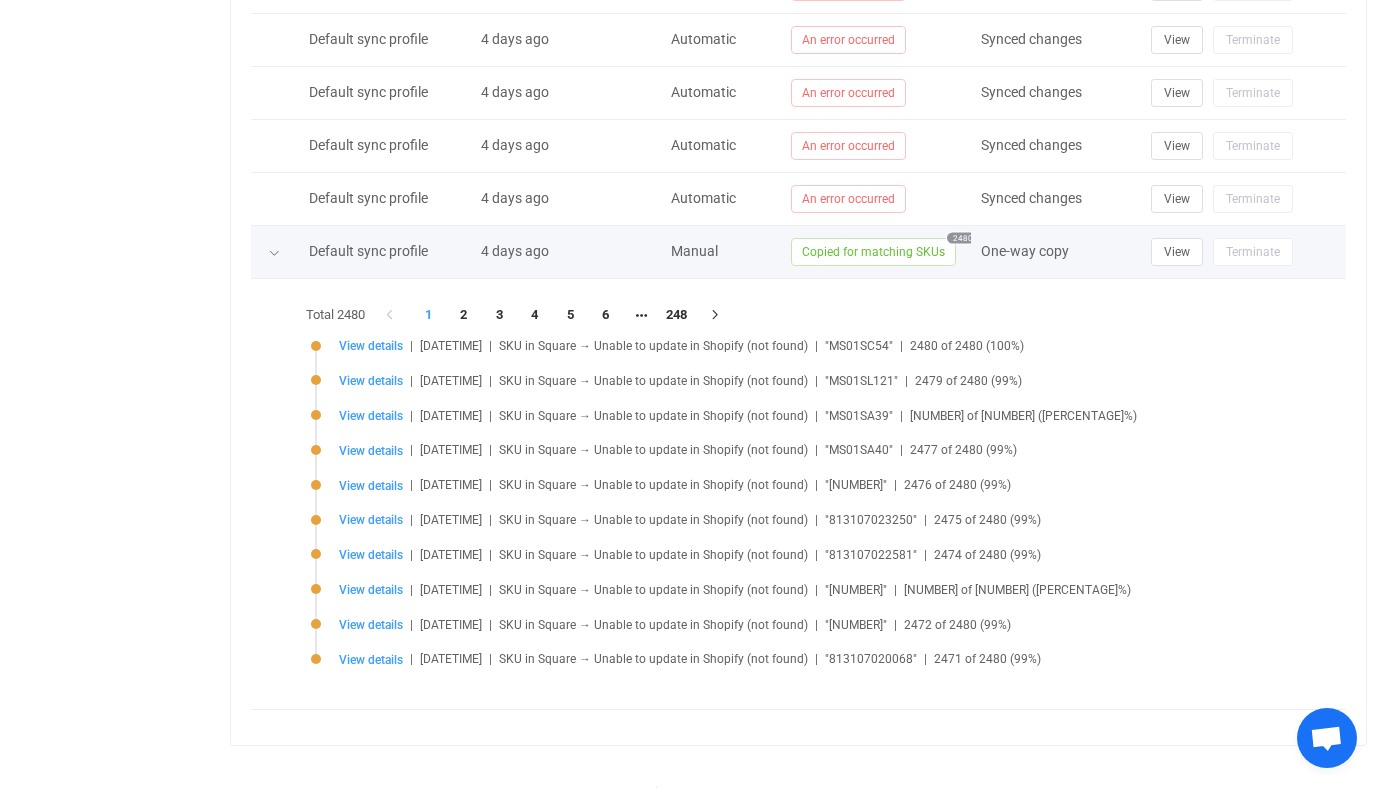click on "Copied for matching SKUs" at bounding box center [873, 252] 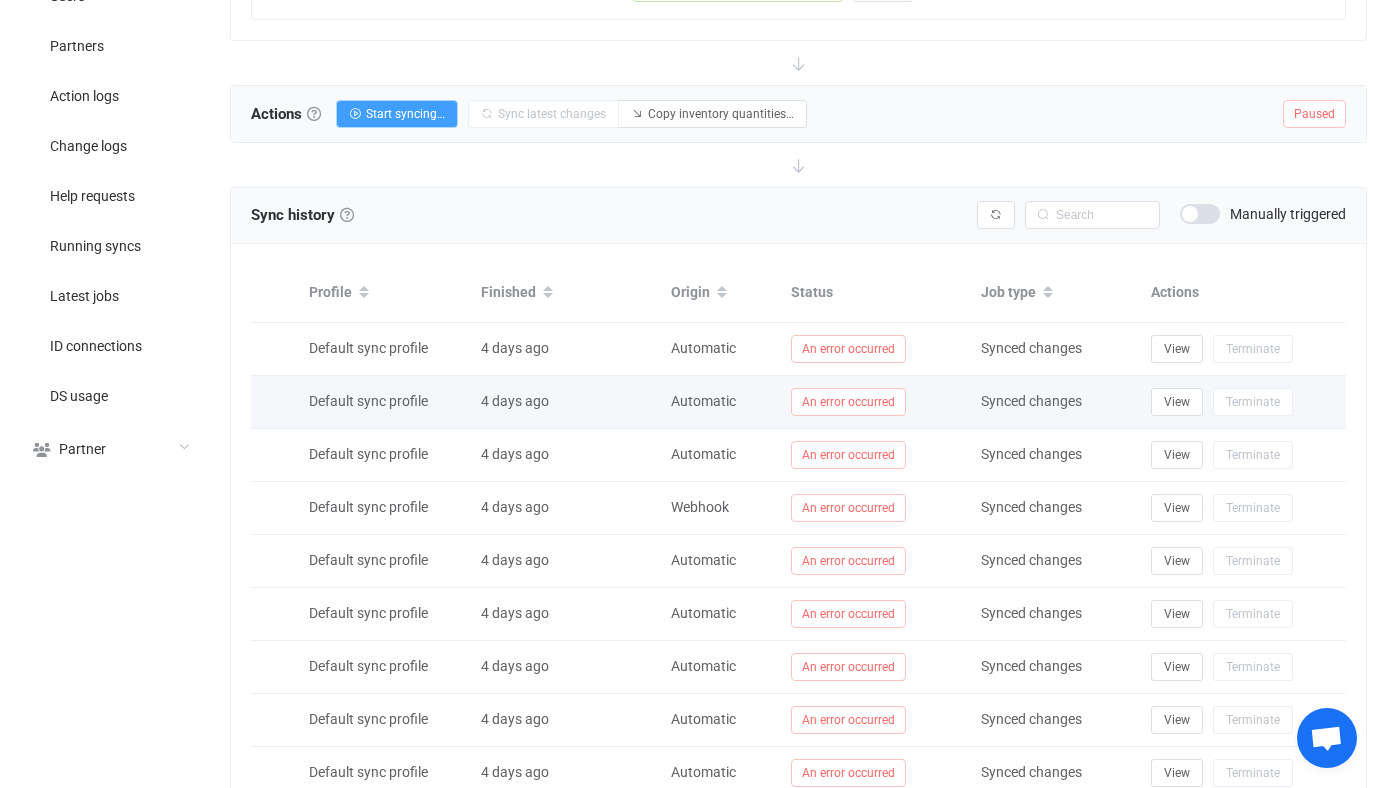 scroll, scrollTop: 0, scrollLeft: 0, axis: both 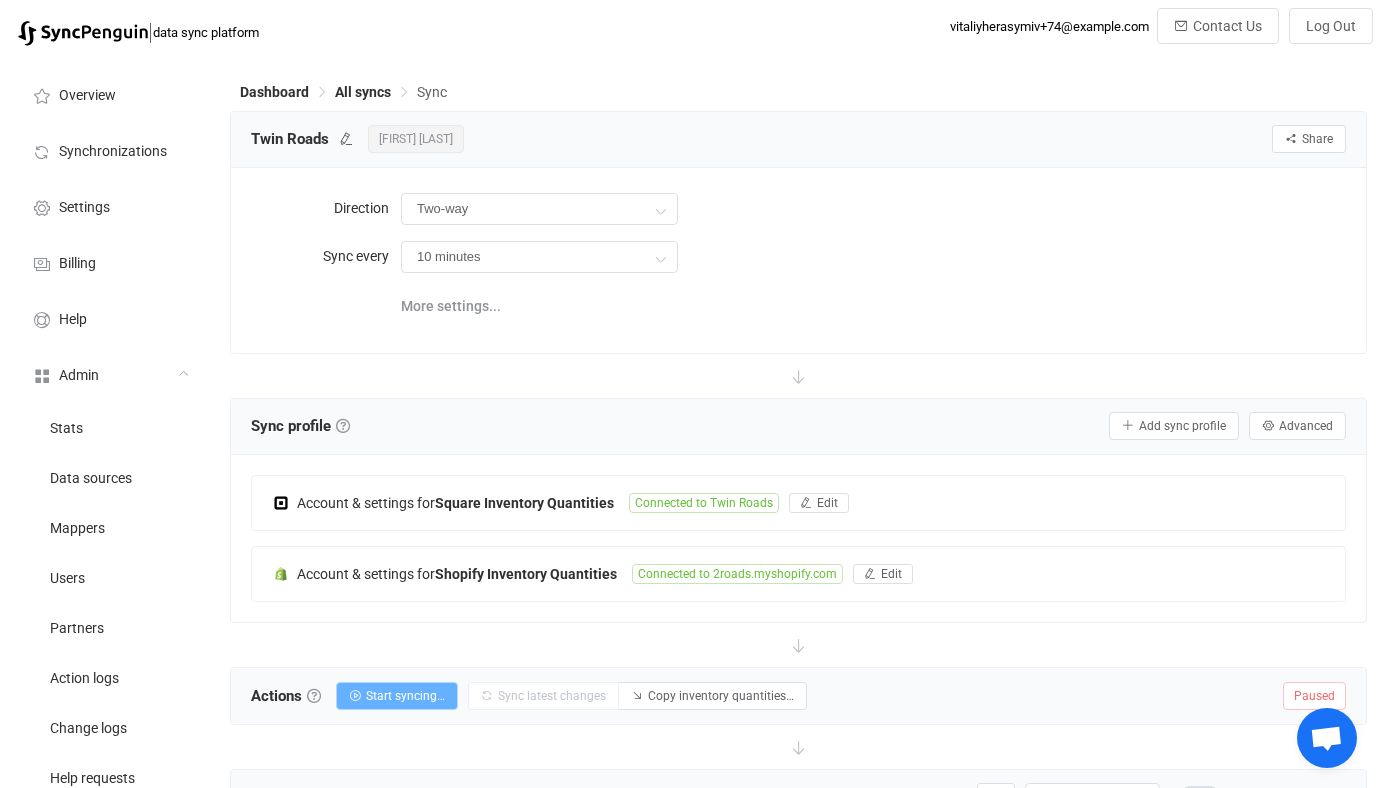 click on "Start syncing…" at bounding box center [405, 696] 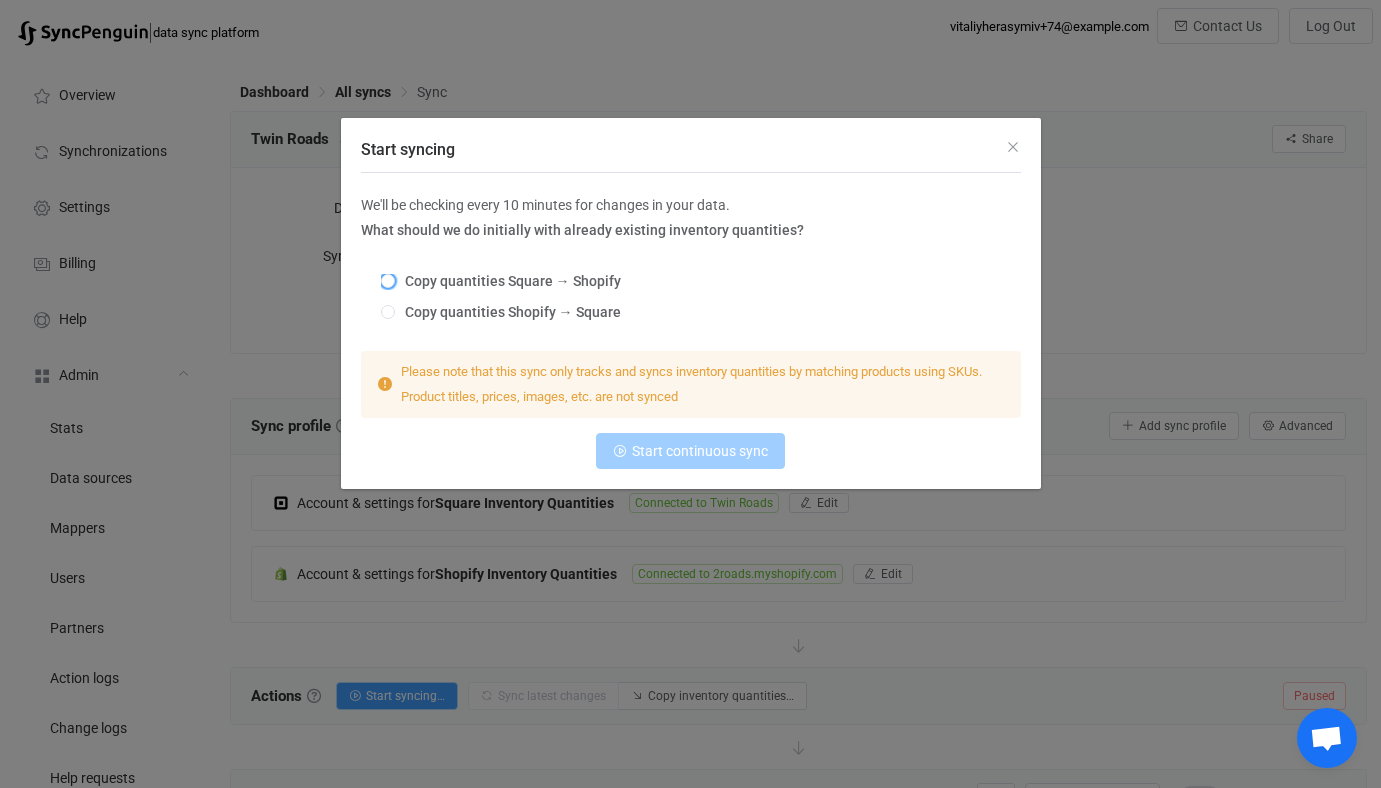 click on "Copy quantities Square → Shopify" at bounding box center [508, 281] 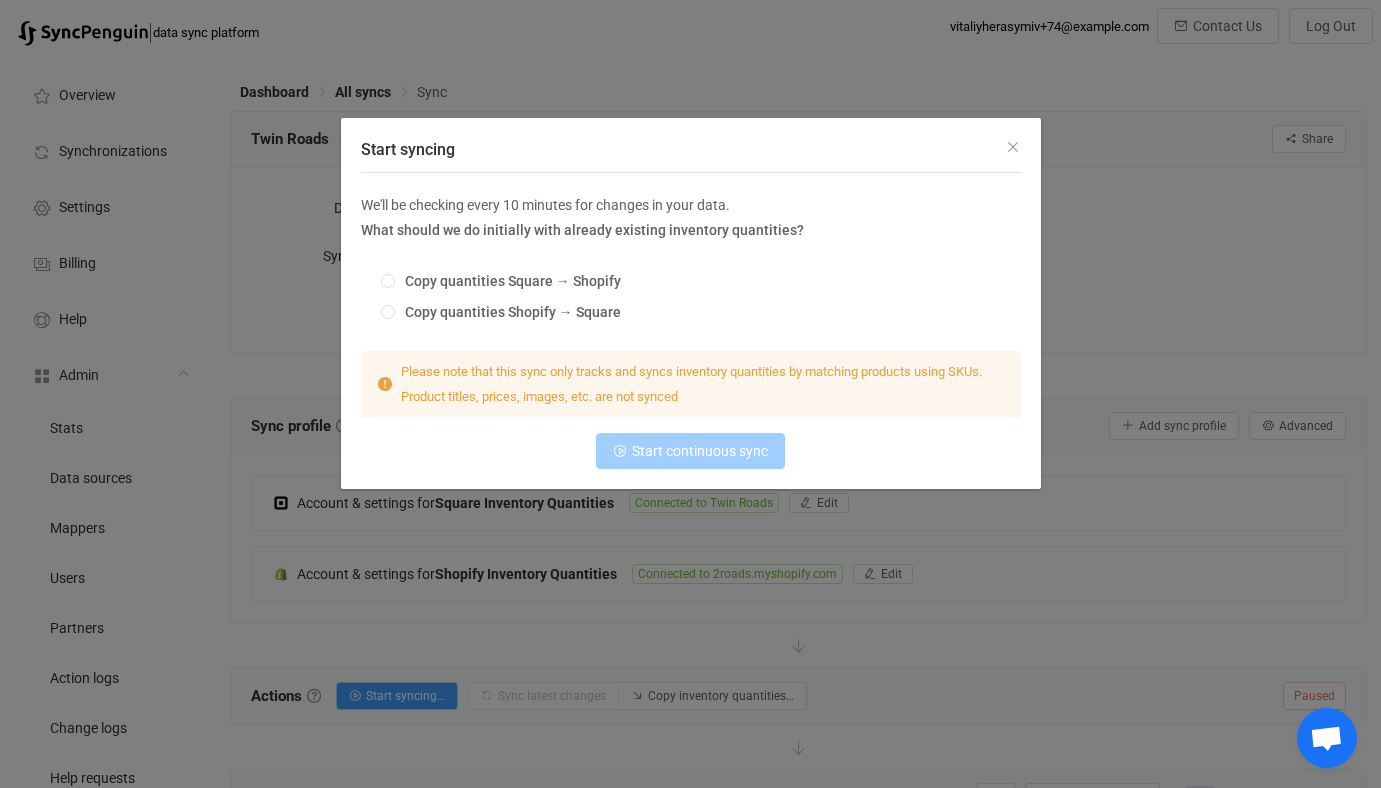 click on "Copy quantities Square → Shopify" at bounding box center [388, 282] 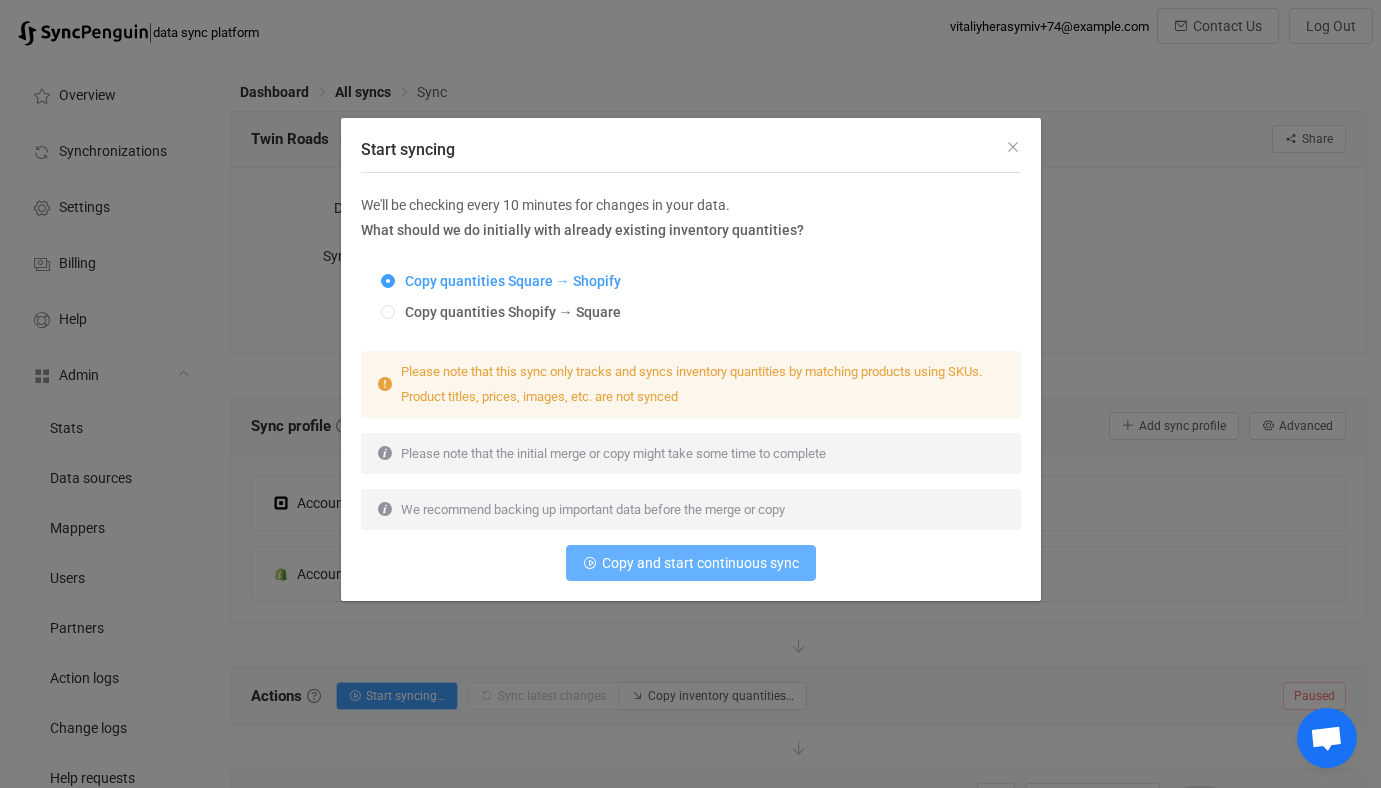 click on "Copy and start continuous sync" at bounding box center [700, 563] 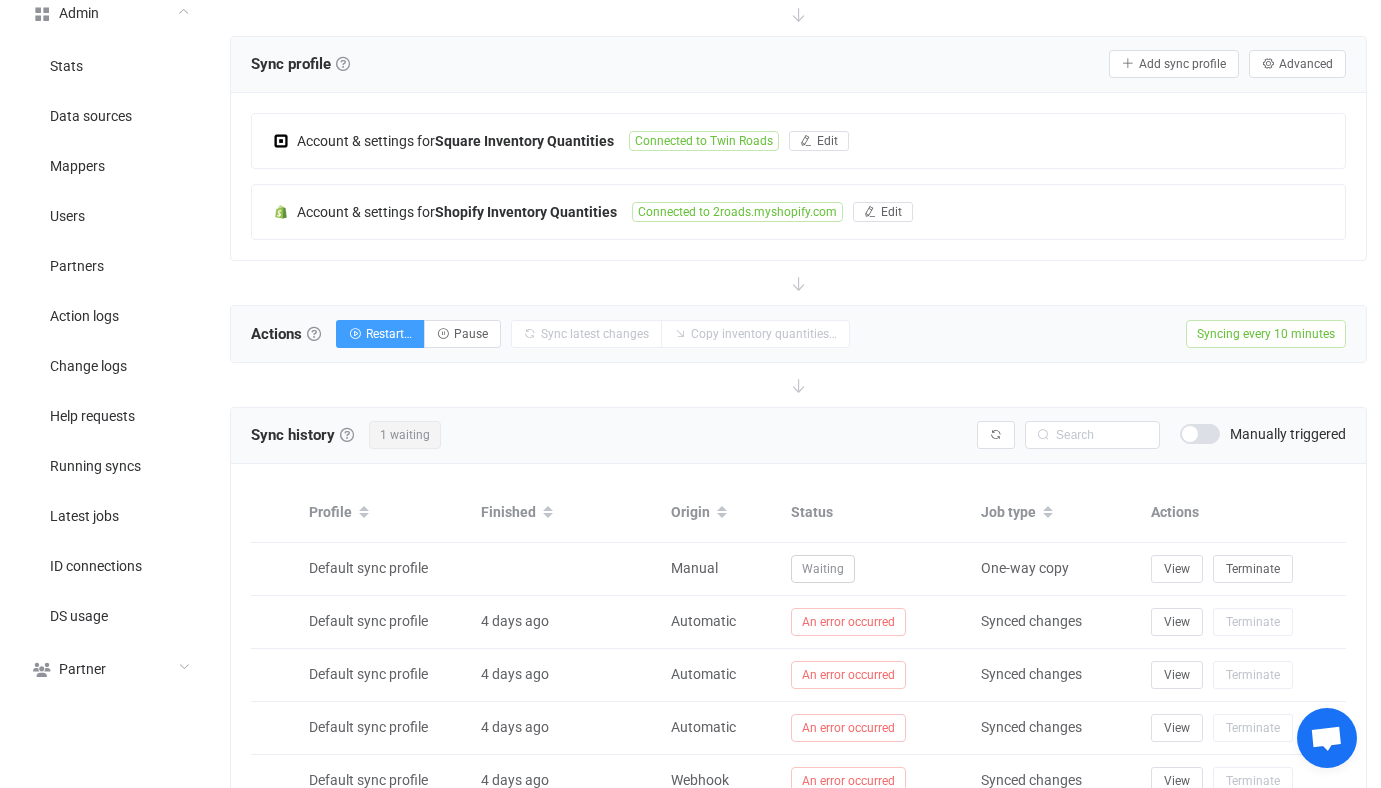 scroll, scrollTop: 310, scrollLeft: 0, axis: vertical 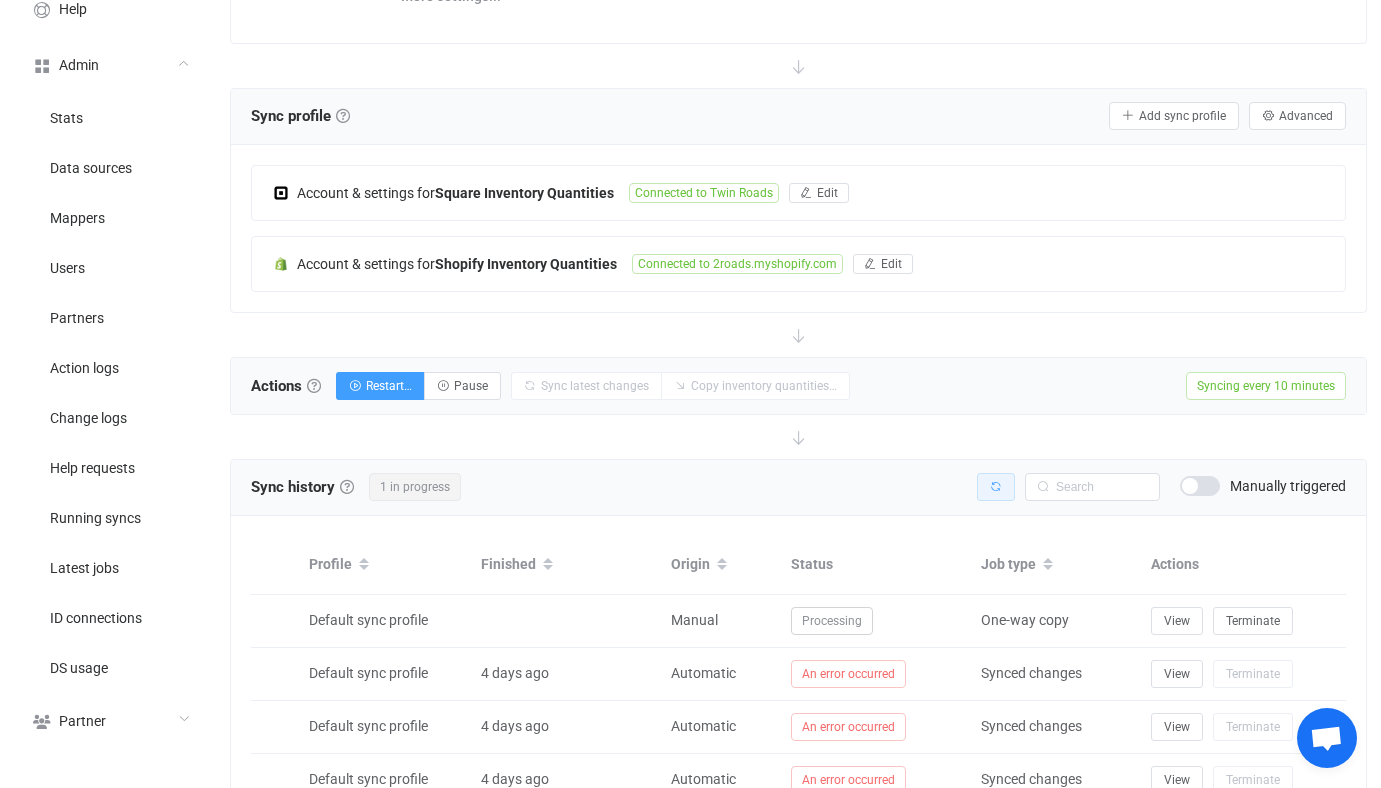 click at bounding box center [996, 487] 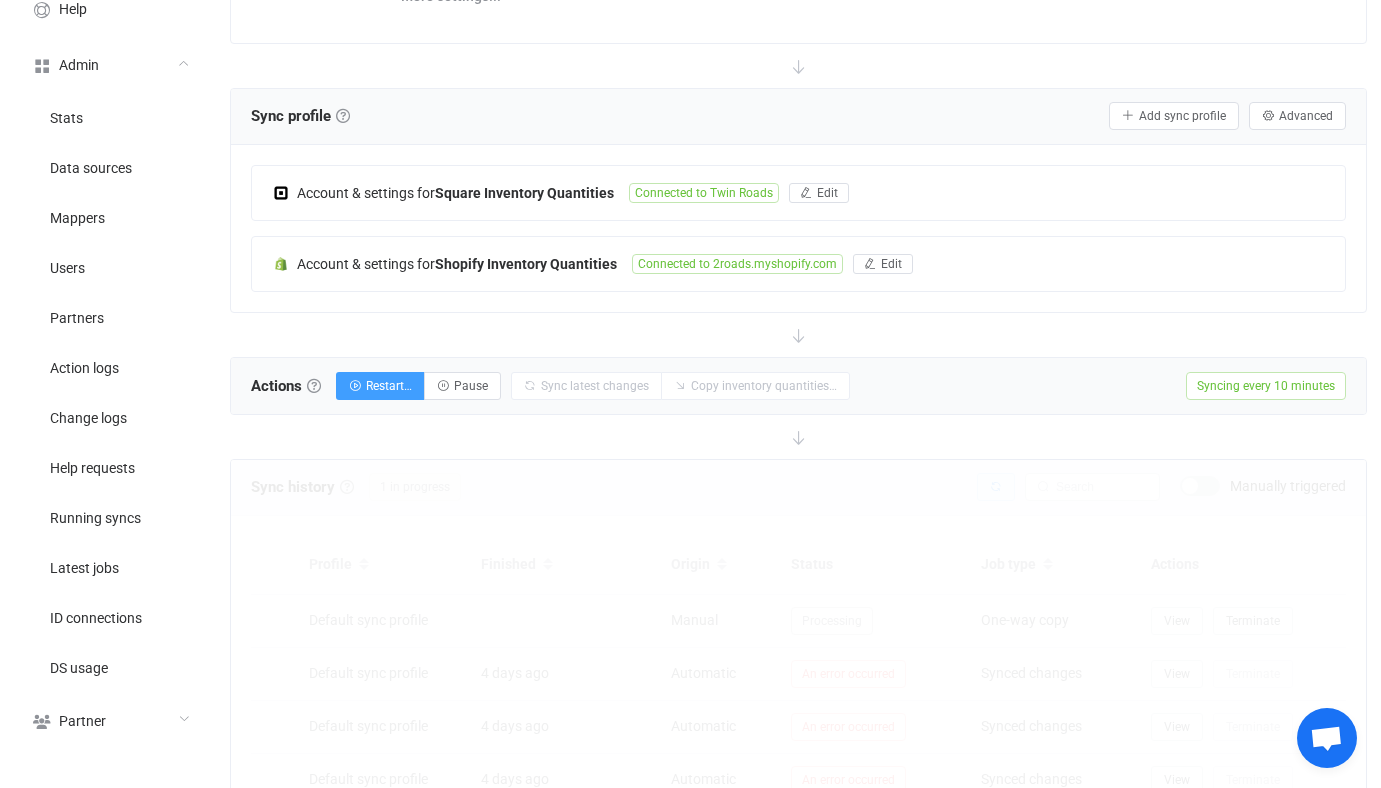 click at bounding box center [798, 823] 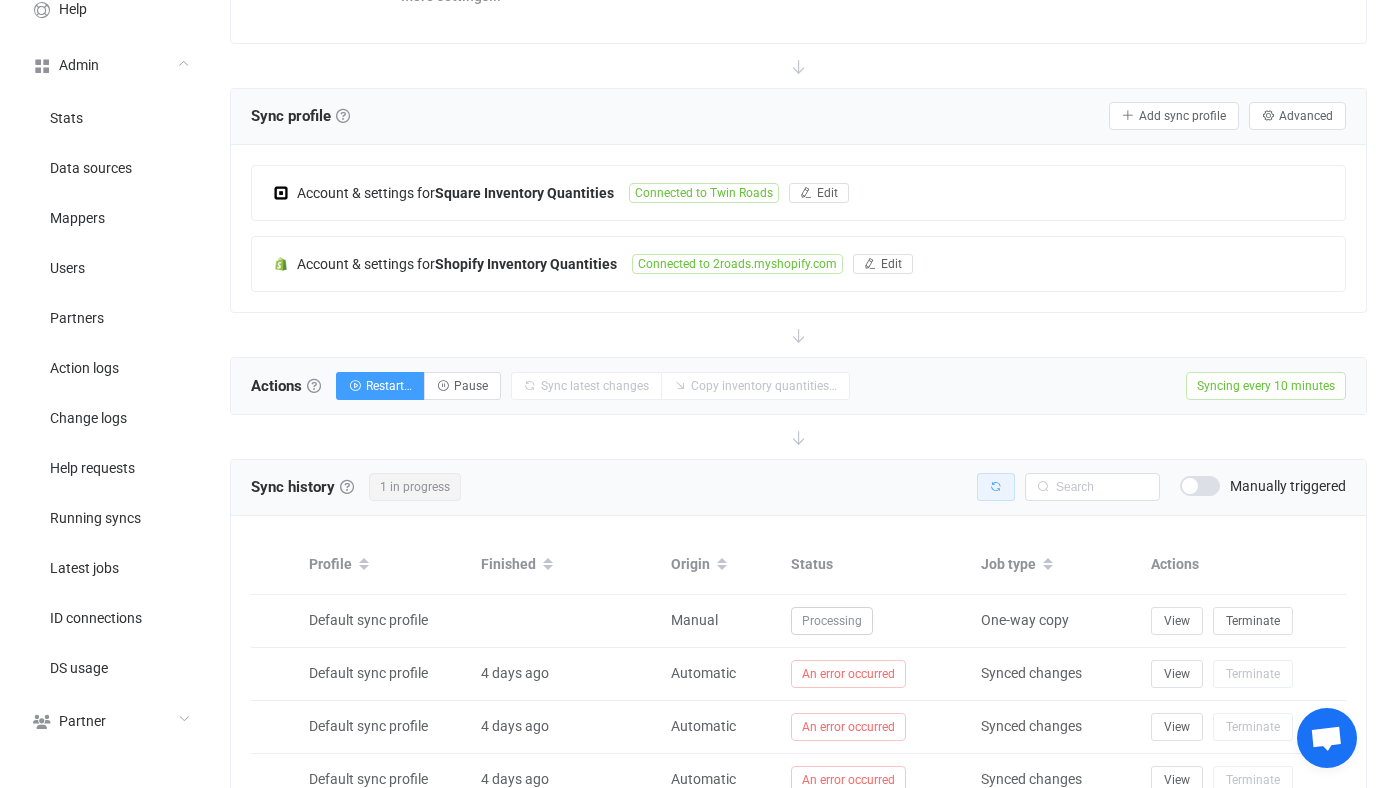 click at bounding box center (996, 487) 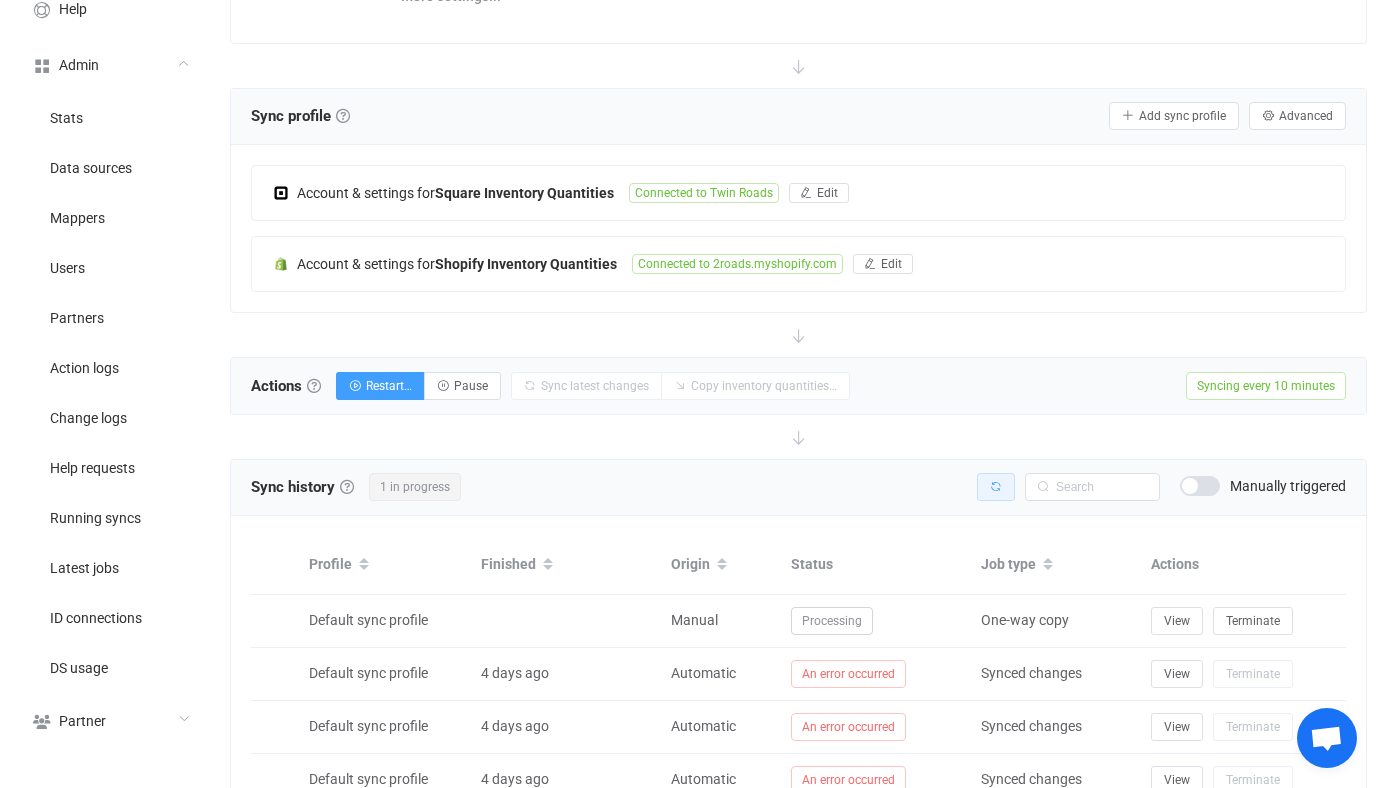 click at bounding box center (996, 487) 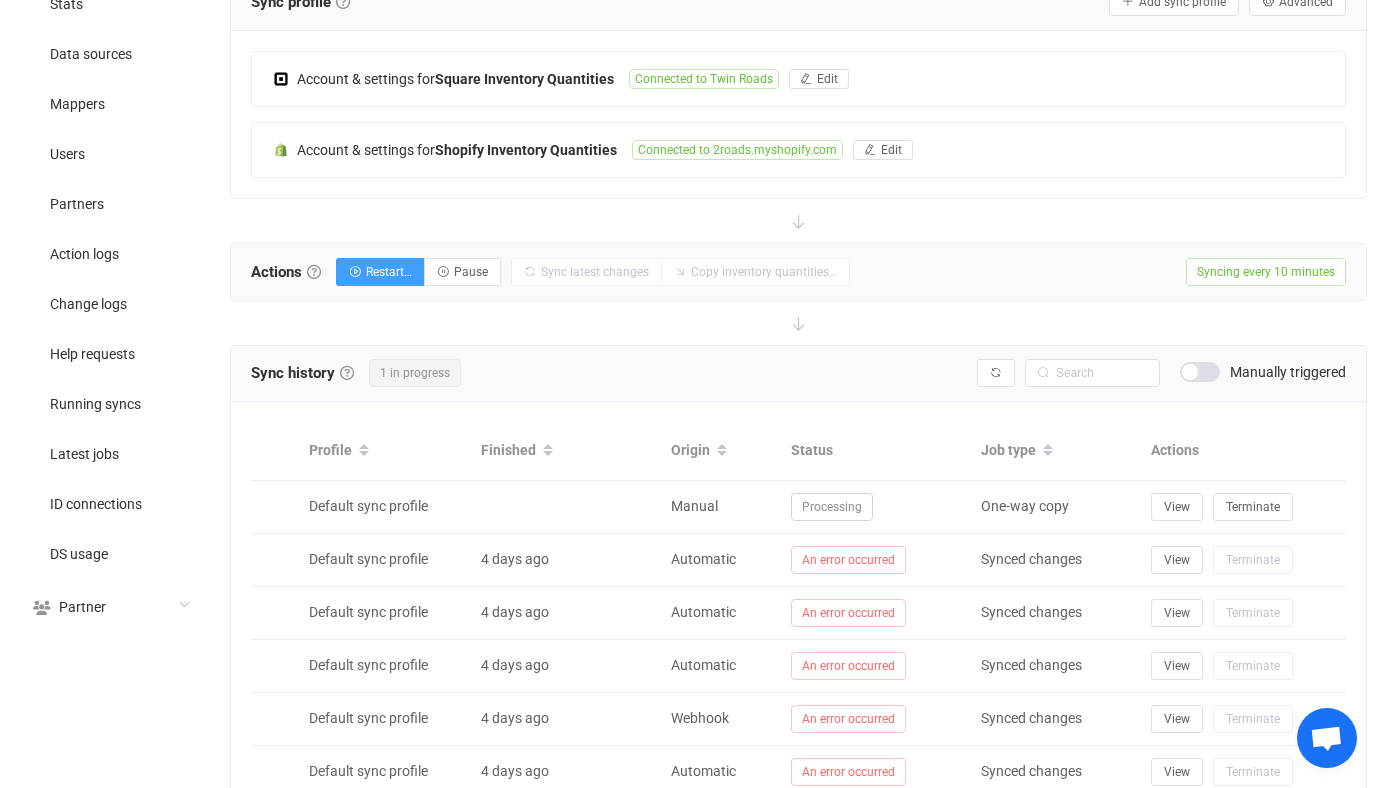 scroll, scrollTop: 463, scrollLeft: 0, axis: vertical 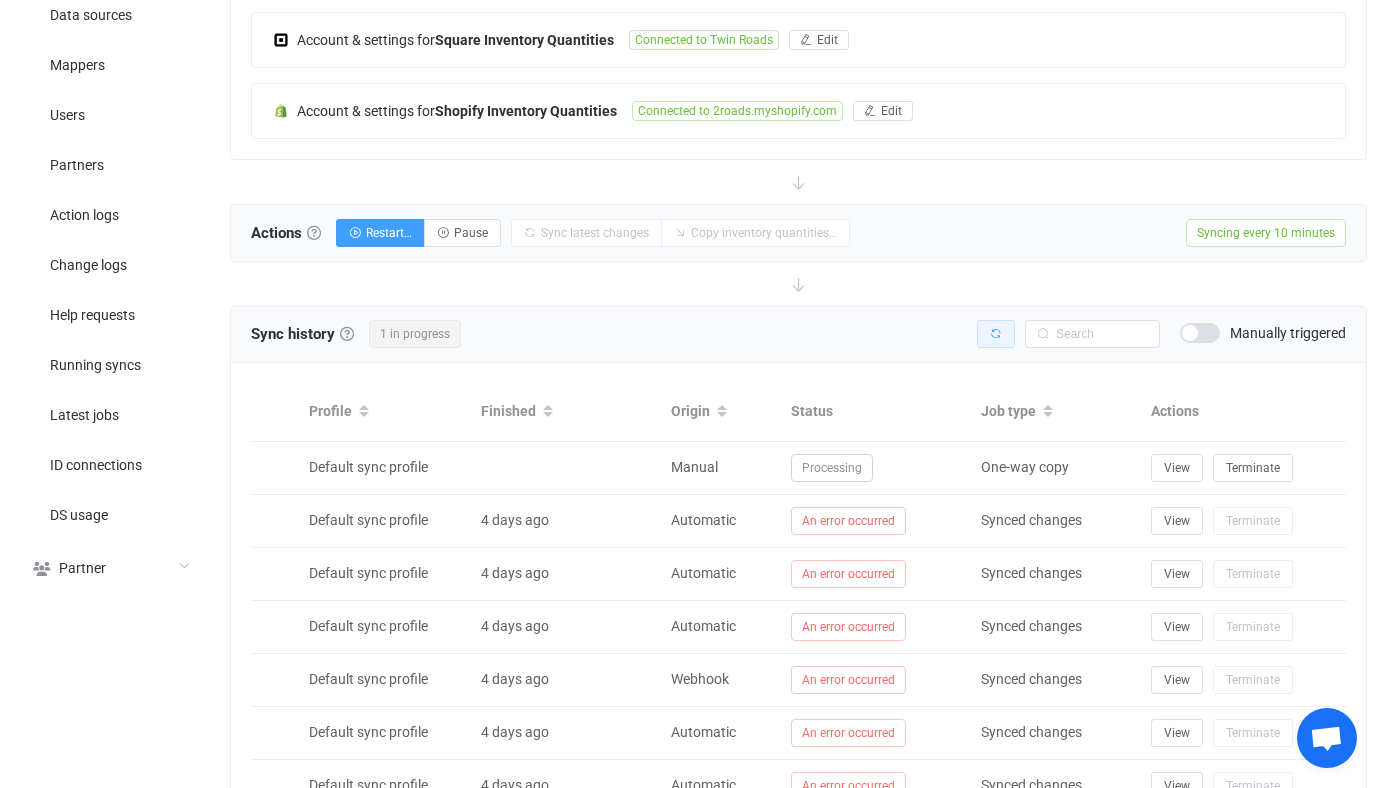 click at bounding box center (996, 334) 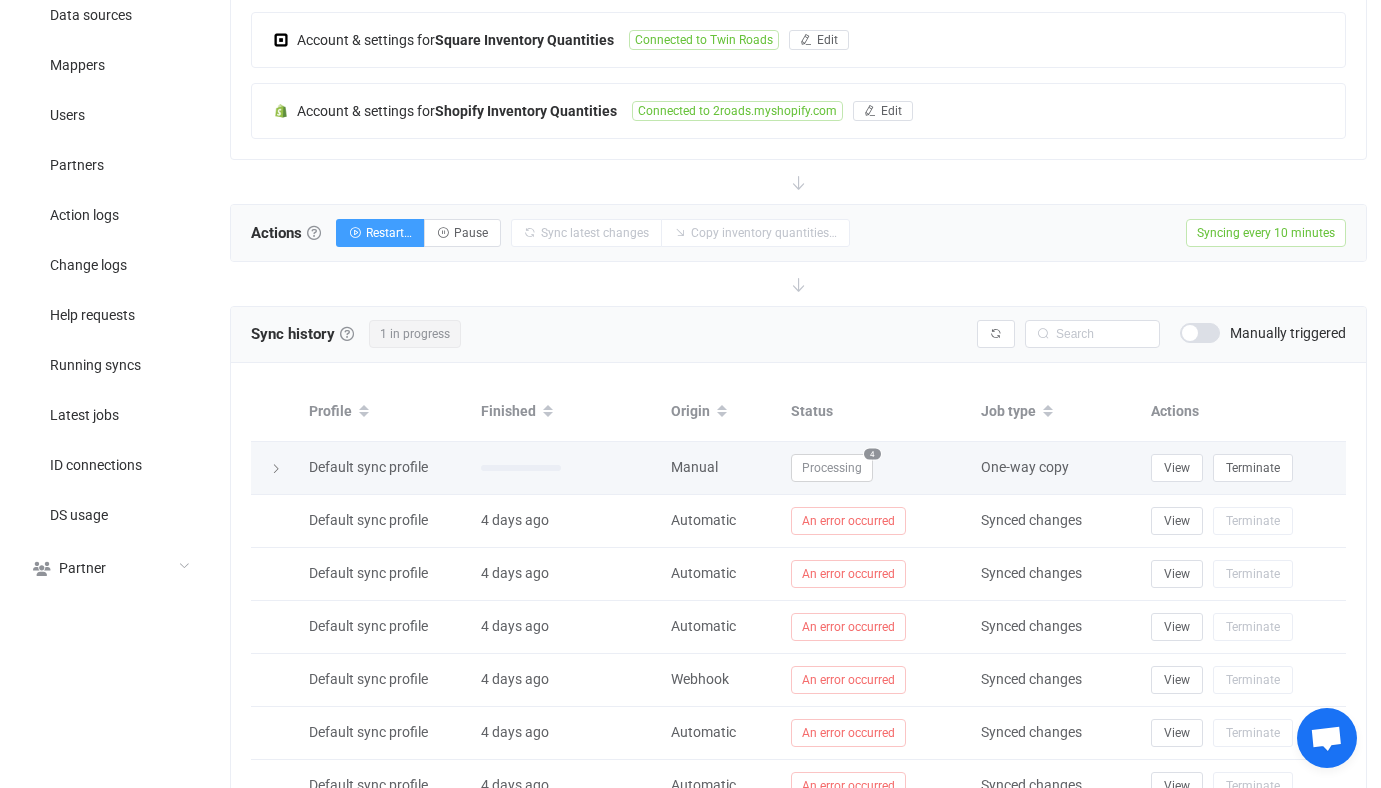 click on "Processing
4" at bounding box center [876, 468] 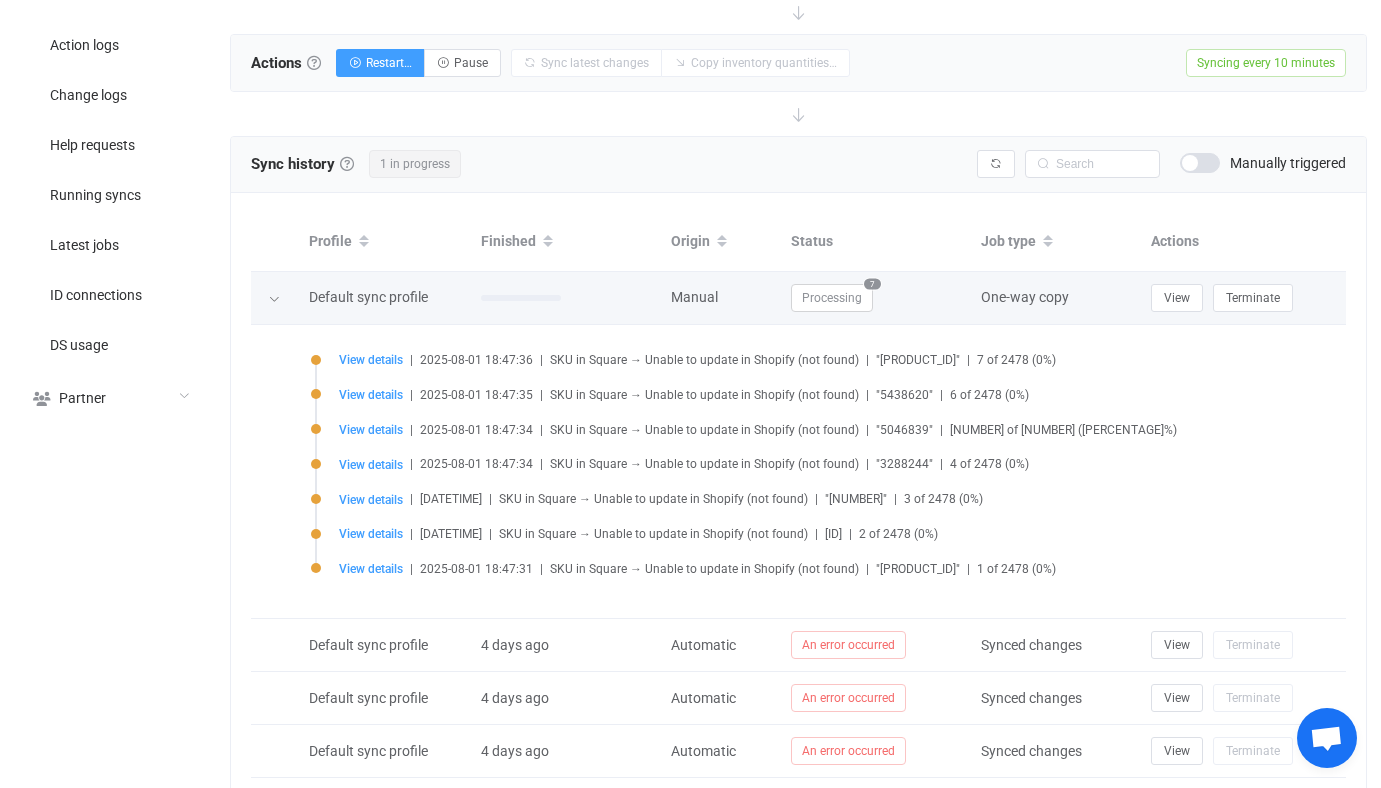 scroll, scrollTop: 634, scrollLeft: 0, axis: vertical 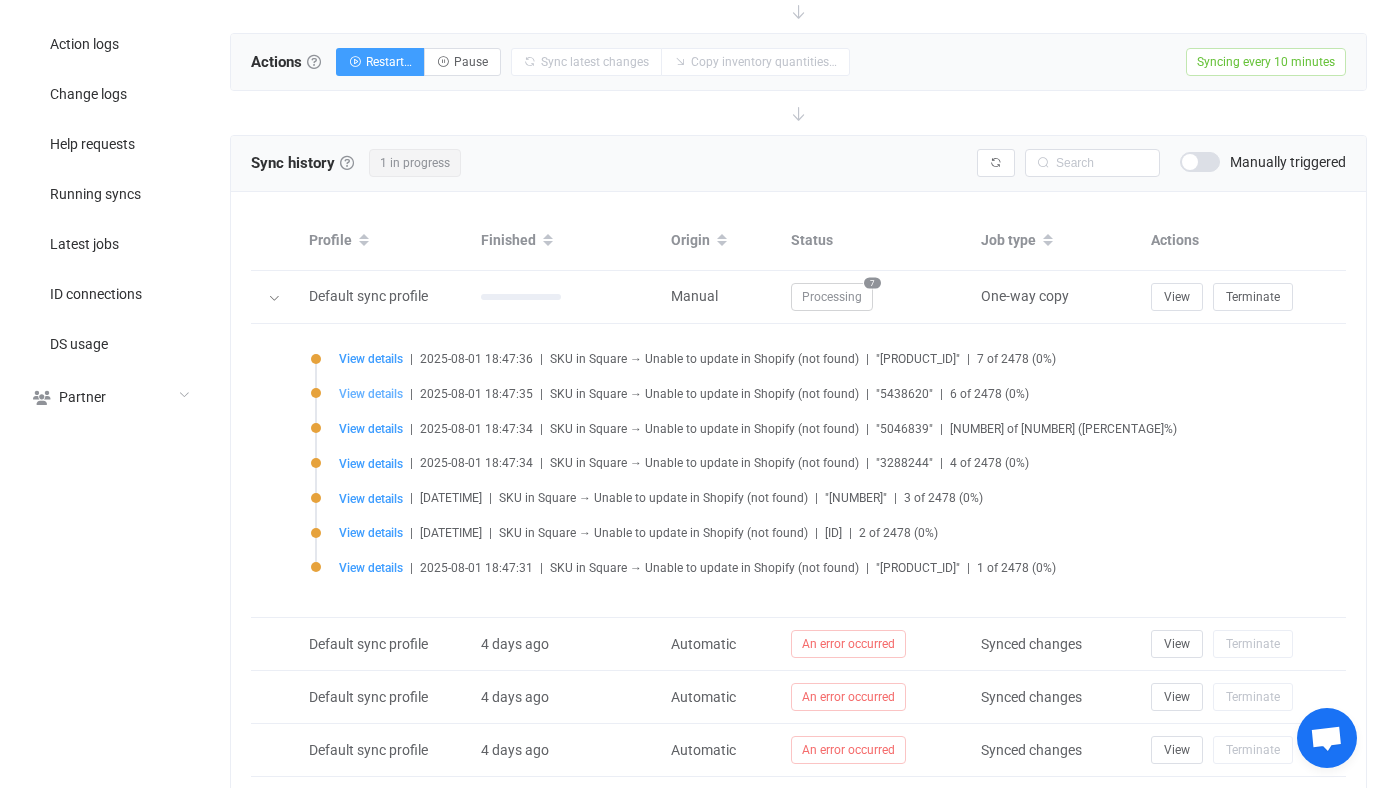 click on "View details" at bounding box center [371, 394] 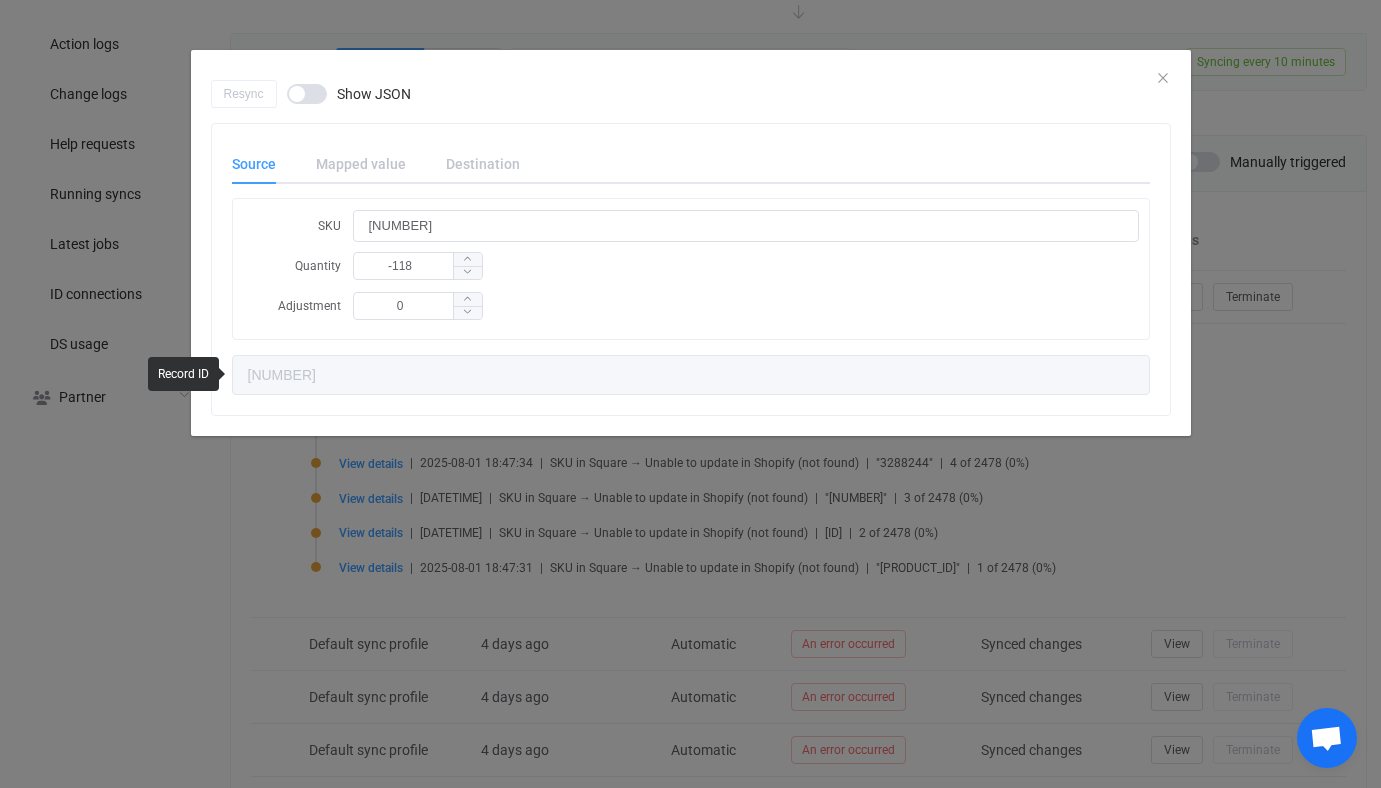 click on "Resync Show JSON Source Mapped value Destination SKU 5438620 Quantity -118 Adjustment 0 5438620 SKU Unchanged Barcode Unchanged Quantity Unchanged Adjustment Unchanged SKU Barcode Quantity 0 Adjustment 0 5438620" at bounding box center [690, 394] 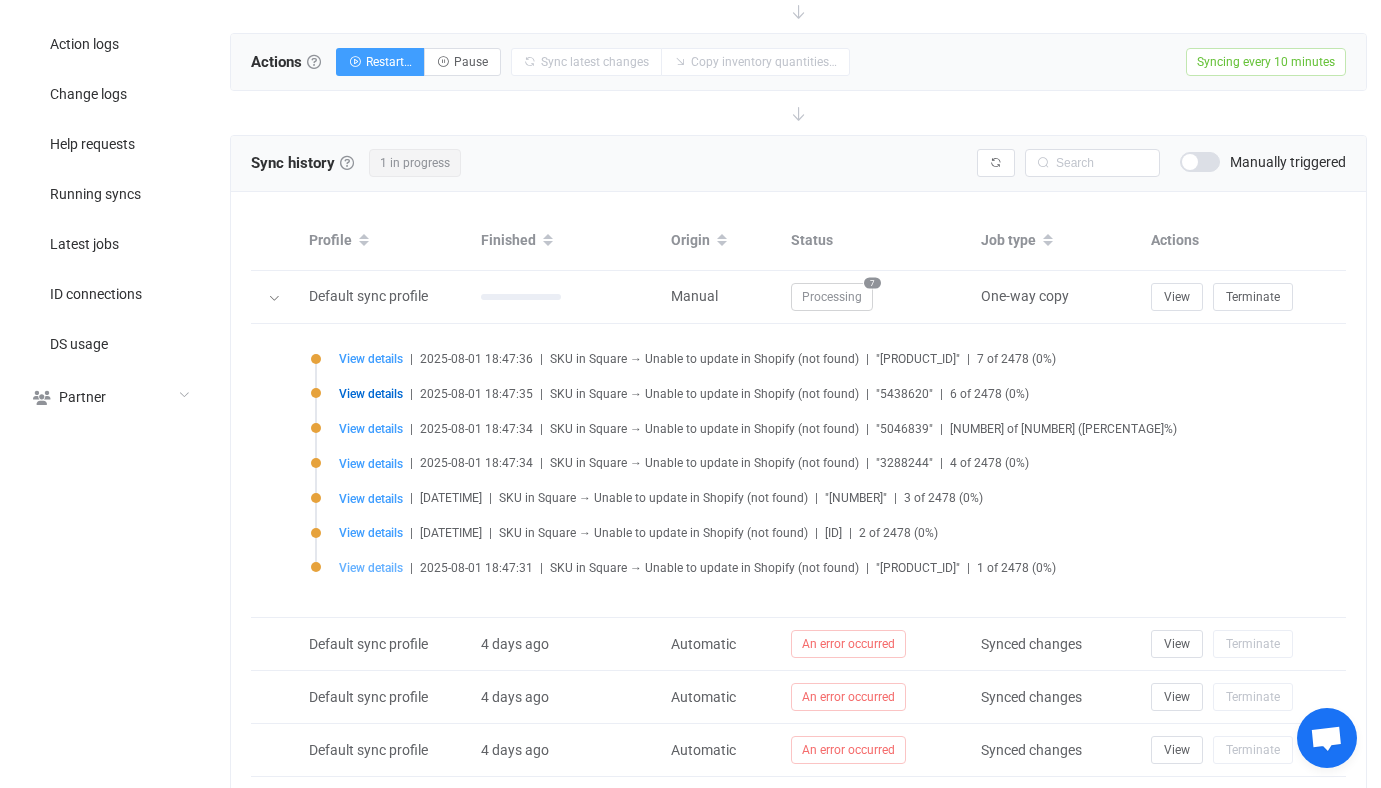 click on "View details" at bounding box center [371, 568] 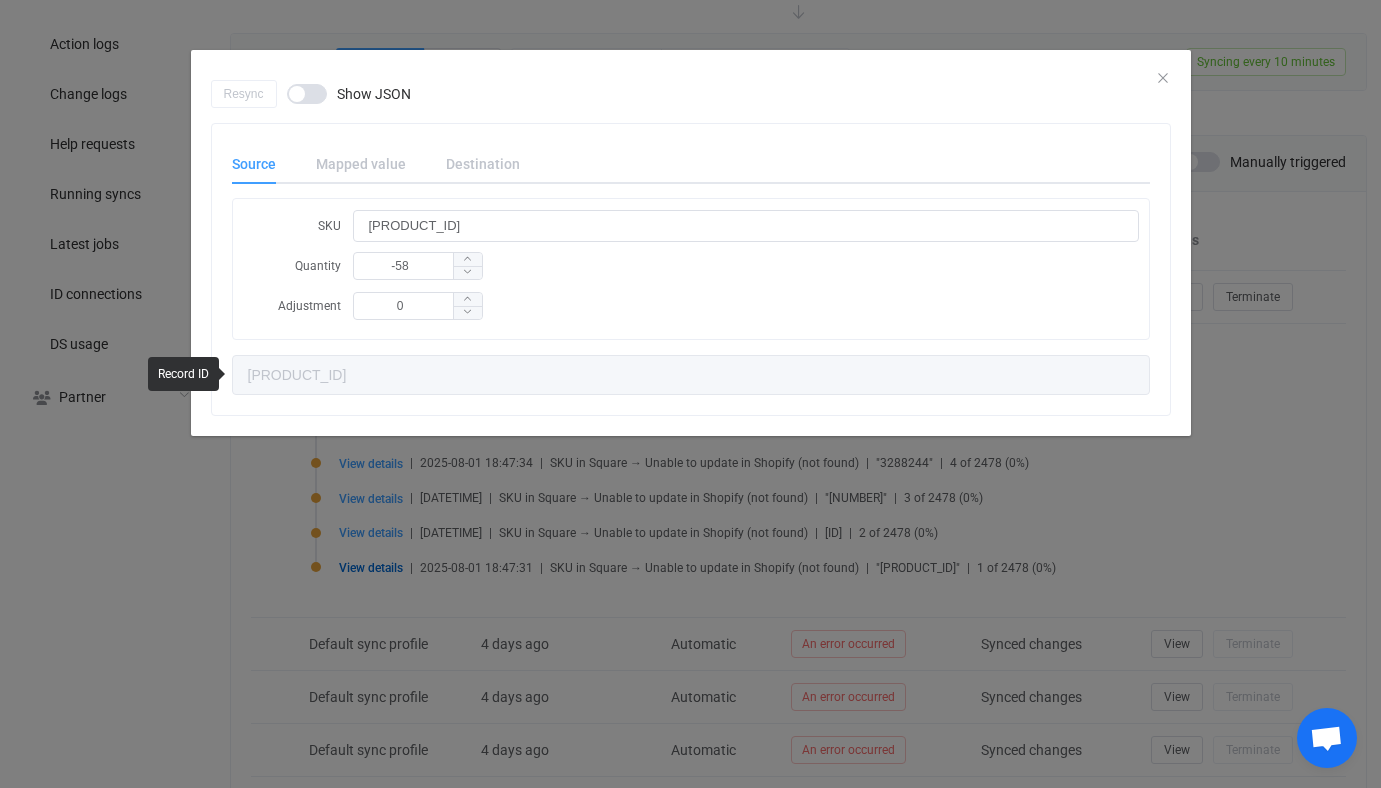 click on "Resync Show JSON Source Mapped value Destination SKU Y023500 Quantity -58 Adjustment 0 Y023500 SKU Unchanged Barcode Unchanged Quantity Unchanged Adjustment Unchanged SKU Barcode Quantity 0 Adjustment 0 Y023500" at bounding box center (690, 394) 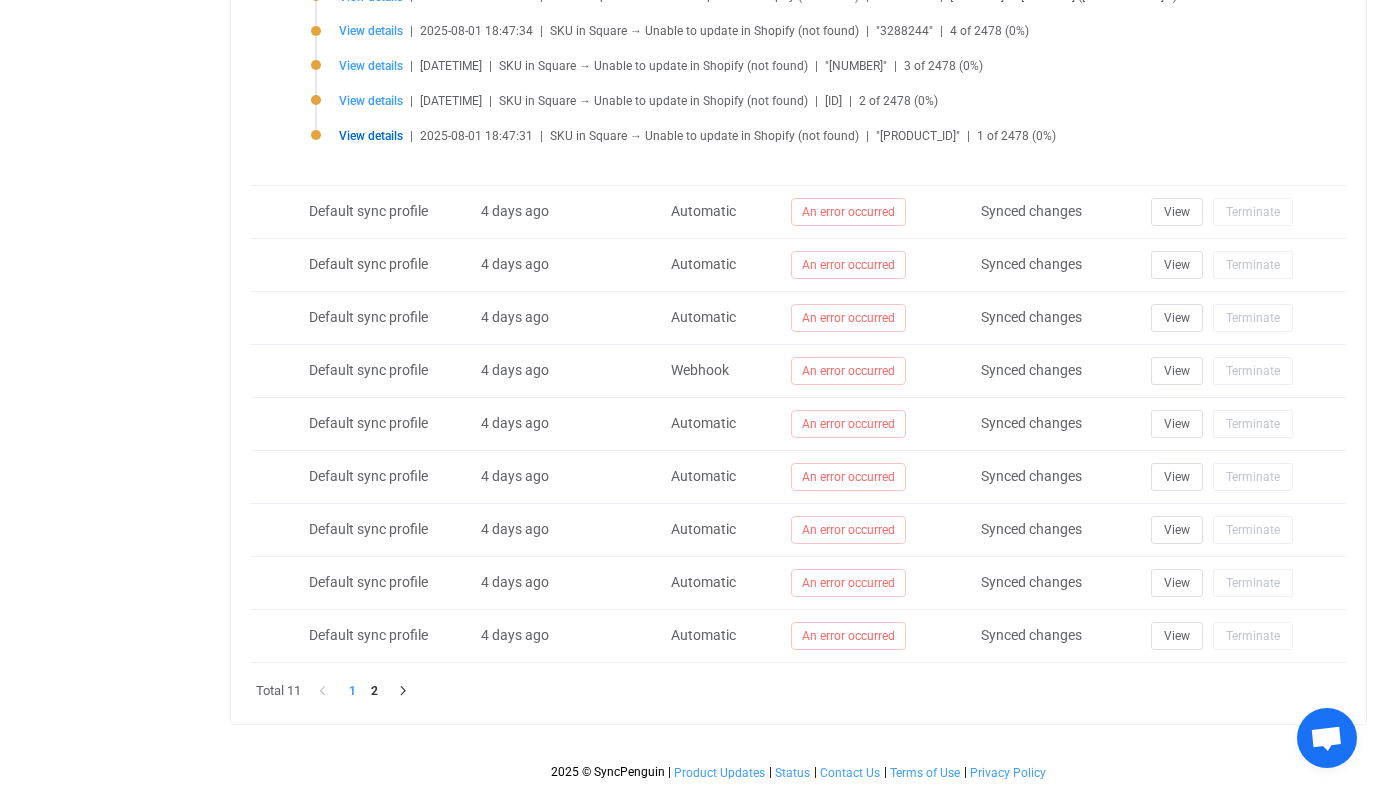 scroll, scrollTop: 670, scrollLeft: 0, axis: vertical 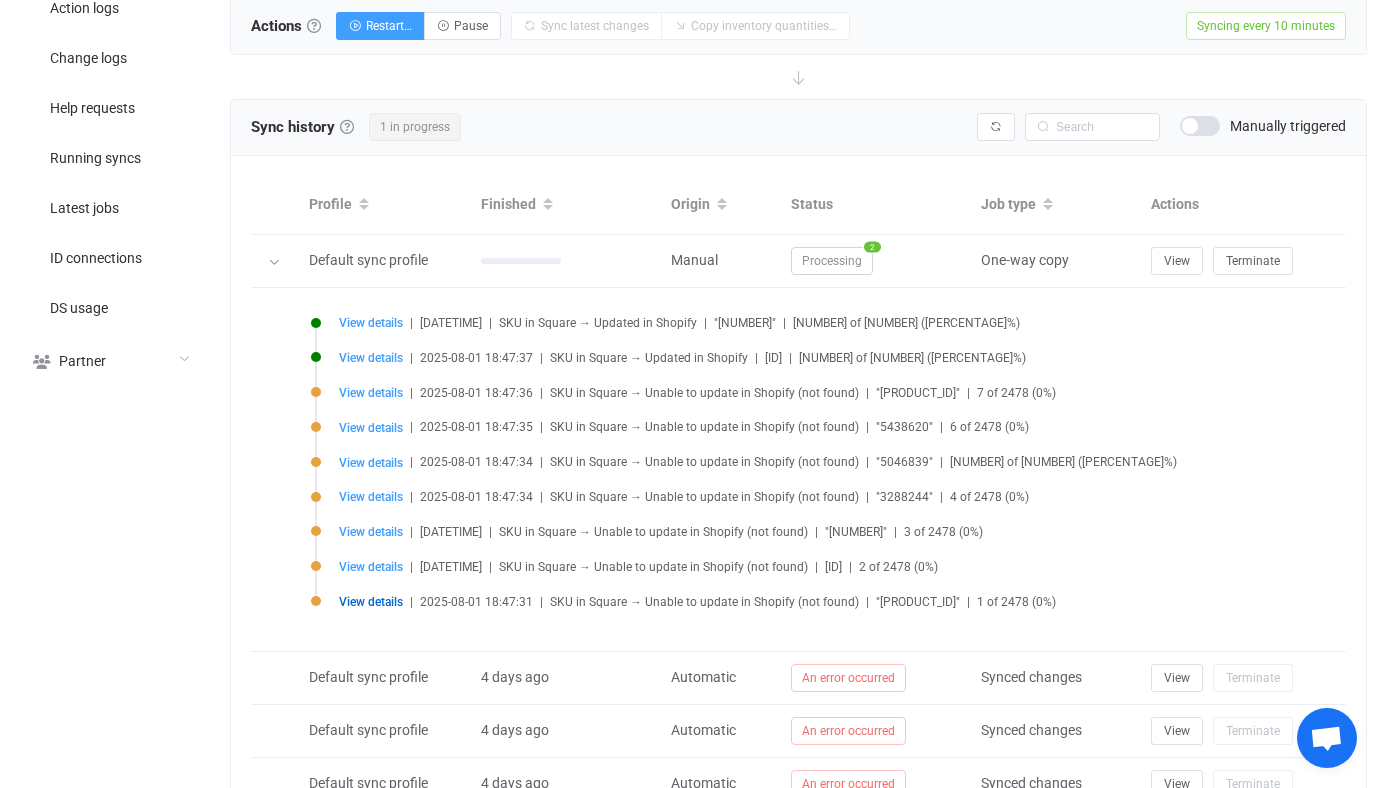 click on "View details | 2025-08-01 18:47:41 | SKU in Square → Updated in Shopify | "047852124904" | 9 of 2478 (0%)" at bounding box center [817, 323] 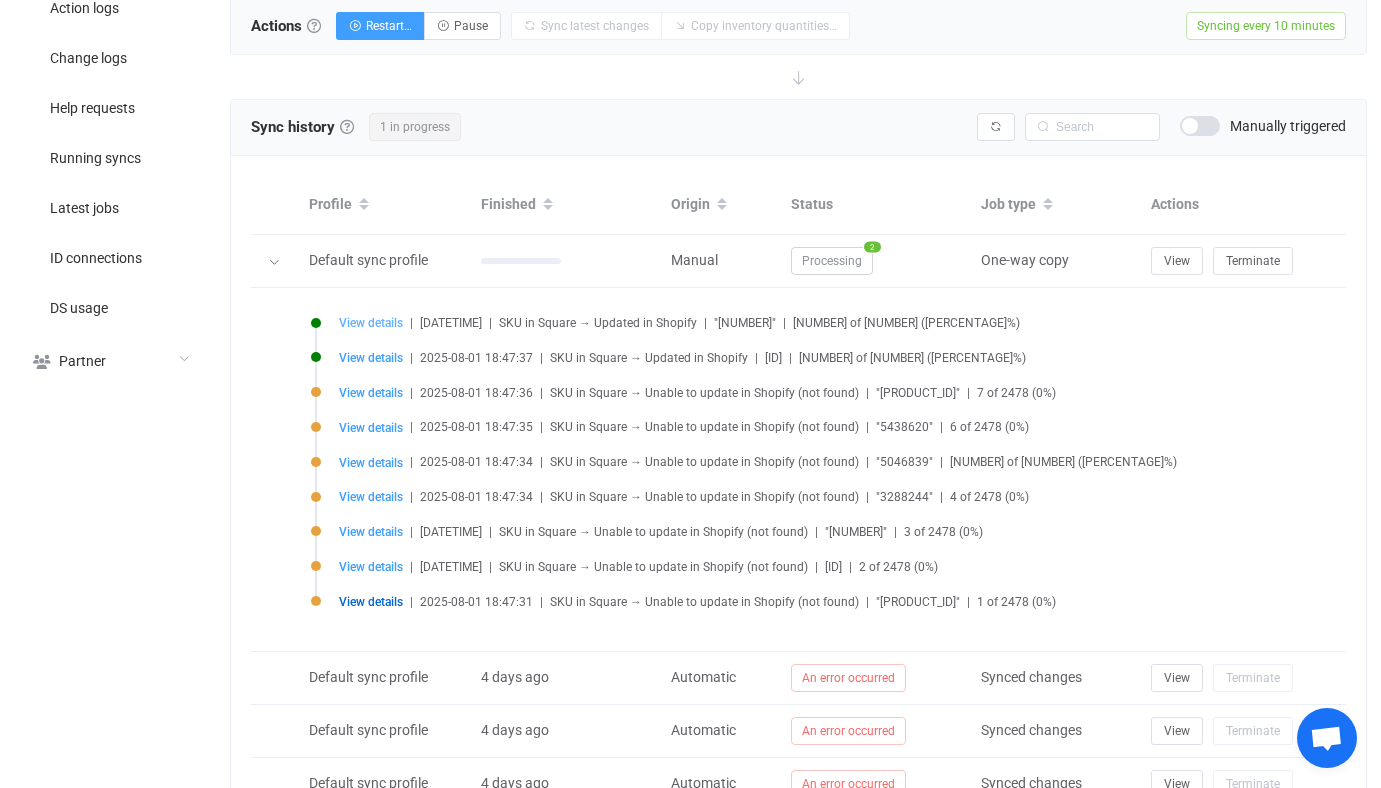 click on "View details" at bounding box center [371, 323] 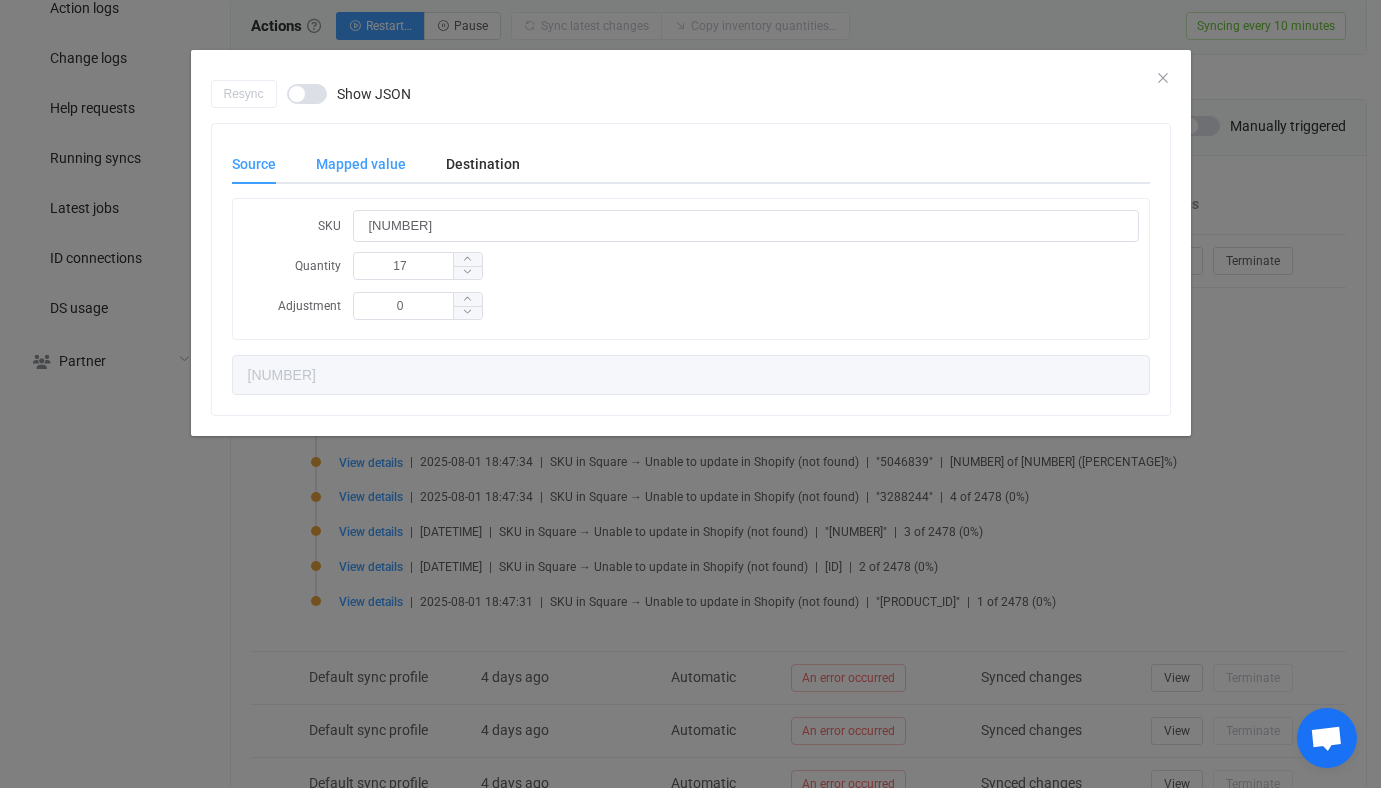 click on "Mapped value" at bounding box center [361, 164] 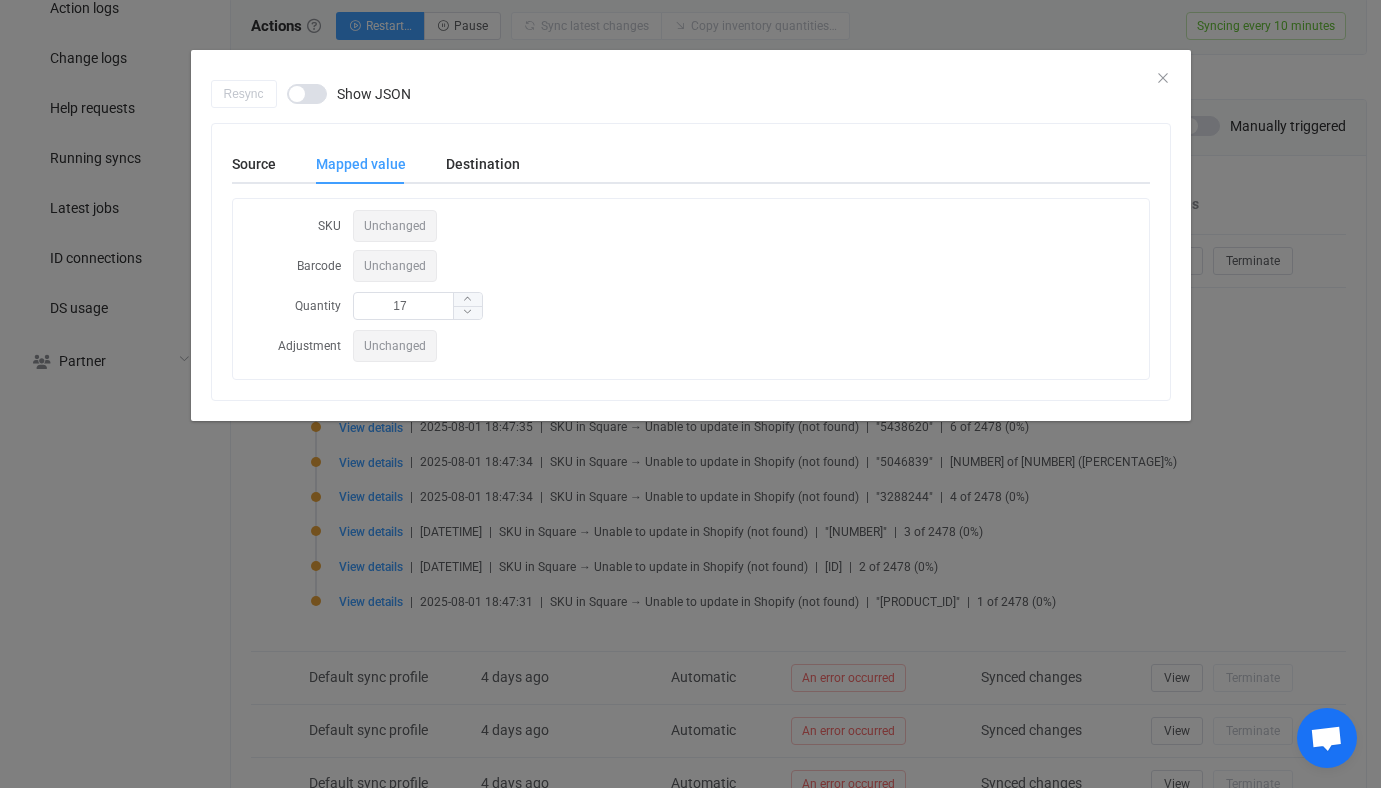 click on "Resync Show JSON Source Mapped value Destination SKU 047852124904 Quantity 17 Adjustment 0 047852124904 SKU Unchanged Barcode Unchanged Quantity 17 Adjustment Unchanged SKU 047852124904 Barcode 047852124904 Quantity 17 Adjustment 0 047852124904" at bounding box center (690, 394) 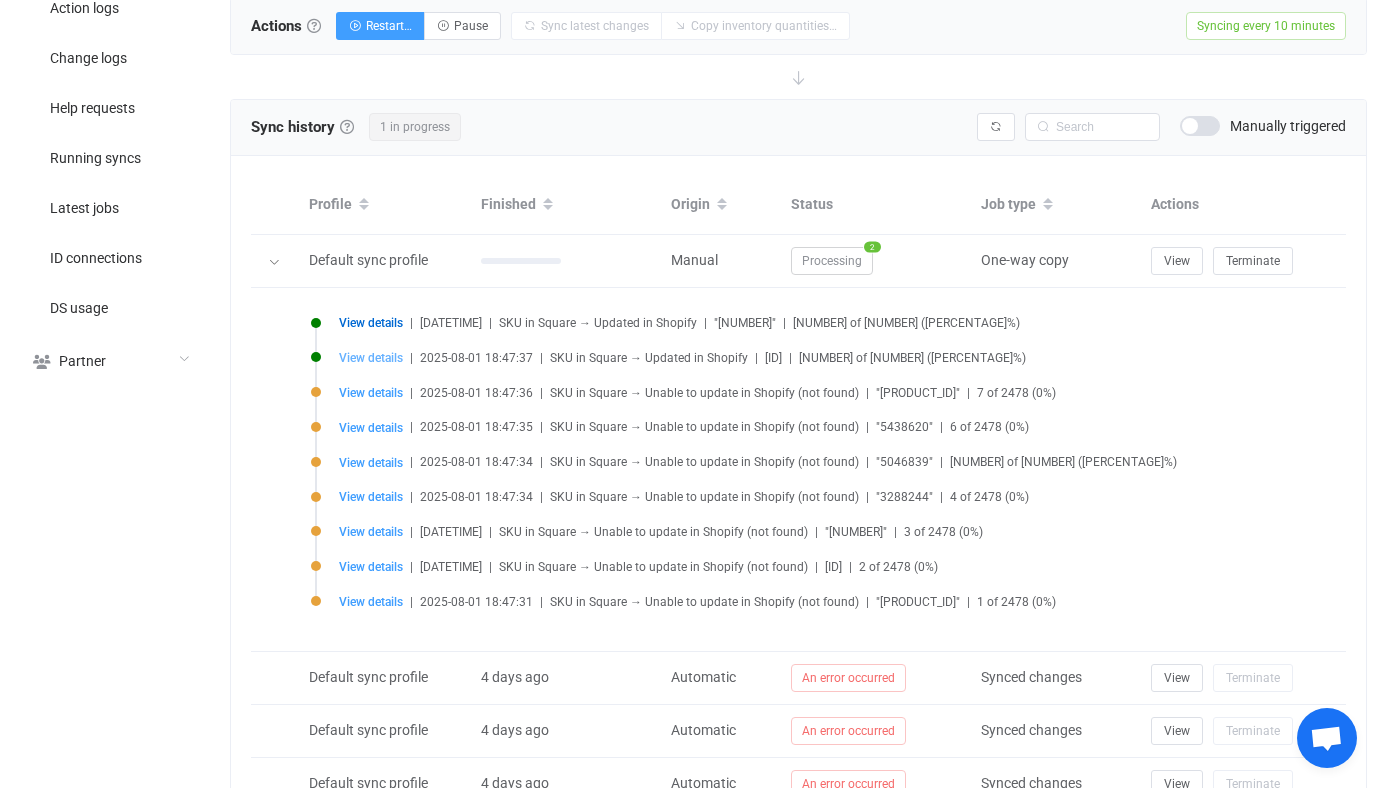 click on "View details" at bounding box center [371, 358] 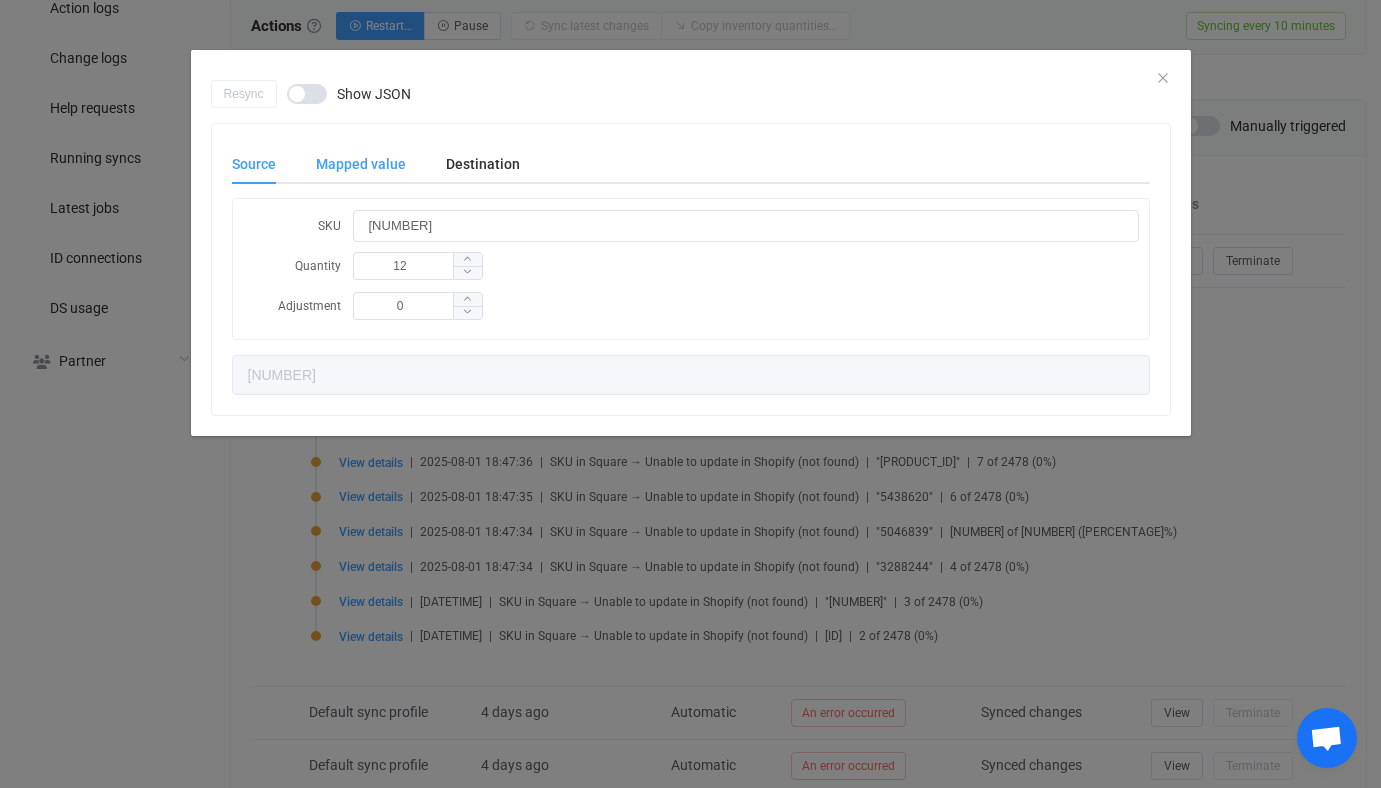 click on "Mapped value" at bounding box center [361, 164] 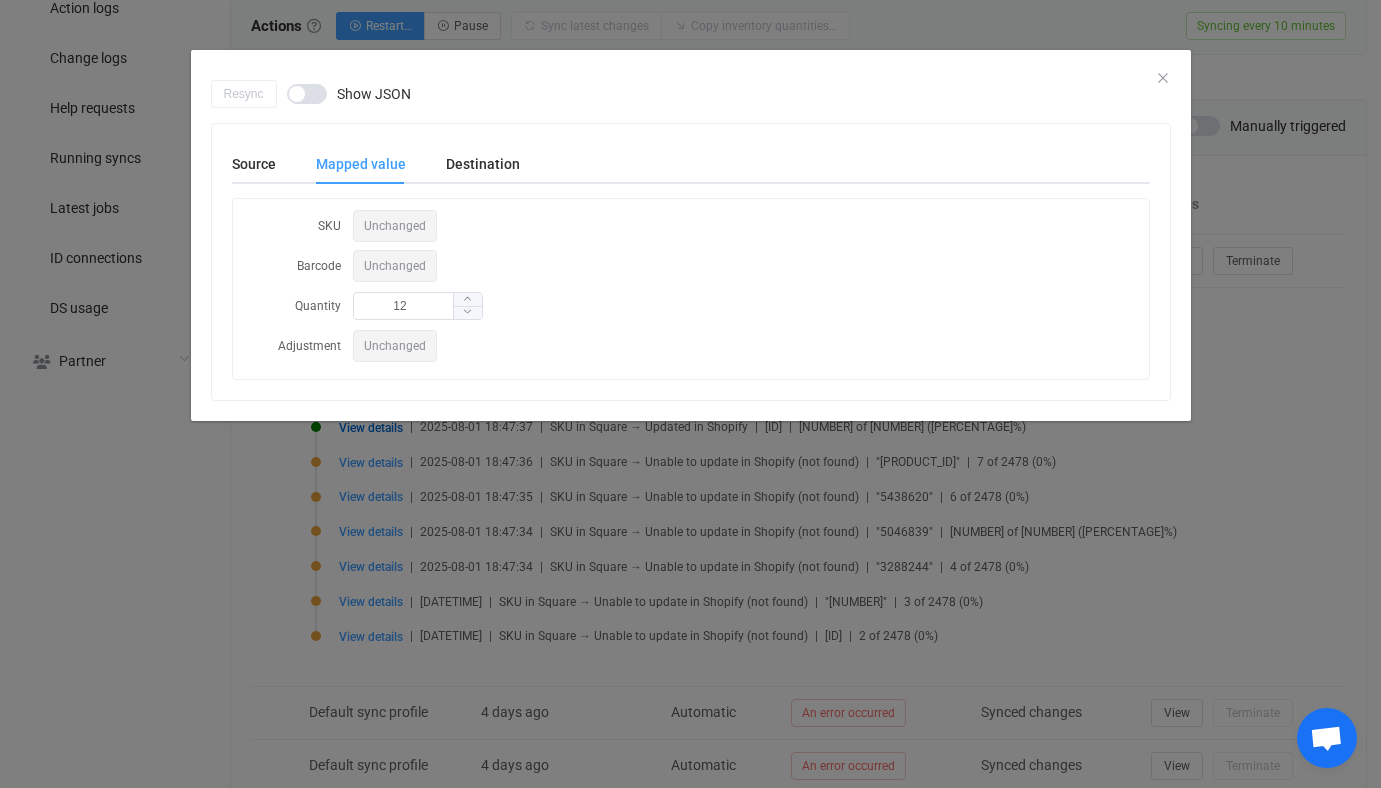 click on "Resync Show JSON Source Mapped value Destination SKU 047852073141 Quantity 12 Adjustment 0 047852073141 SKU Unchanged Barcode Unchanged Quantity 12 Adjustment Unchanged SKU 047852073141 Barcode 047852073141 Quantity 12 Adjustment 0 047852073141" at bounding box center (690, 394) 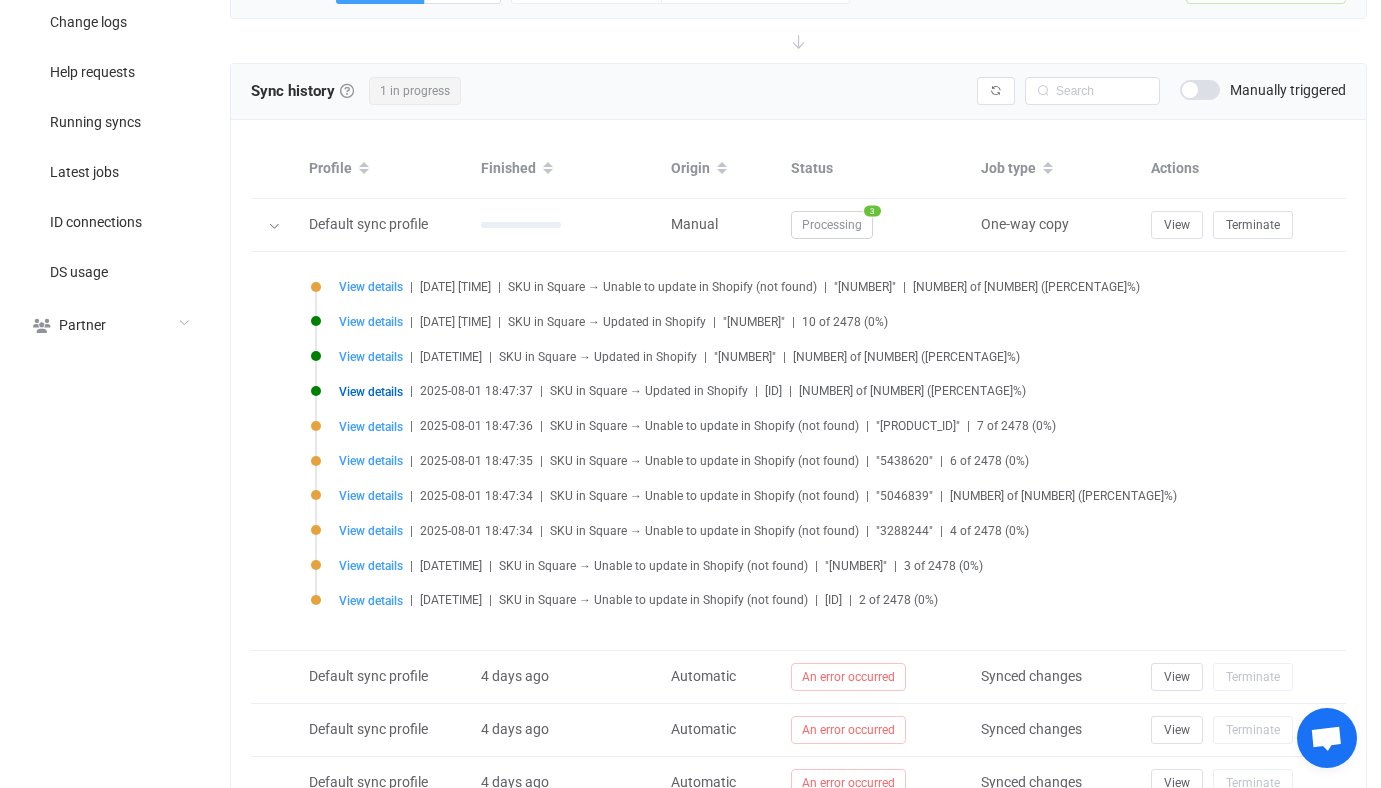 scroll, scrollTop: 709, scrollLeft: 0, axis: vertical 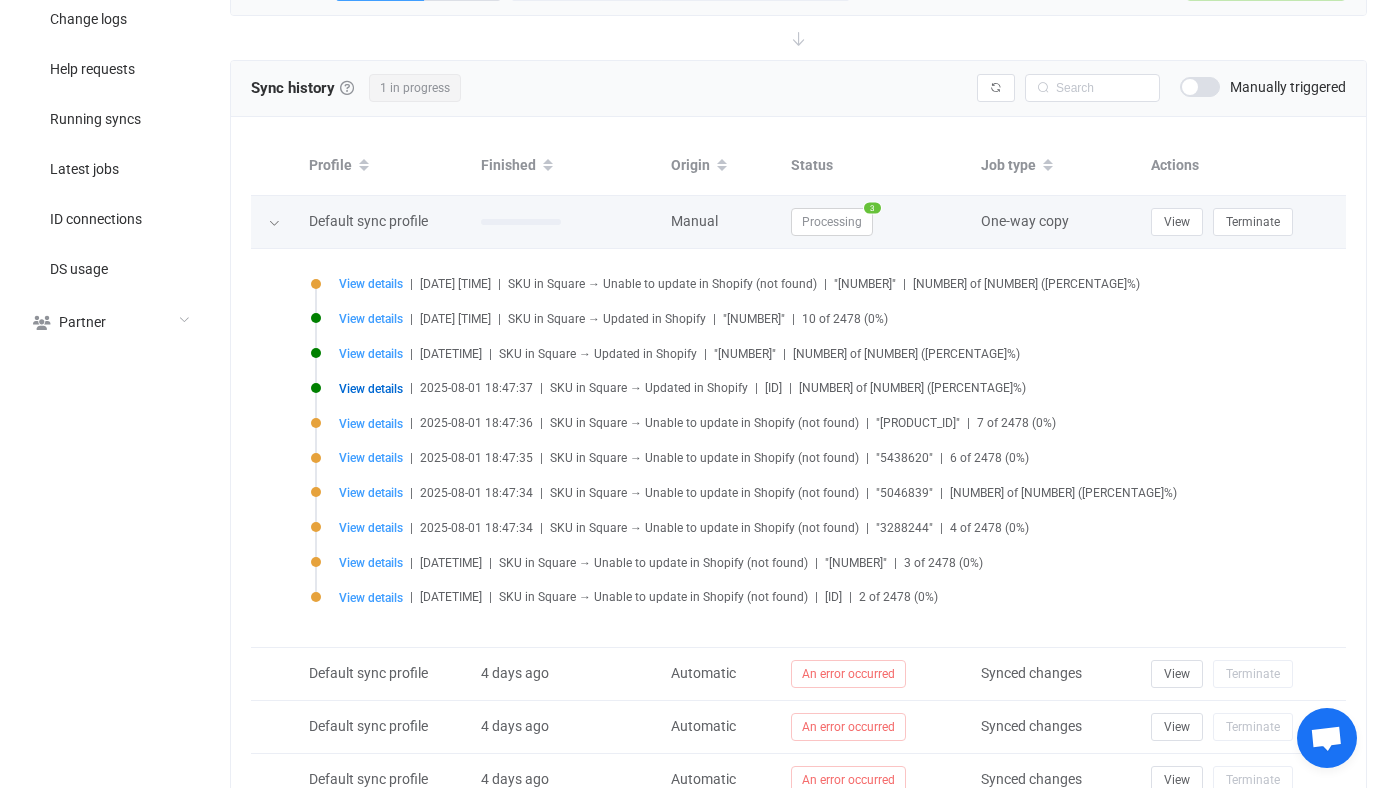 click at bounding box center (275, 222) 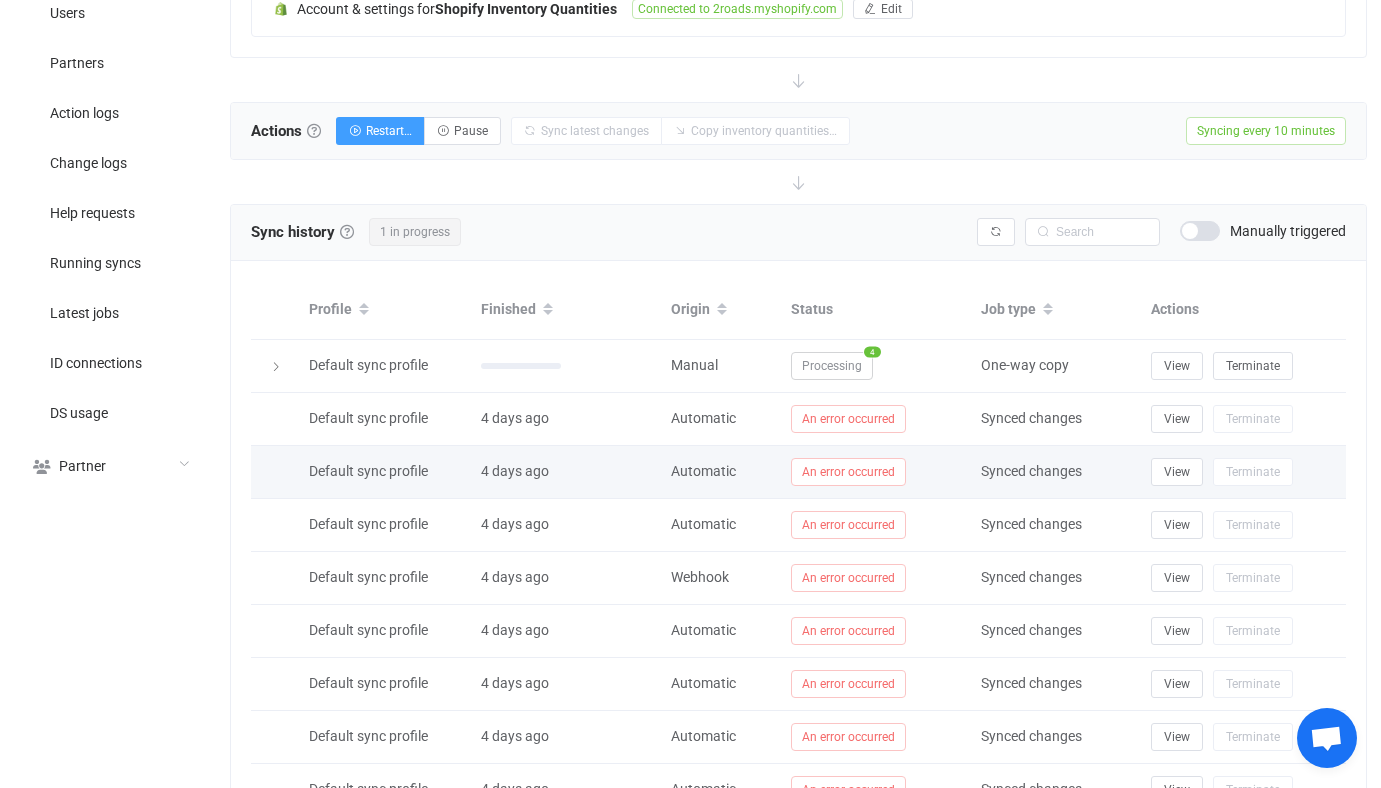scroll, scrollTop: 496, scrollLeft: 0, axis: vertical 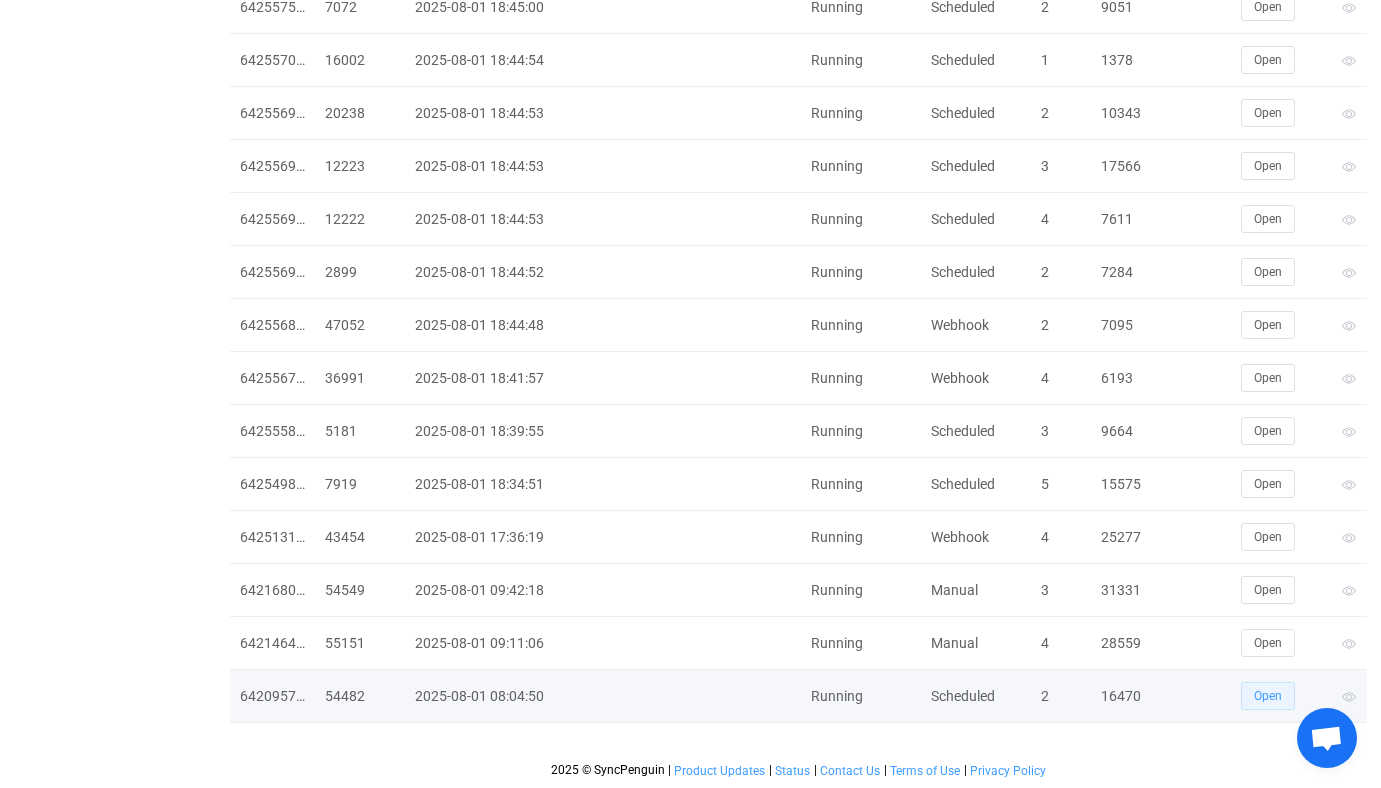 click on "Open" at bounding box center (1268, 696) 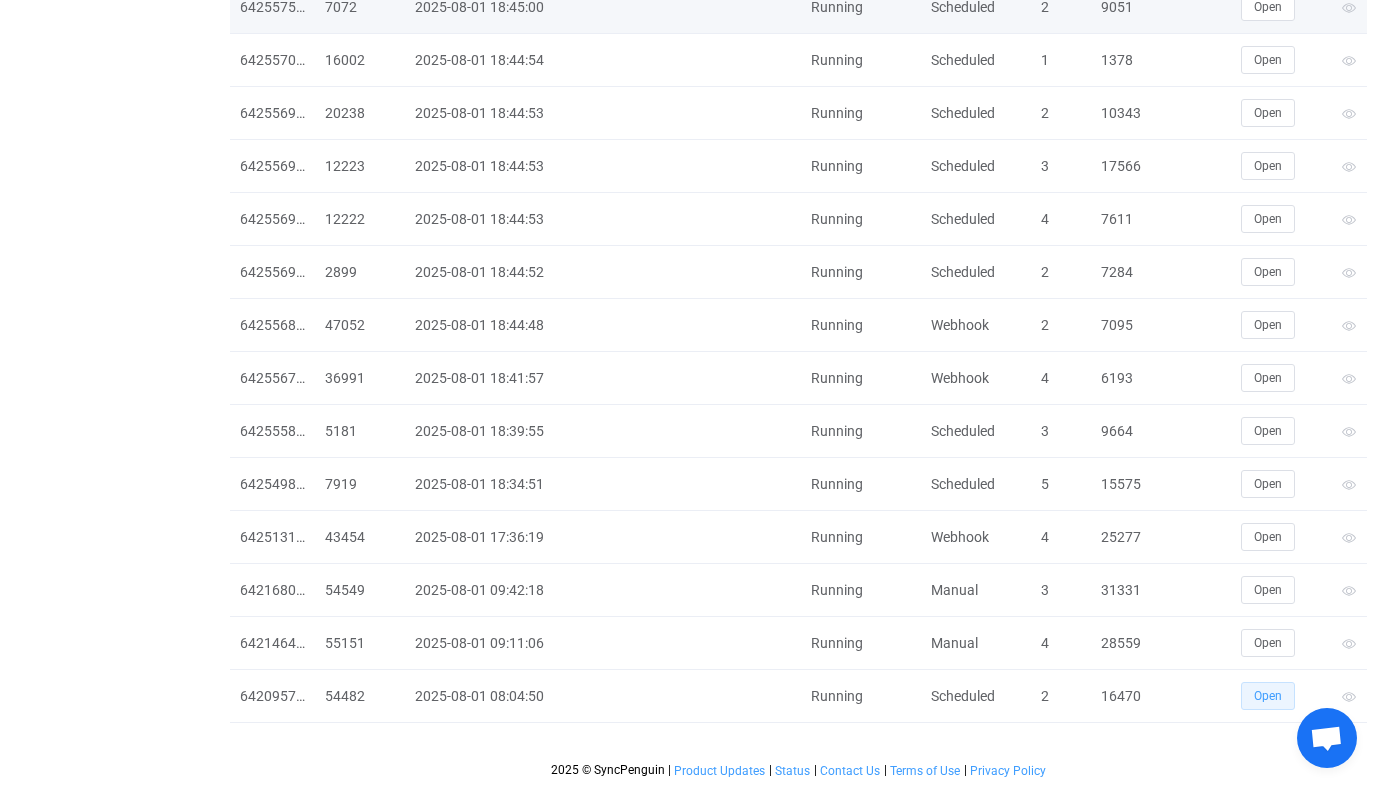 type 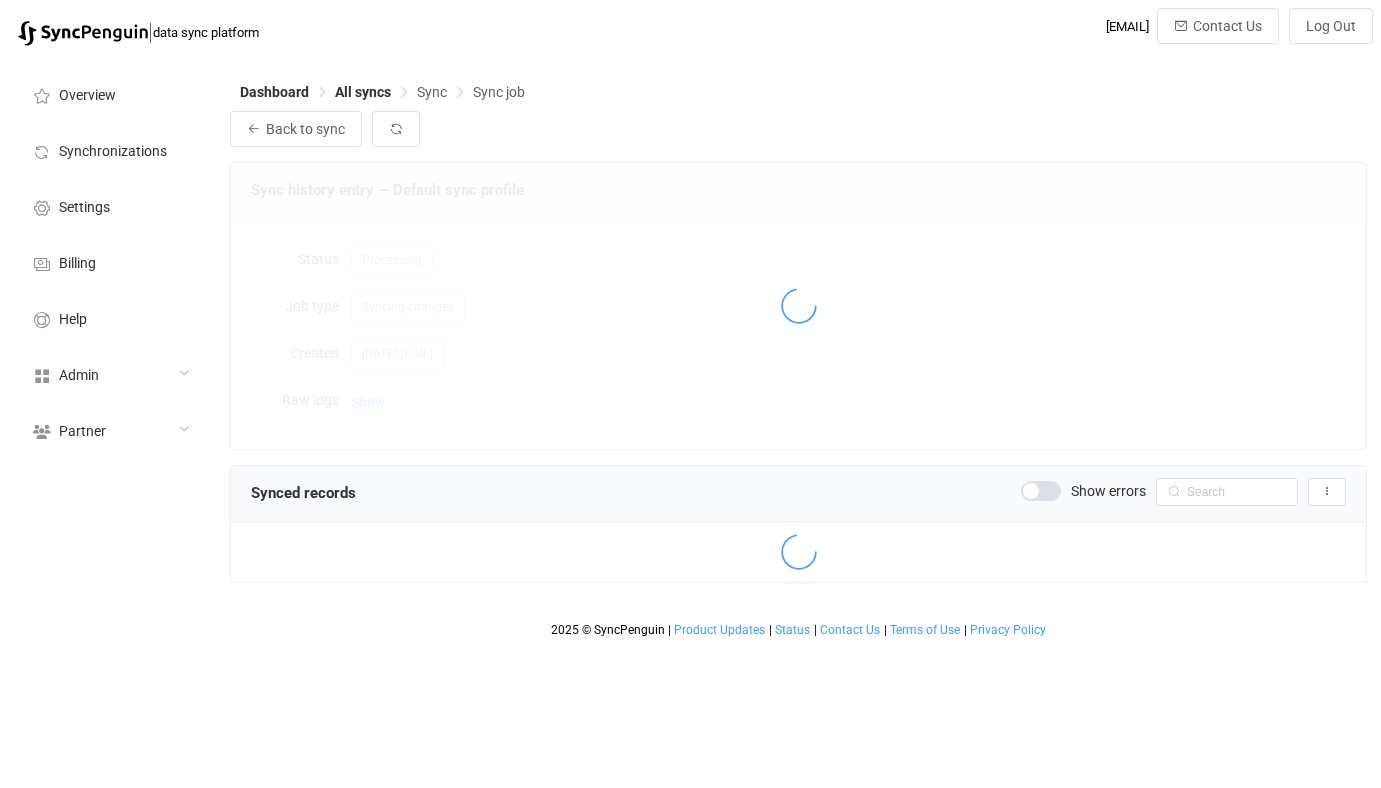 scroll, scrollTop: 0, scrollLeft: 0, axis: both 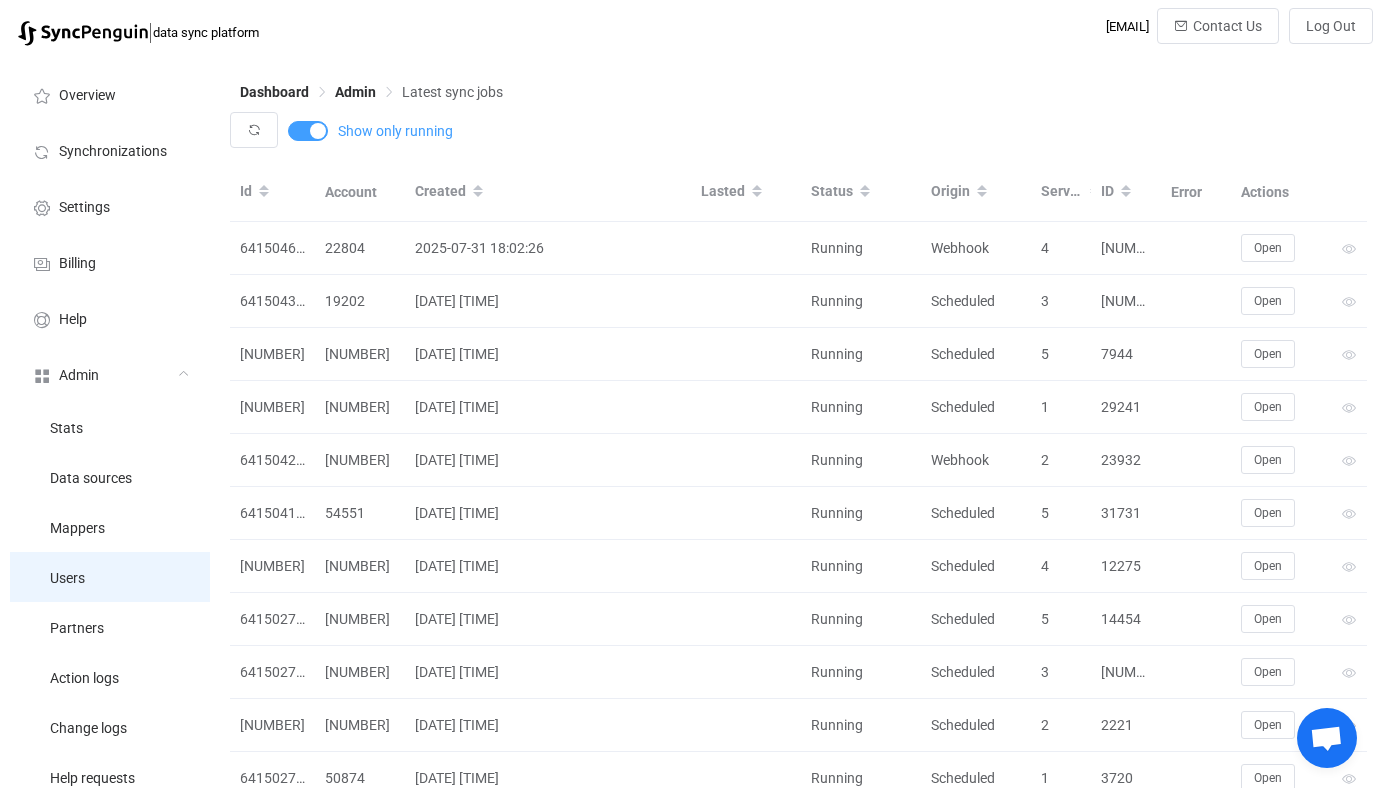 click on "Users" at bounding box center [110, 577] 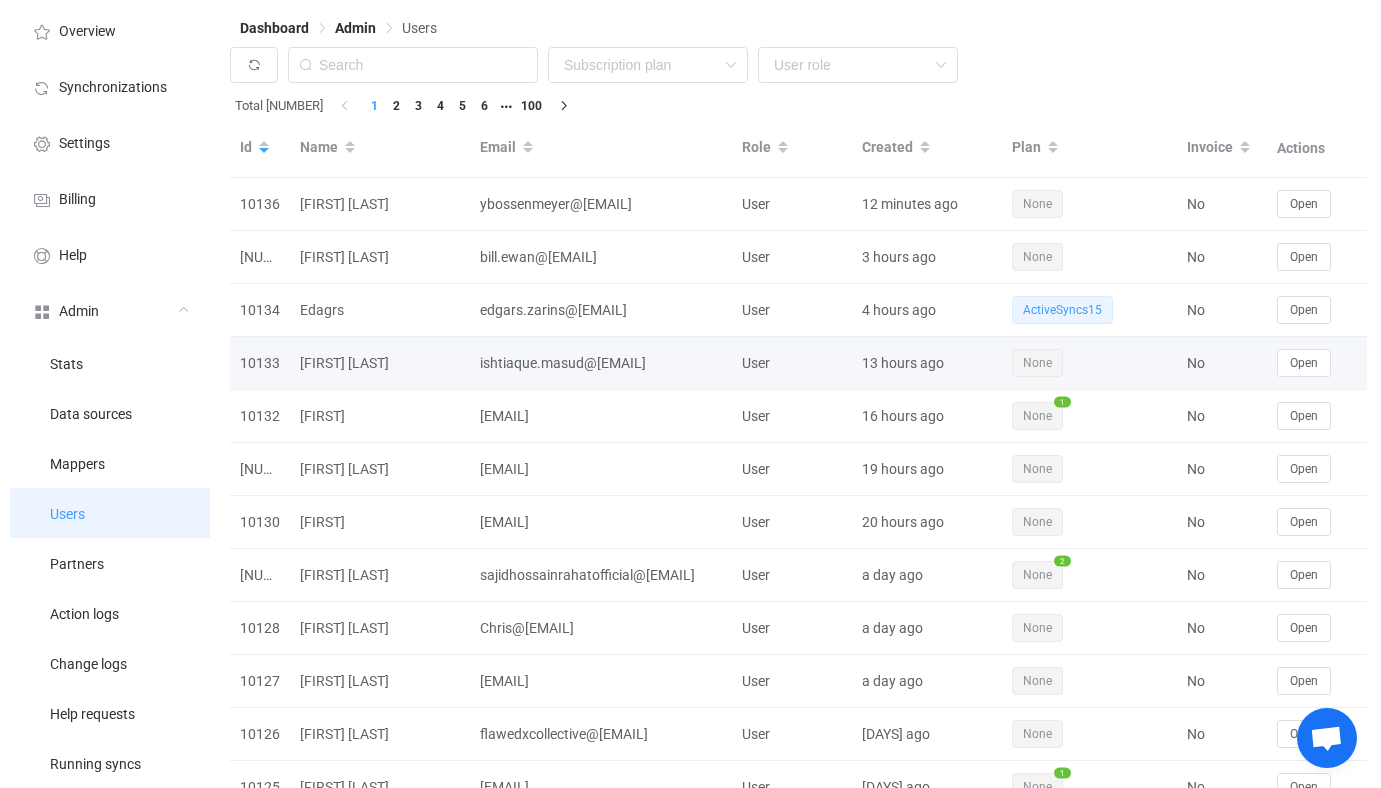 scroll, scrollTop: 0, scrollLeft: 0, axis: both 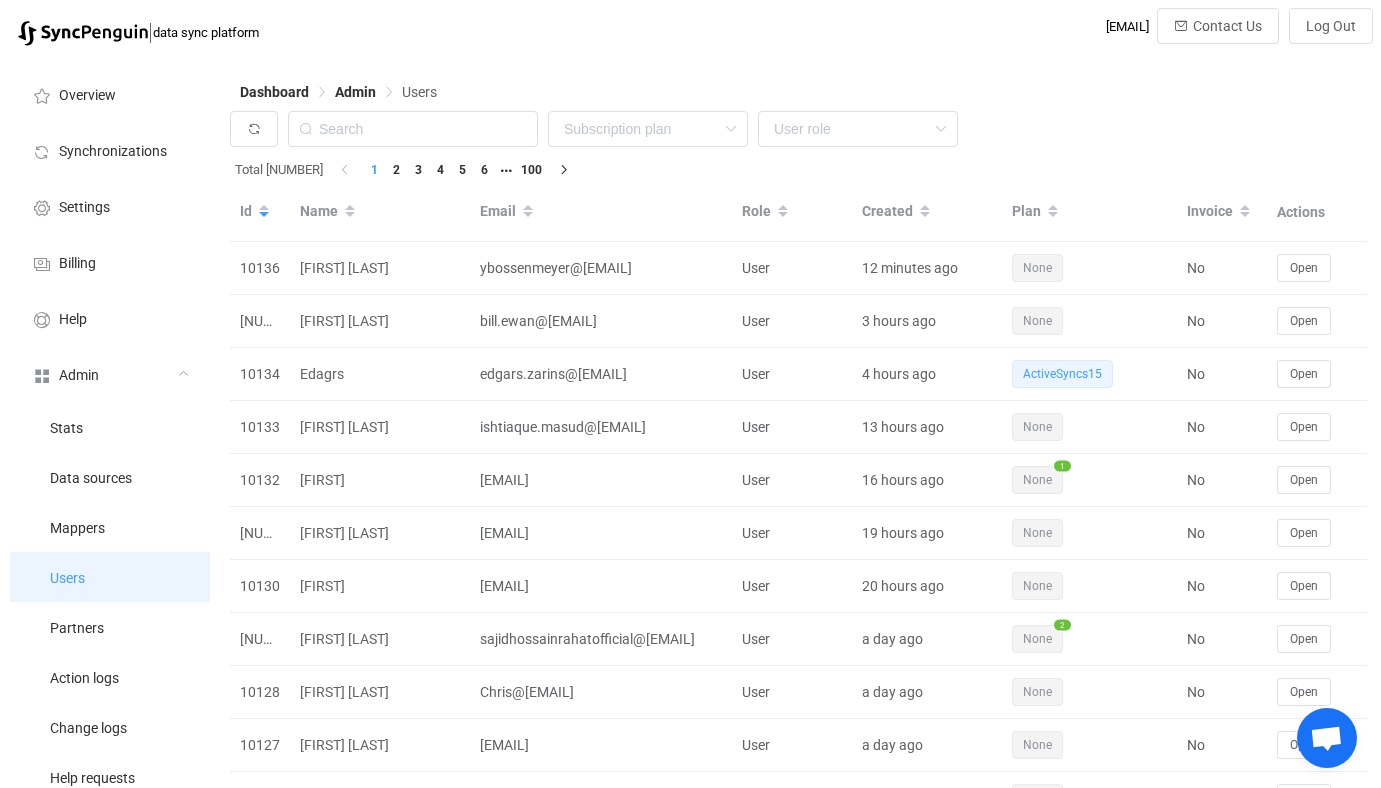type 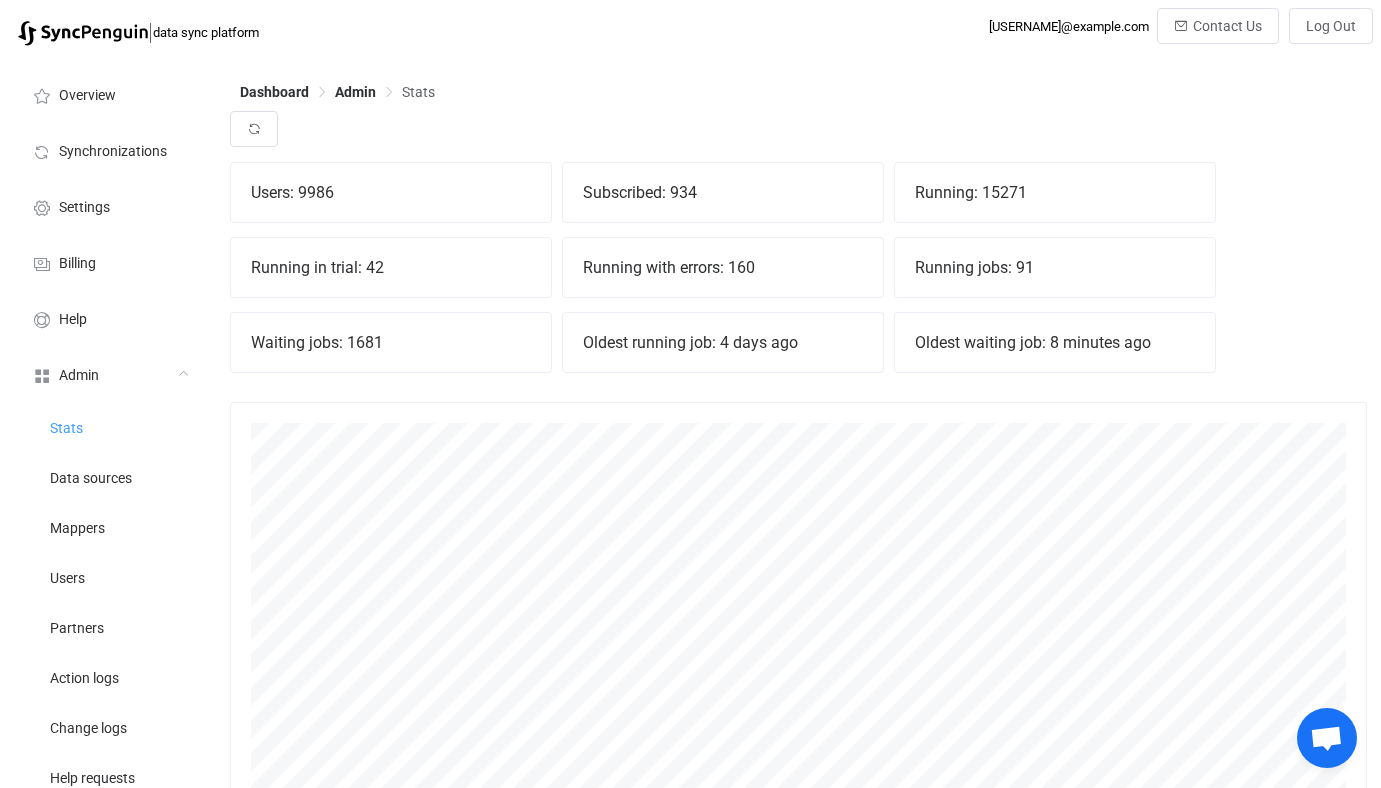 scroll, scrollTop: 121, scrollLeft: 0, axis: vertical 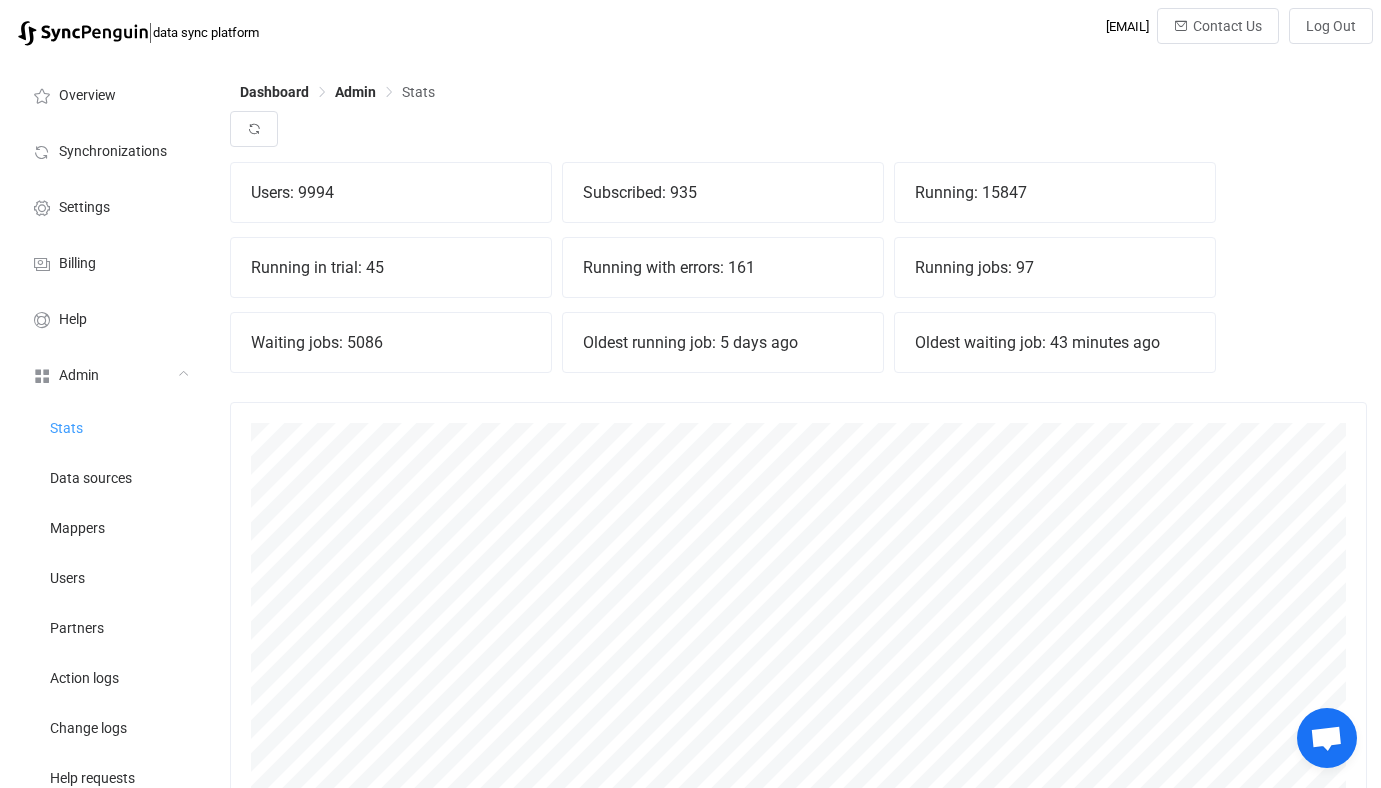 drag, startPoint x: 705, startPoint y: 191, endPoint x: 617, endPoint y: 190, distance: 88.005684 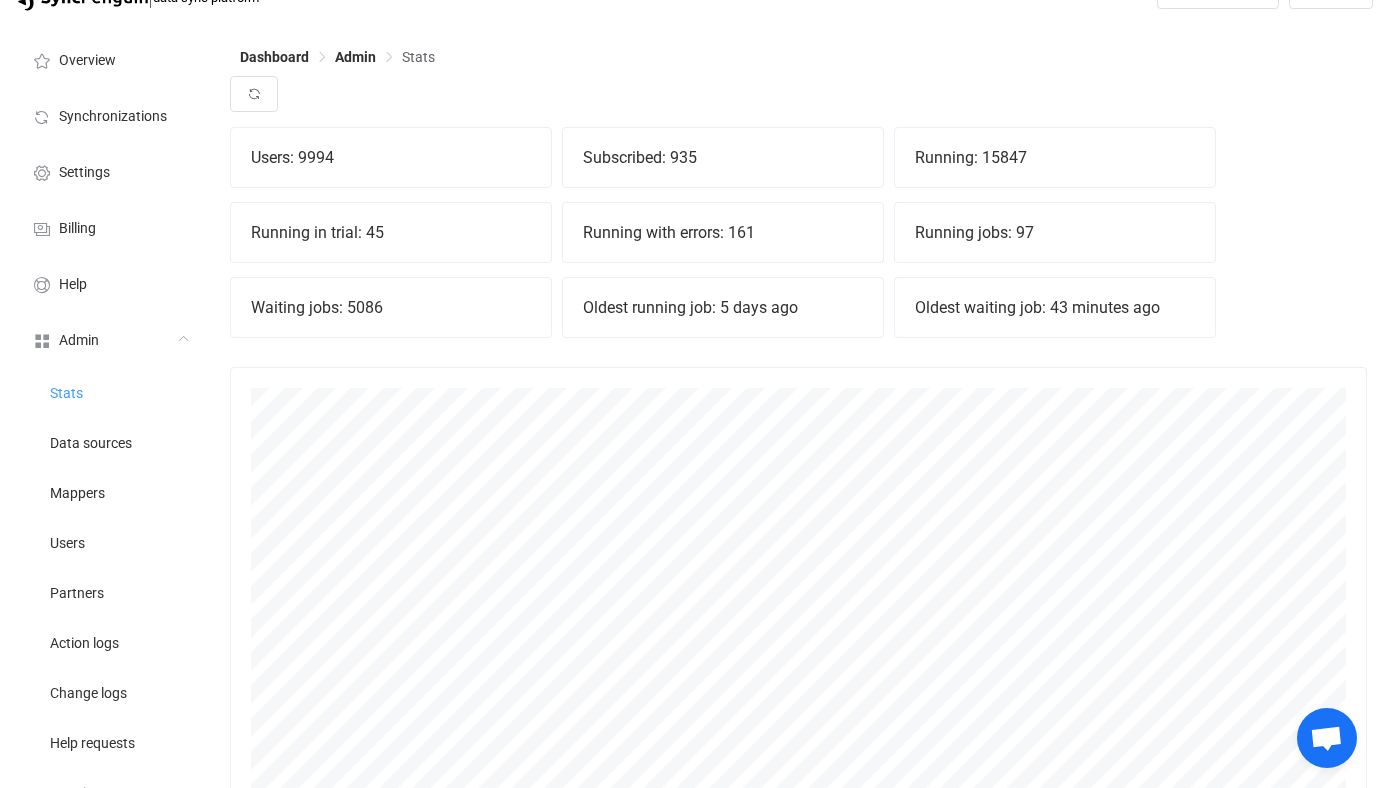 scroll, scrollTop: 34, scrollLeft: 0, axis: vertical 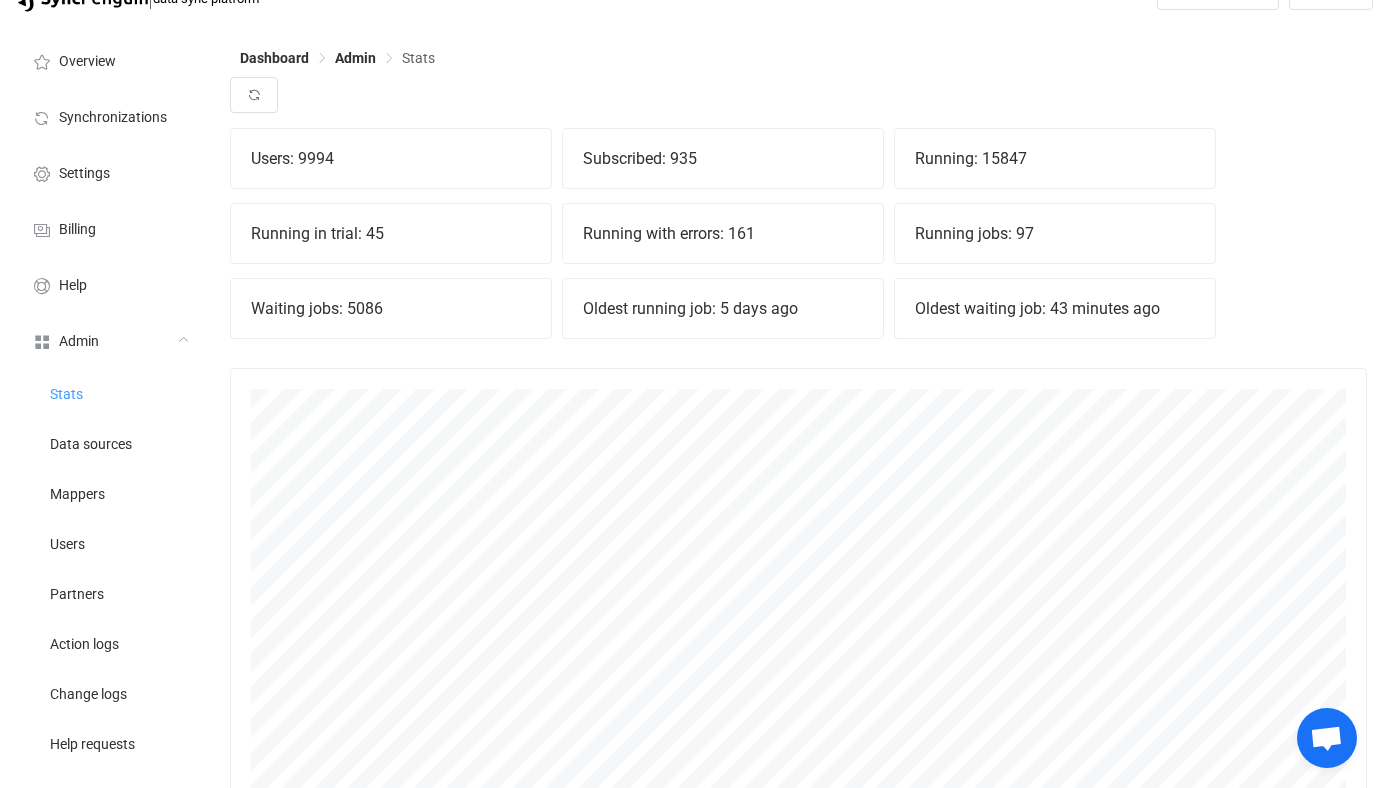 click on "Users: 9994" at bounding box center (391, 158) 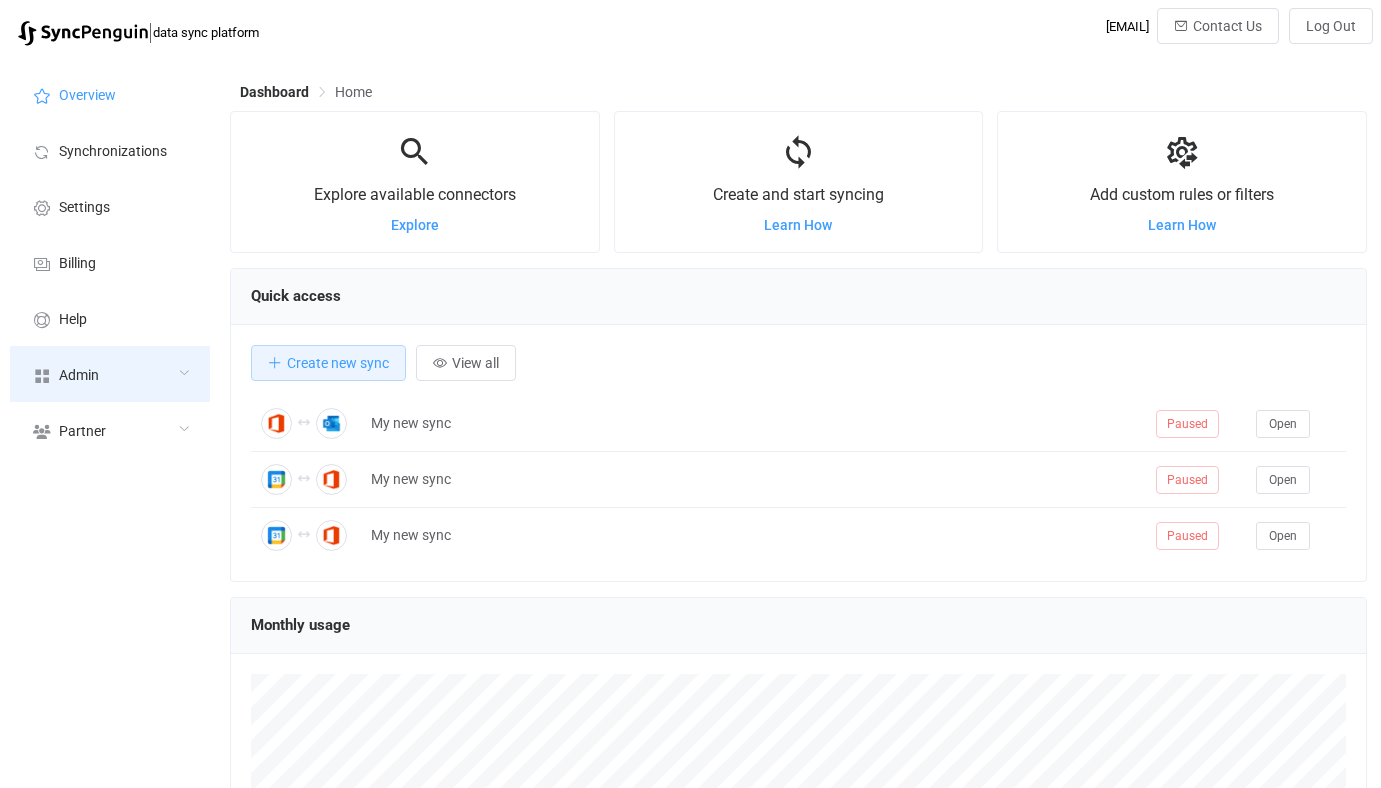 scroll, scrollTop: 0, scrollLeft: 0, axis: both 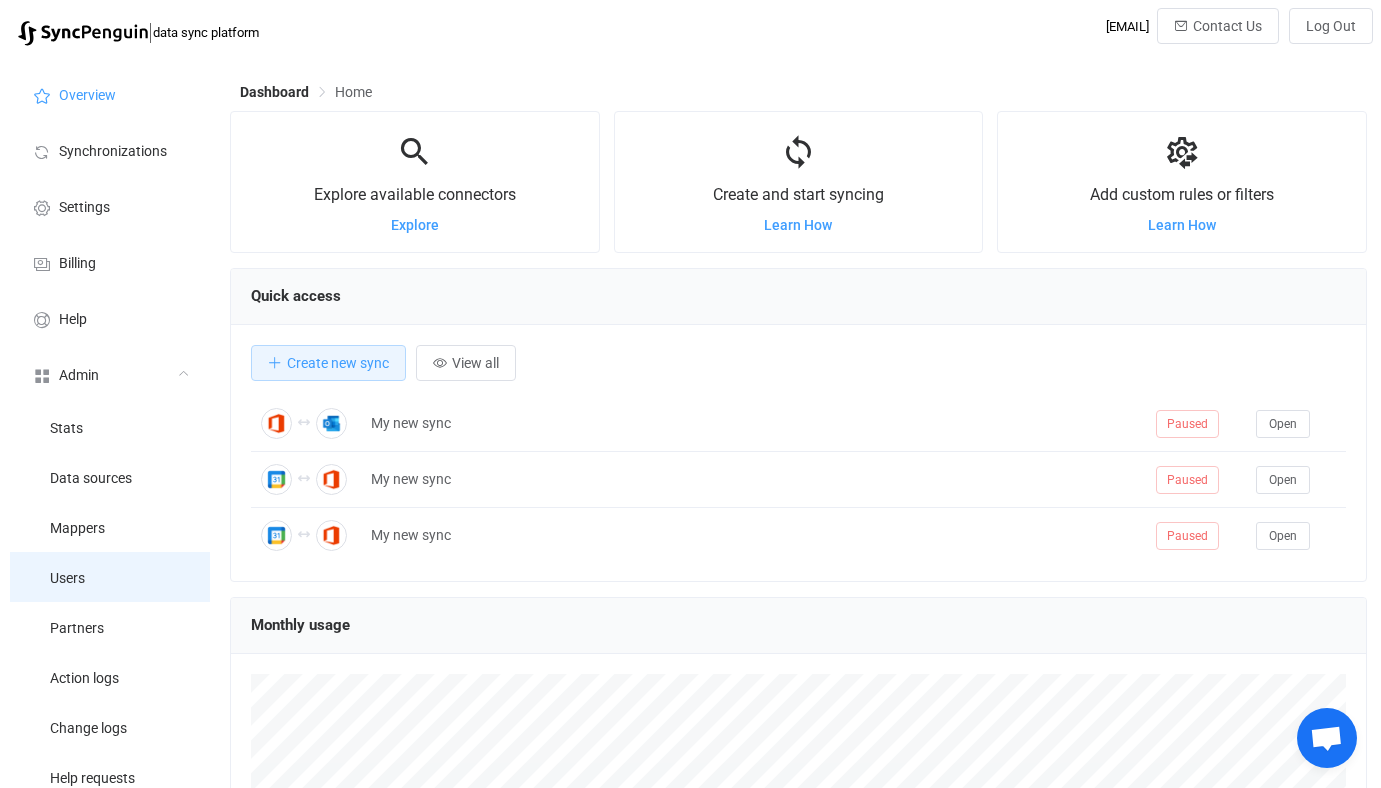 click on "Users" at bounding box center [110, 577] 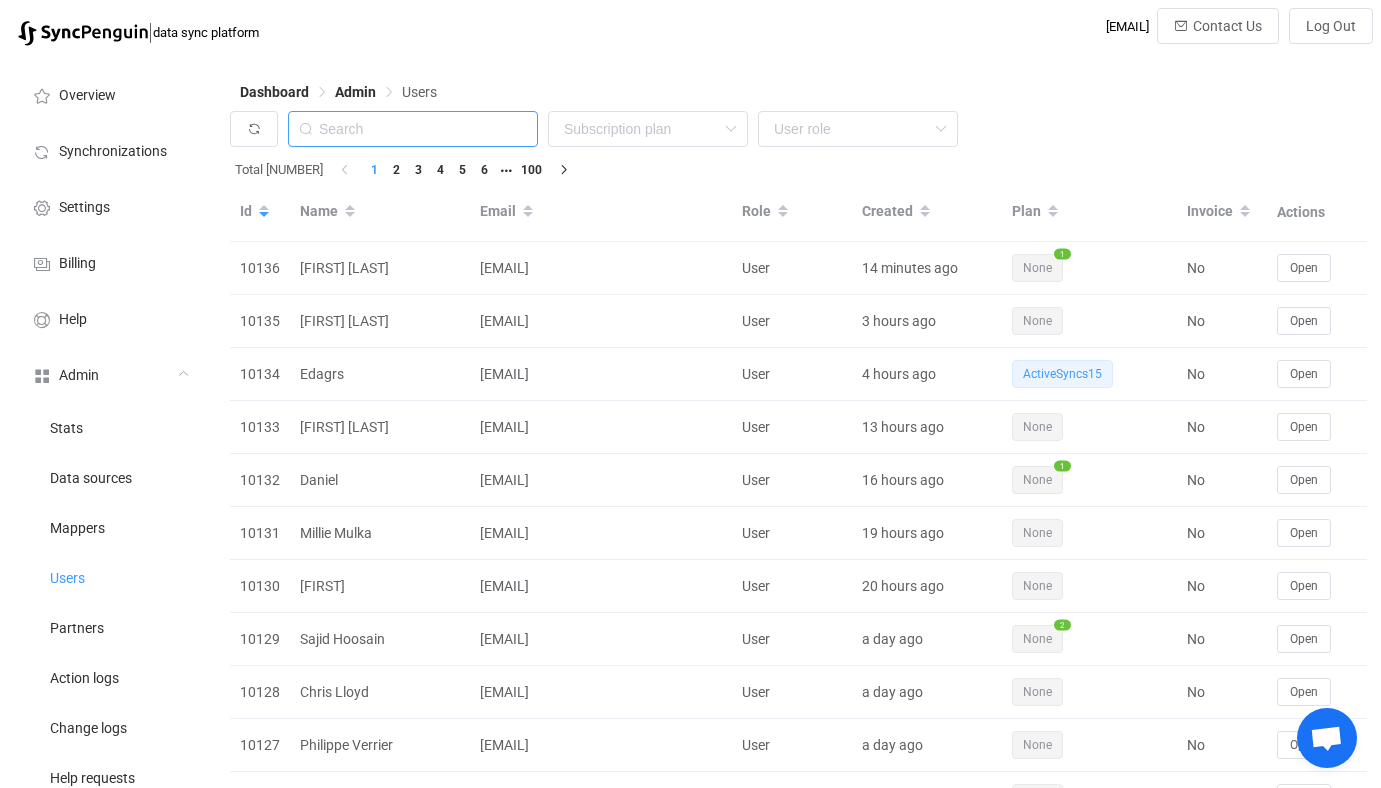 click at bounding box center [413, 129] 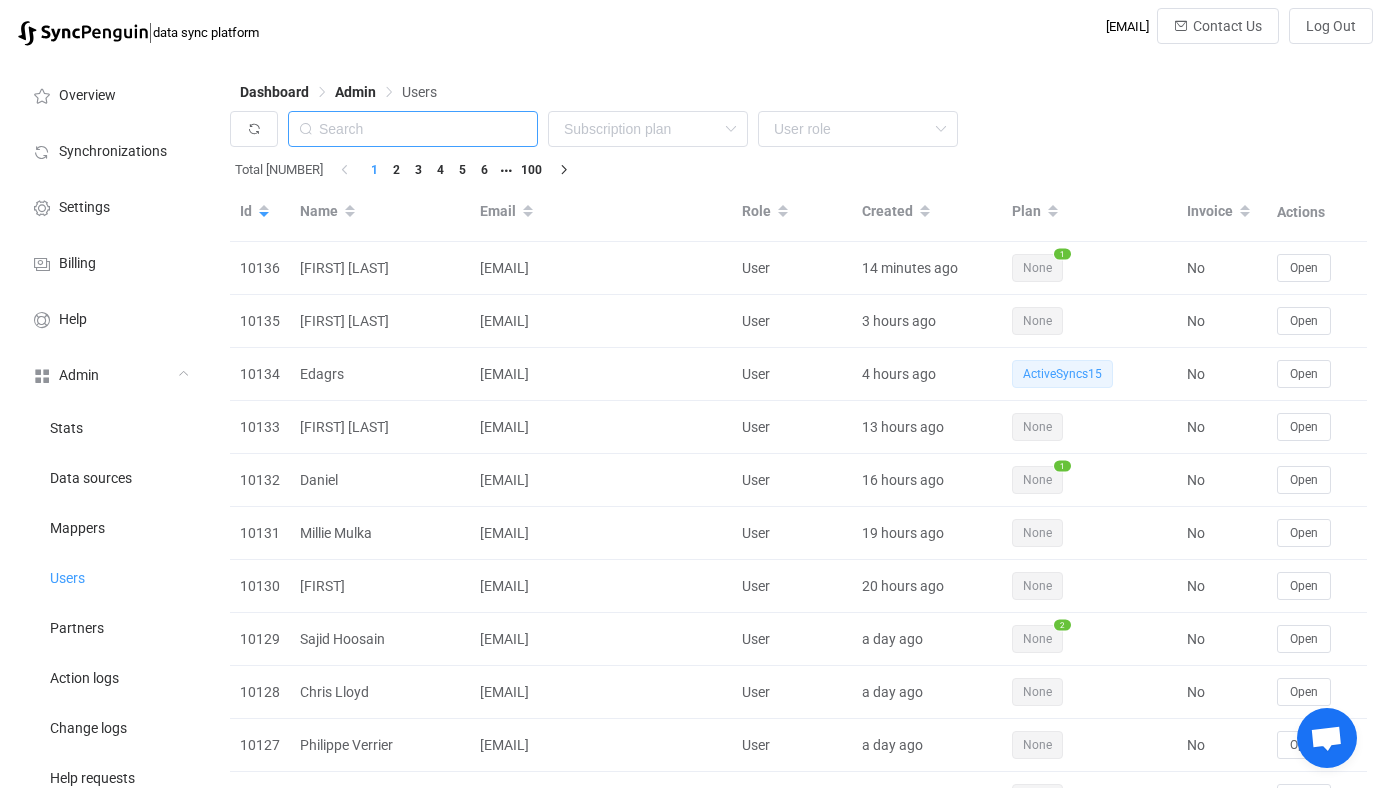 paste on "[EMAIL]" 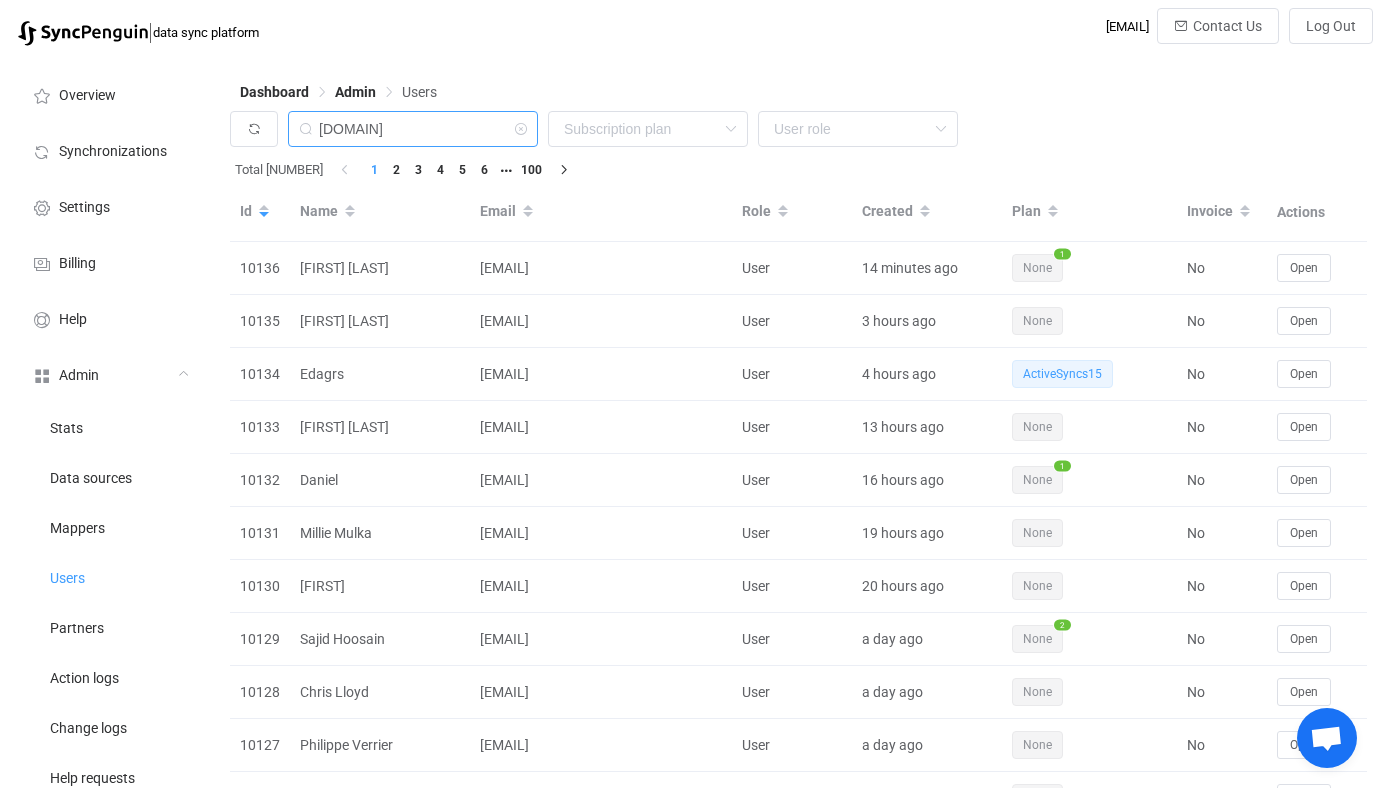 type on "[DOMAIN]" 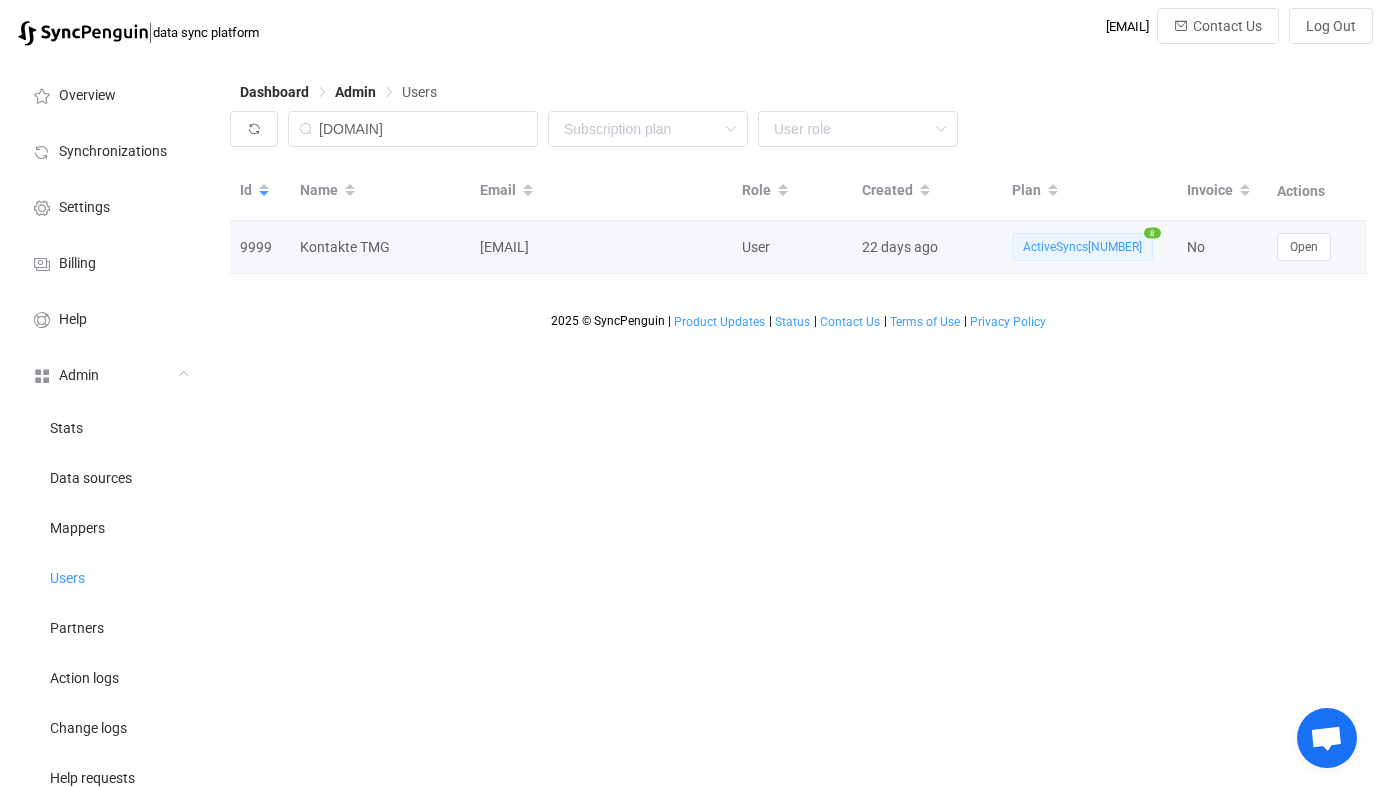 click on "Open" at bounding box center (1317, 247) 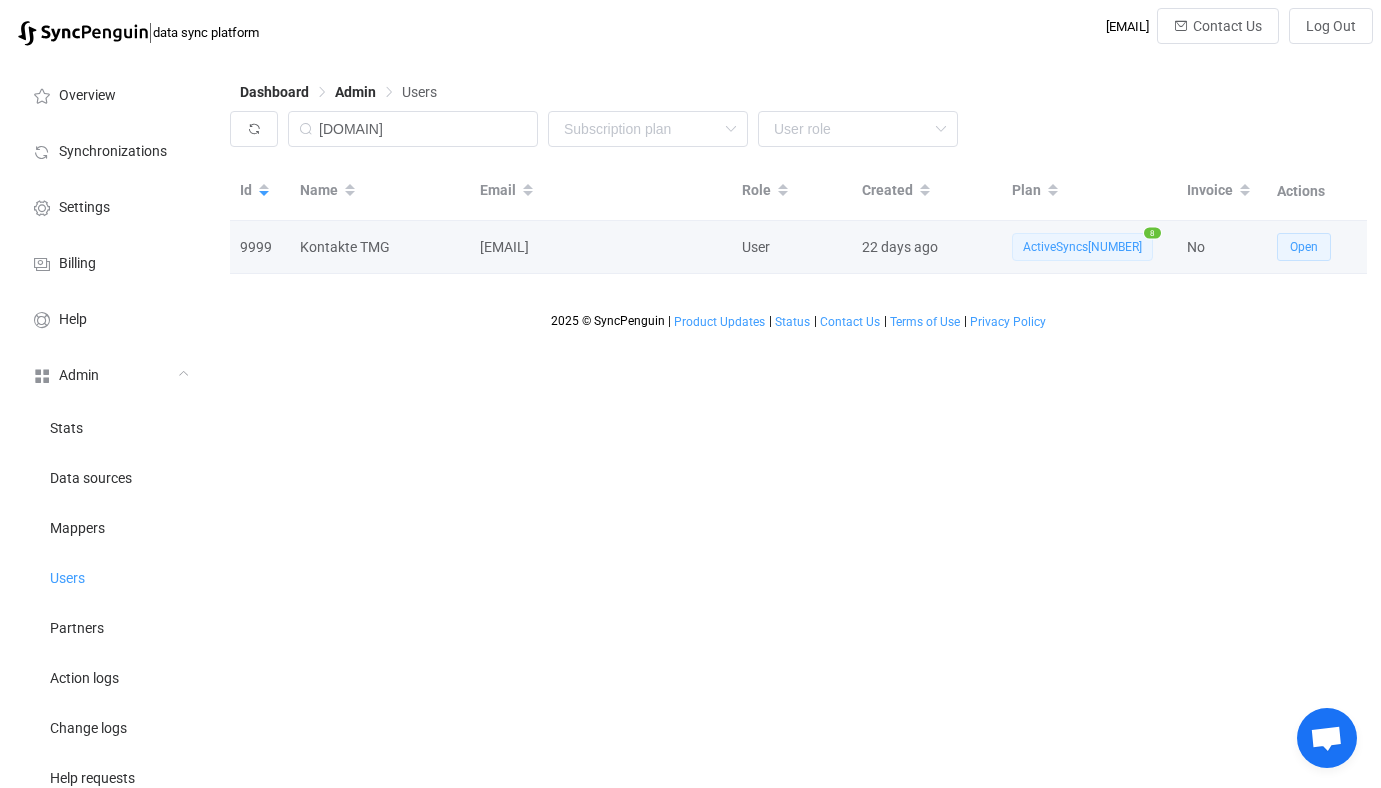 click on "Open" at bounding box center (1304, 247) 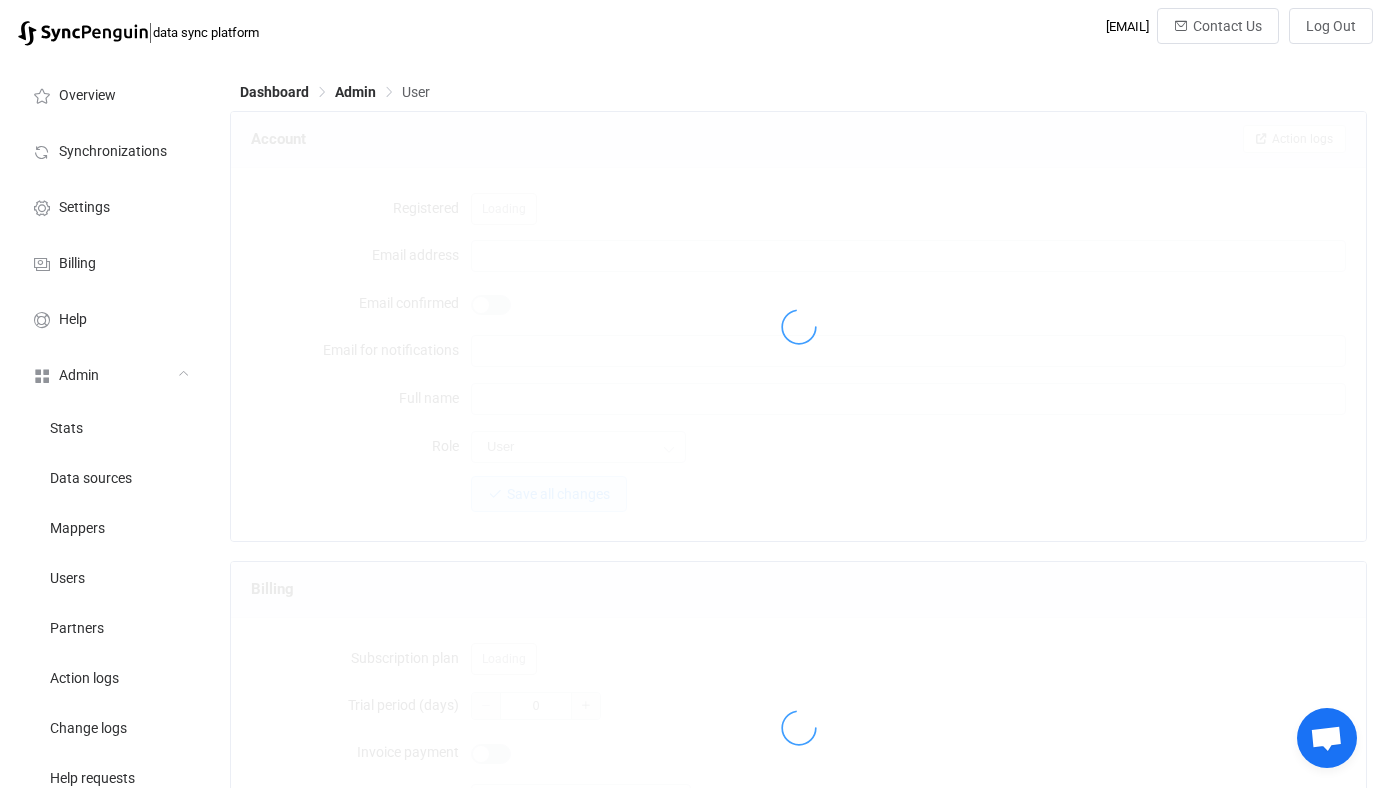 type on "[EMAIL]" 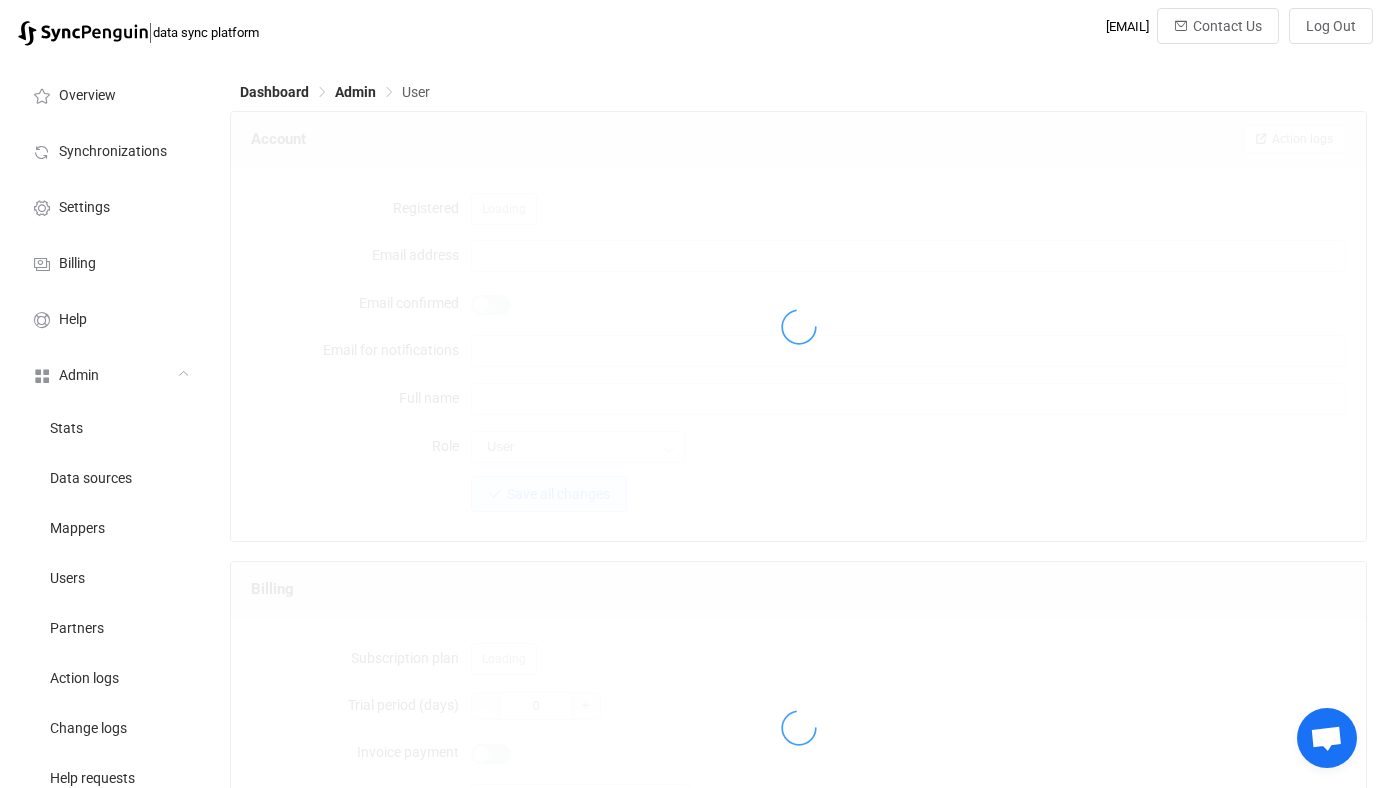 type on "[EMAIL]" 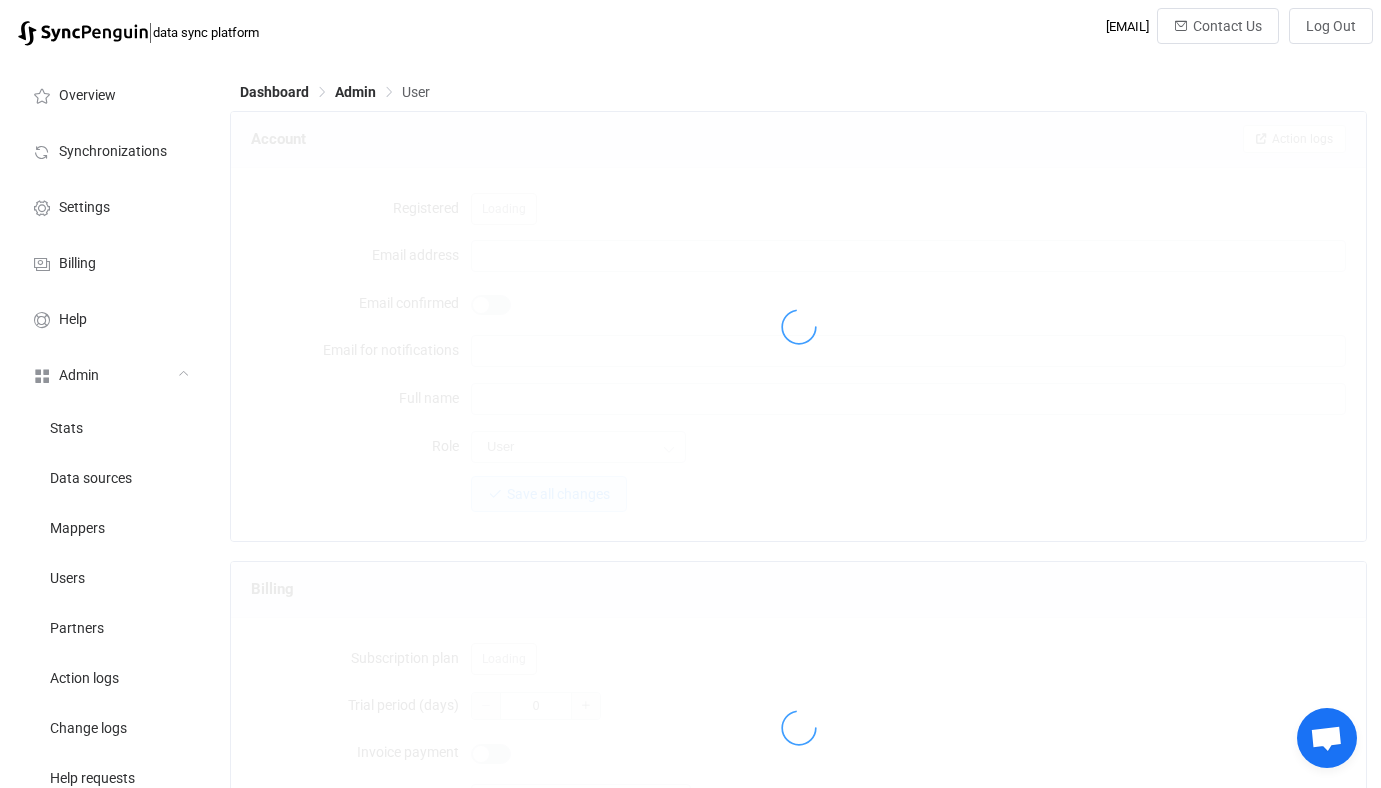 type on "Kontakte TMG" 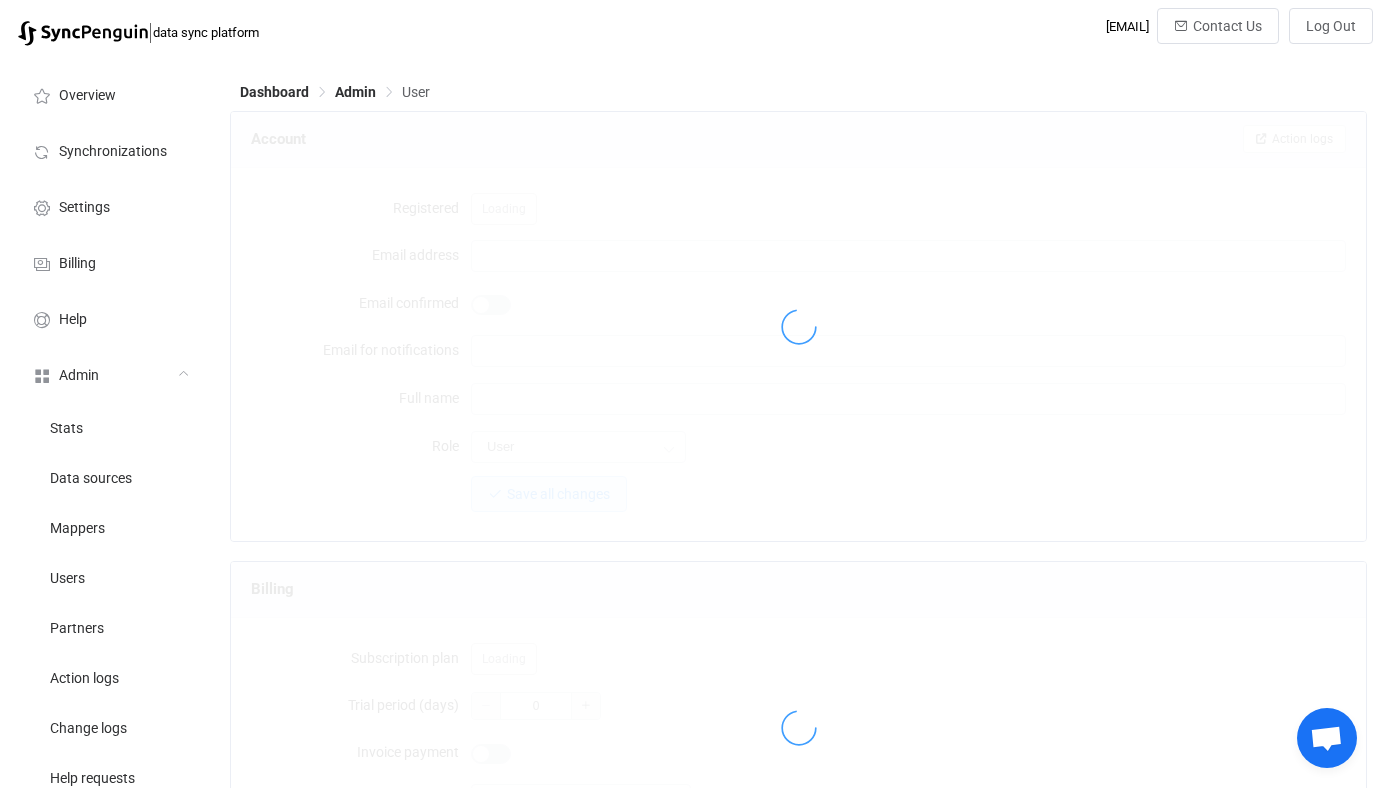 type on "14" 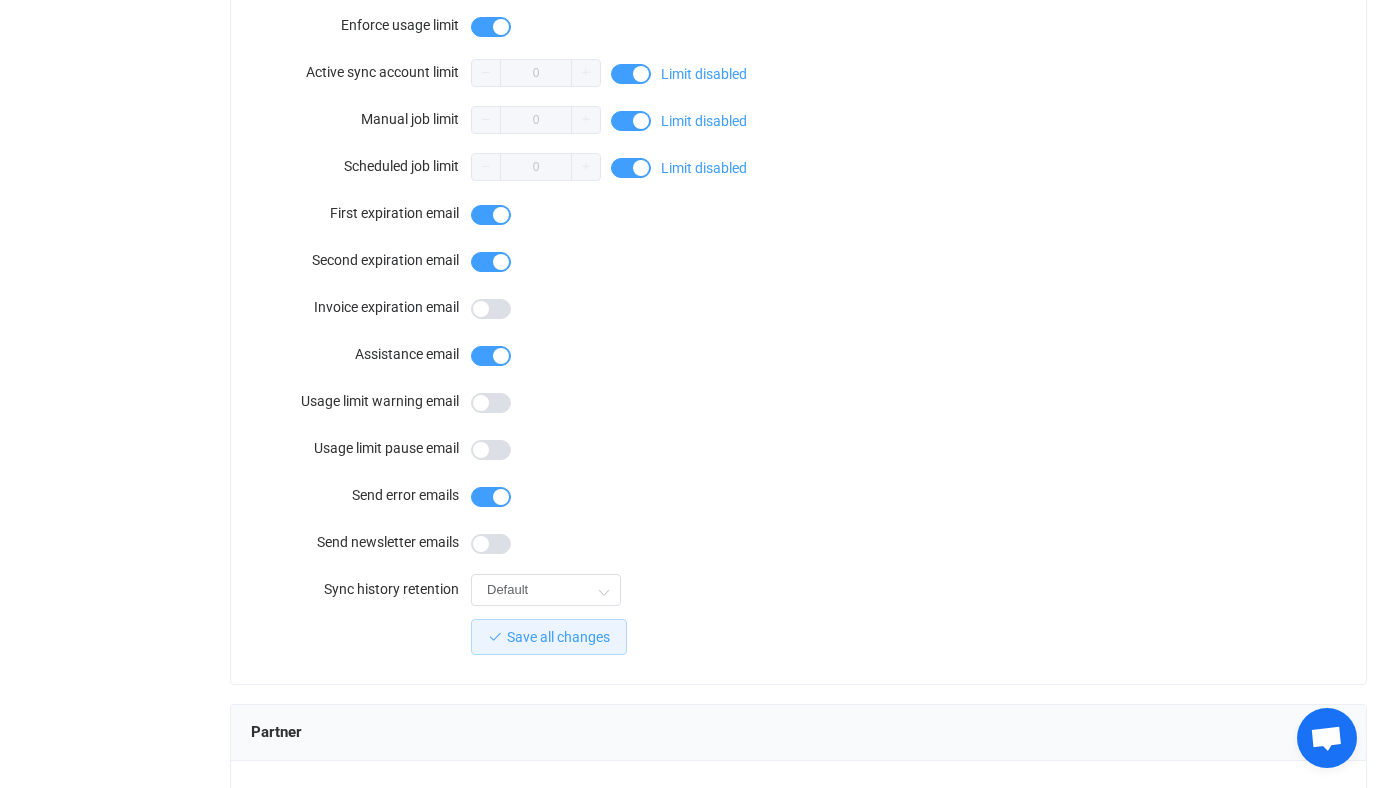 scroll, scrollTop: 1901, scrollLeft: 0, axis: vertical 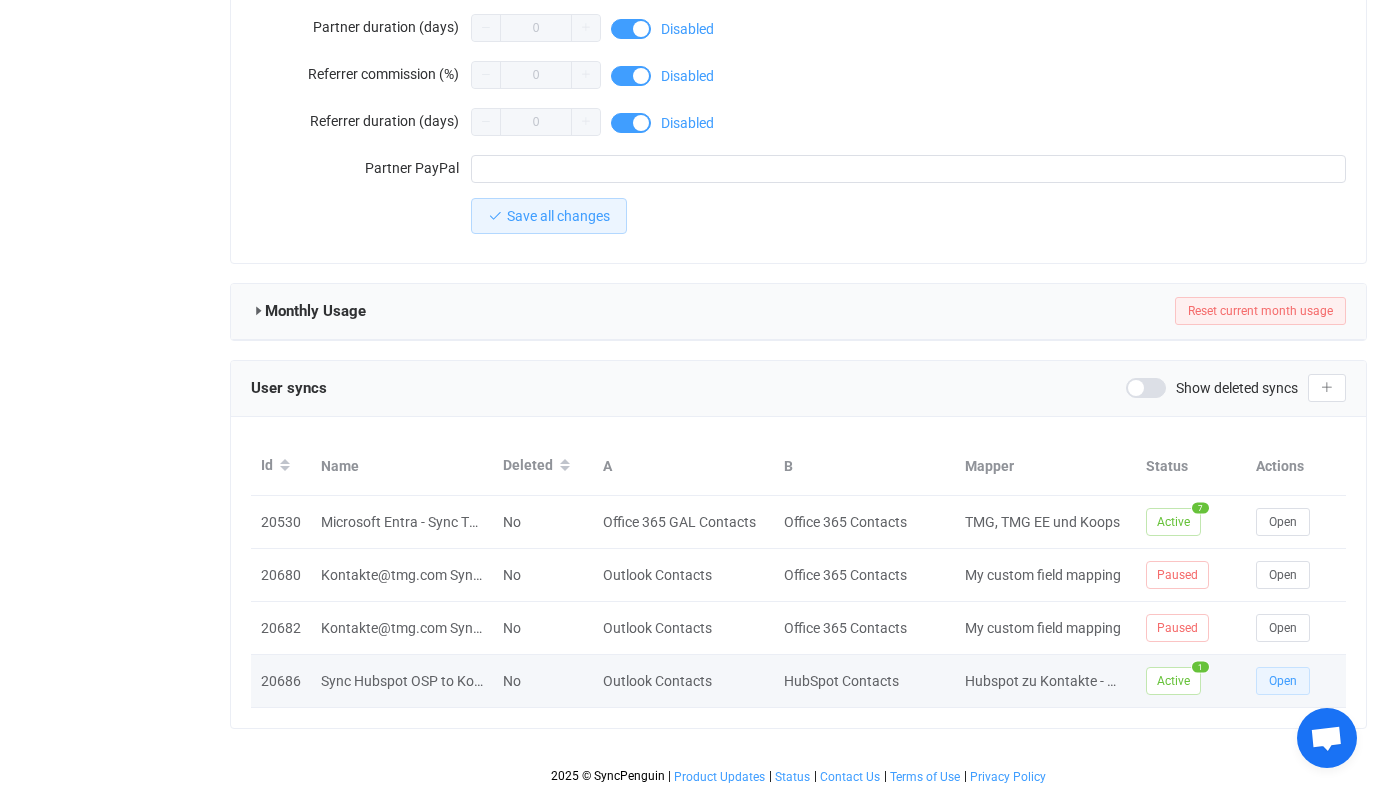 click on "Open" at bounding box center (1283, 681) 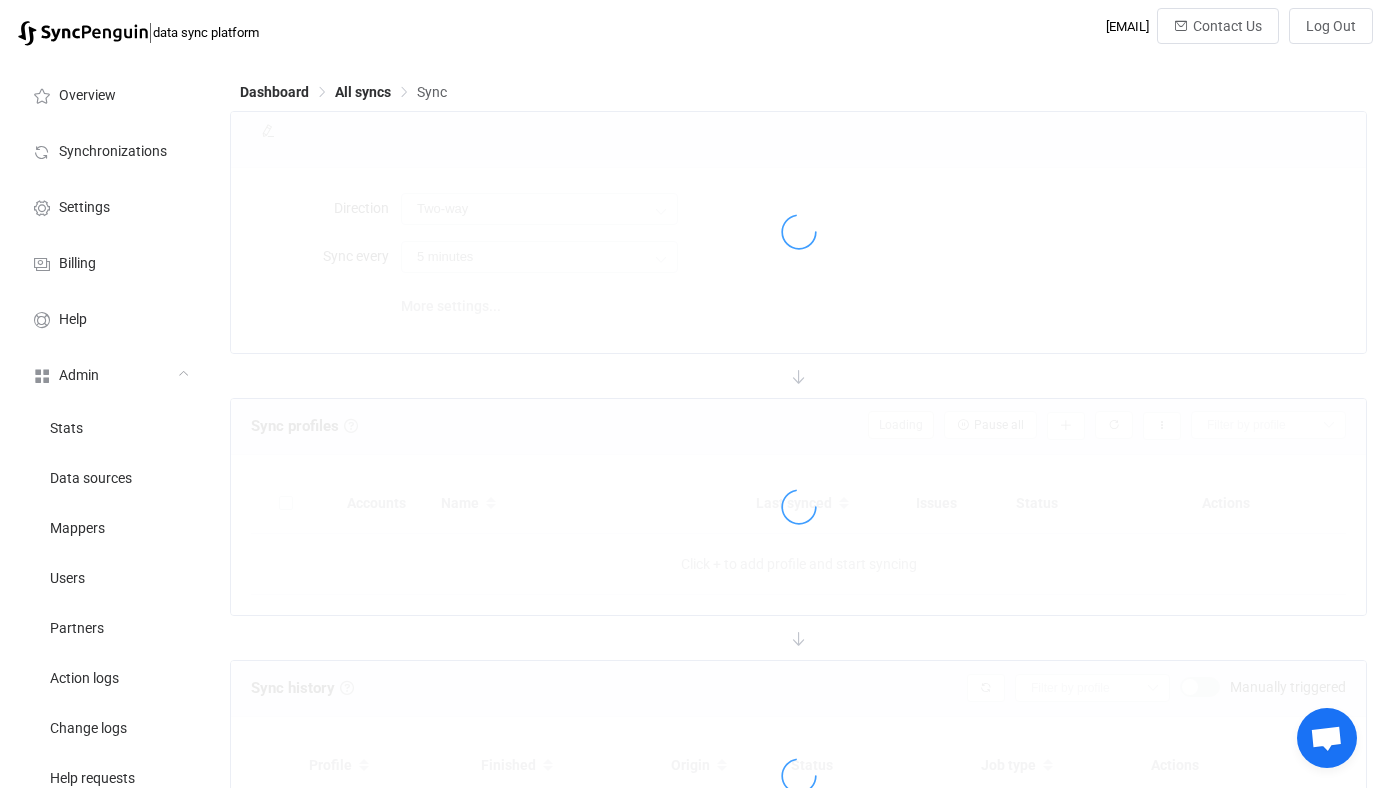 type on "HubSpot → Outlook" 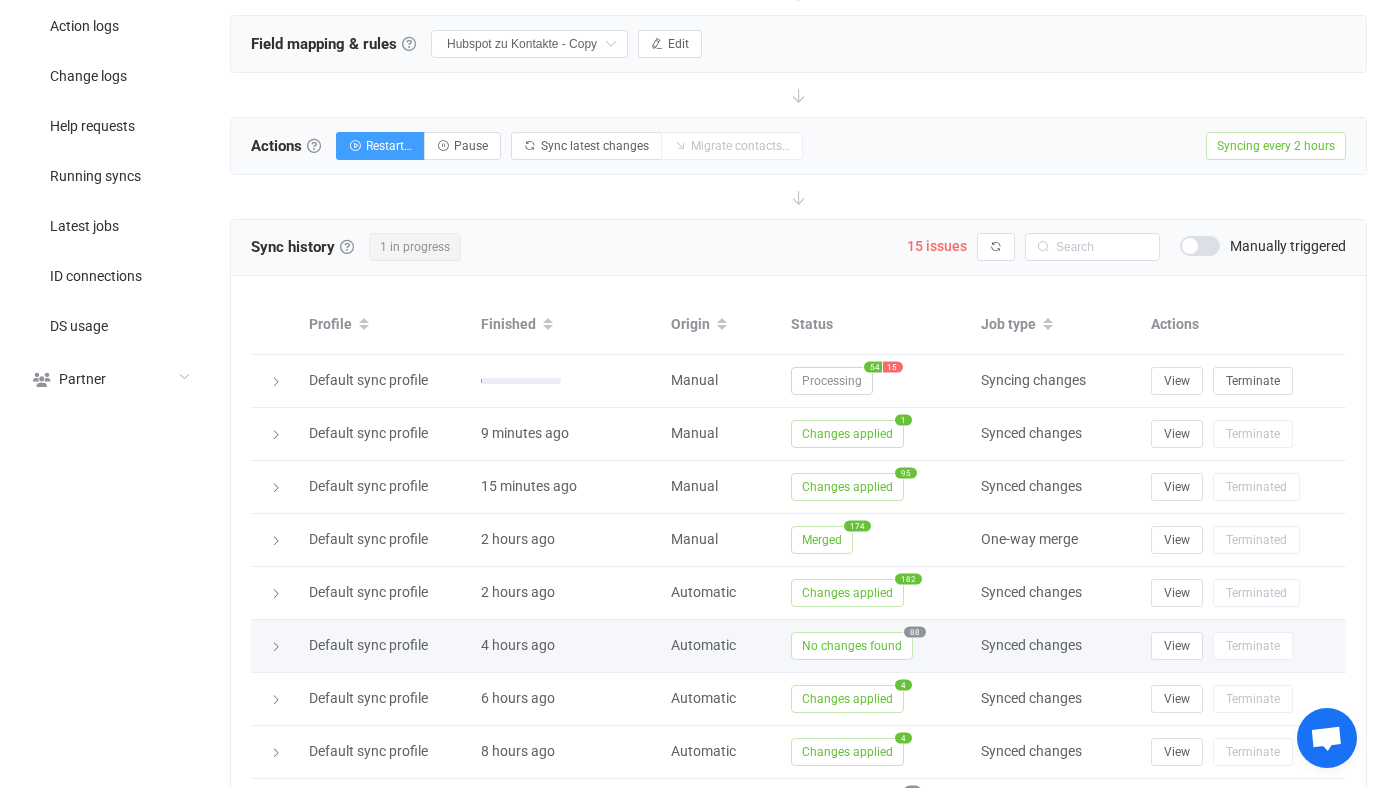 scroll, scrollTop: 616, scrollLeft: 0, axis: vertical 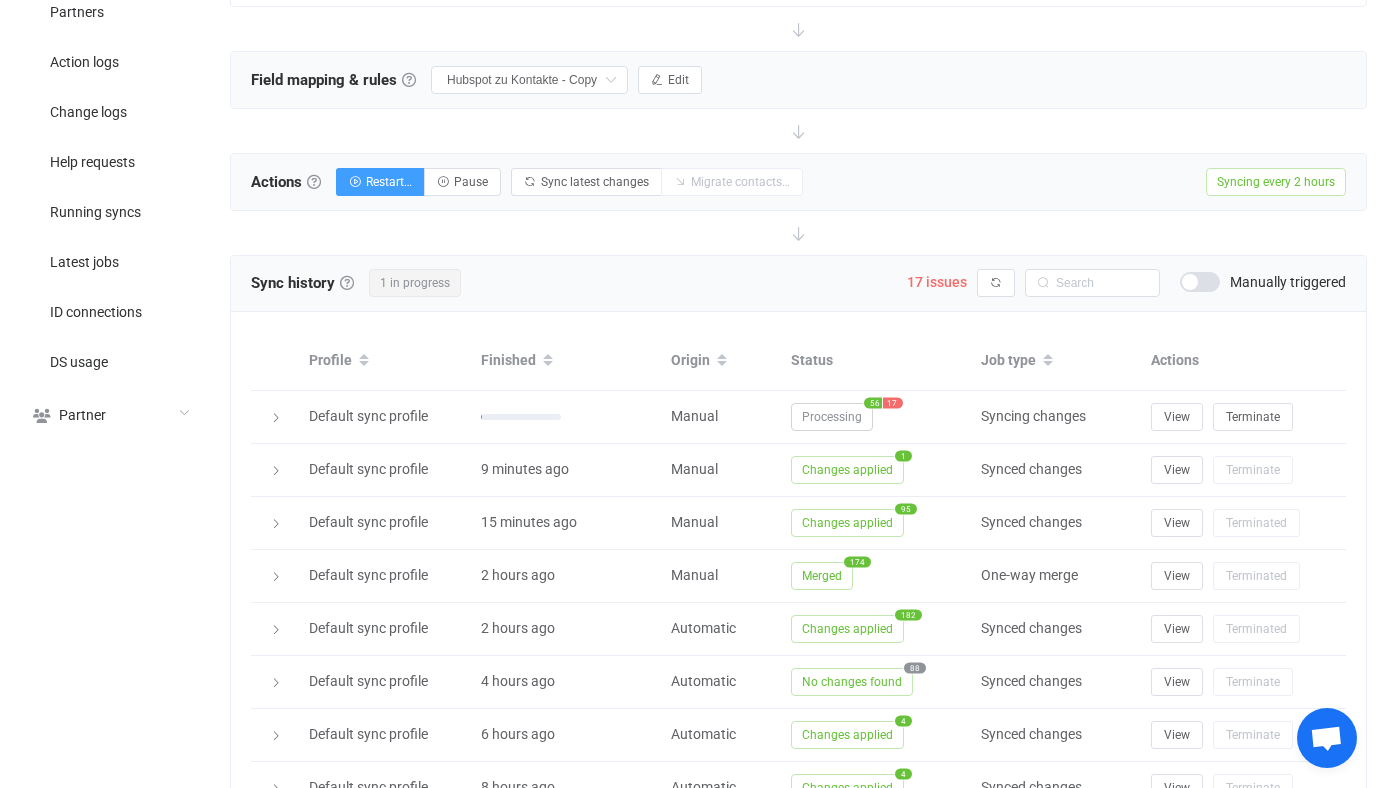 click at bounding box center [798, 29] 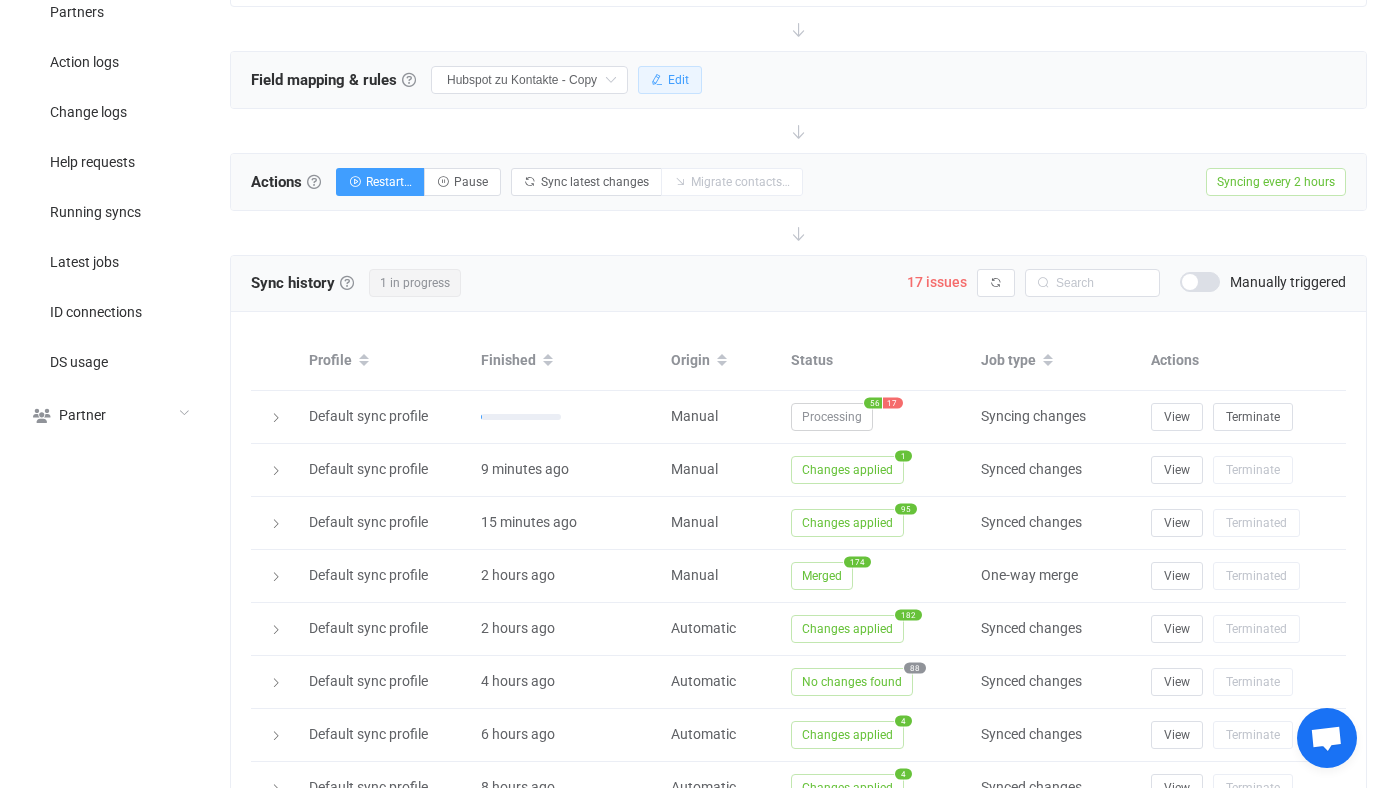 click on "Edit" at bounding box center (670, 80) 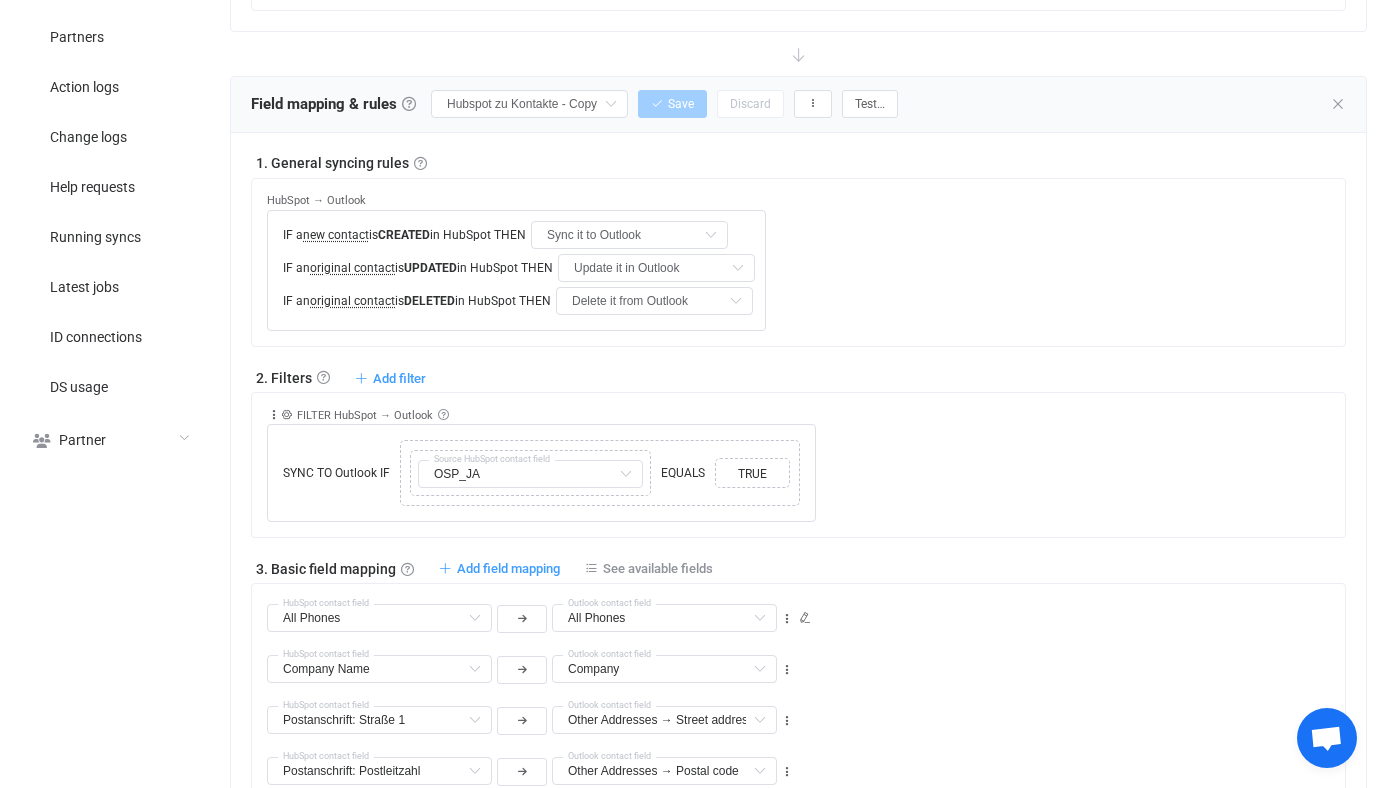 scroll, scrollTop: 543, scrollLeft: 0, axis: vertical 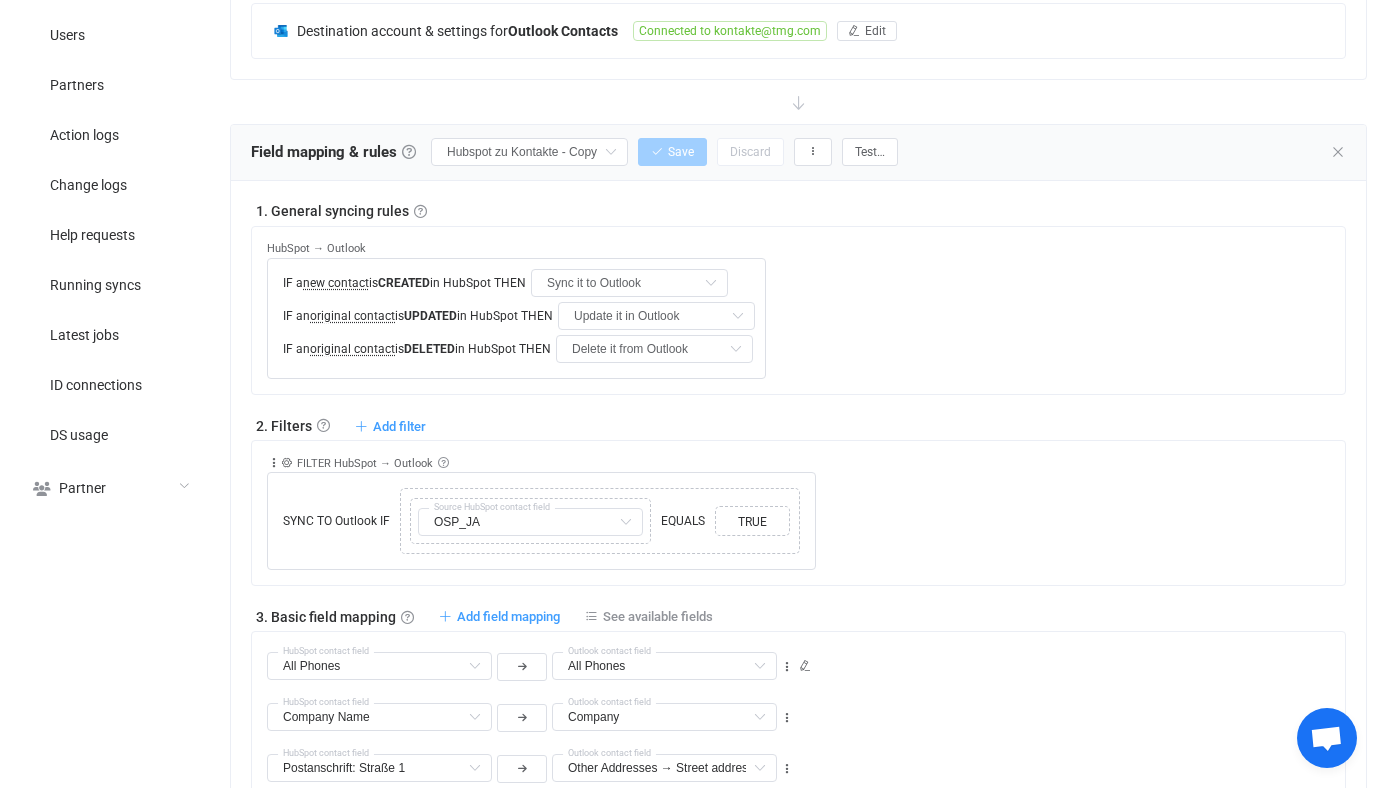 click on "1. General syncing rules General syncing rules Control how SyncPengin reacts to changes in your data. You can override or further adjust these rules in the Filters and Custom rules sections below.   Note that the rules also apply to the initial sync. Outlook → HubSpot
IF a  new contact  is  CREATED  in Outlook THEN
Sync it to HubSpot Do nothing Sync it to HubSpot
IF an  original contact  is  UPDATED  in Outlook THEN
Update it in HubSpot Do nothing Update it in HubSpot Update it in HubSpot if it's a copy
IF an  original contact  is  DELETED  in Outlook THEN
Delete it from HubSpot Do nothing Delete it from HubSpot Delete it from HubSpot if it's a copy HubSpot → Outlook
IF a  new contact  is  CREATED  in HubSpot THEN
Sync it to Outlook Do nothing Sync it to Outlook
IF an  original contact  is  UPDATED  in HubSpot THEN
Update it in Outlook Do nothing Update it in Outlook Update it in Outlook if it's a copy
IF an   is  Cut" at bounding box center (798, 851) 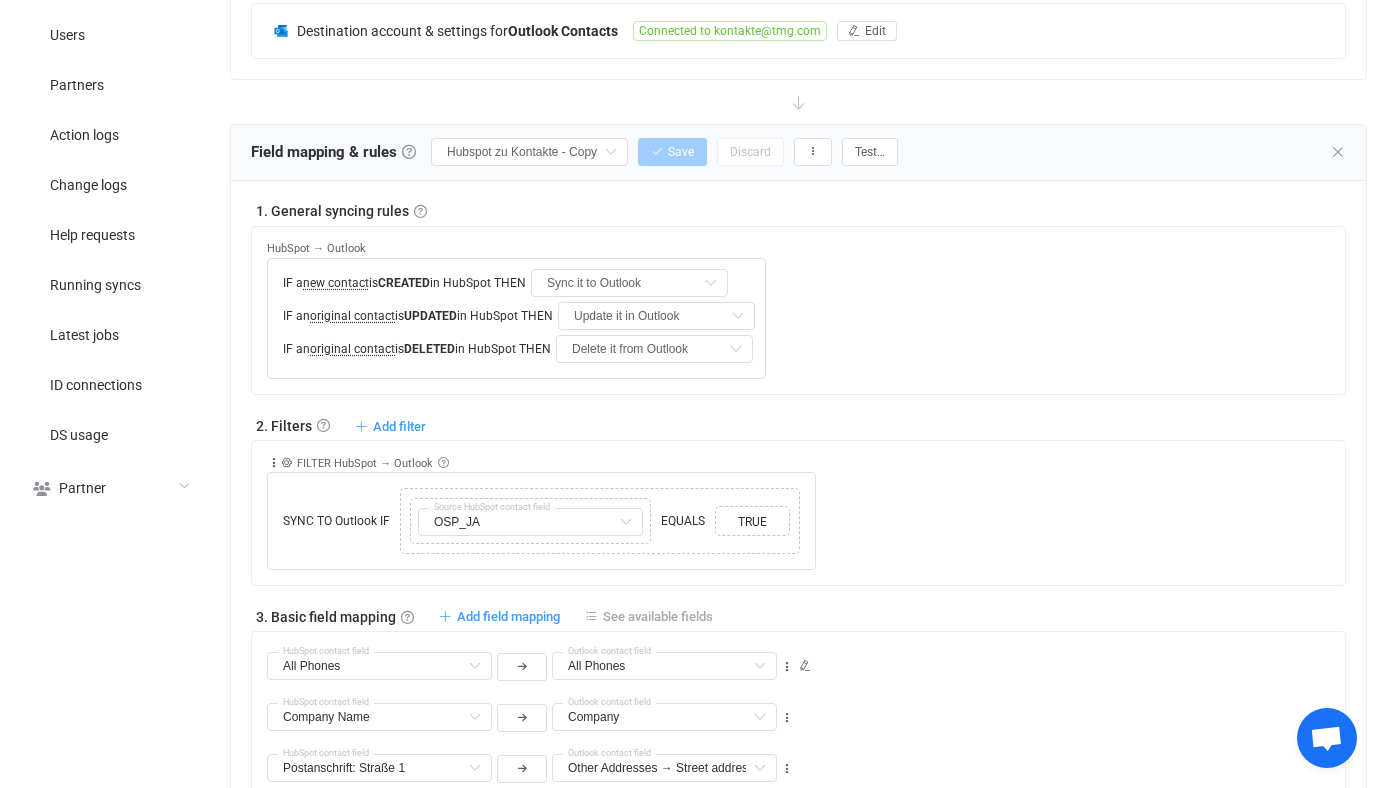 click on "See available fields" at bounding box center (658, 616) 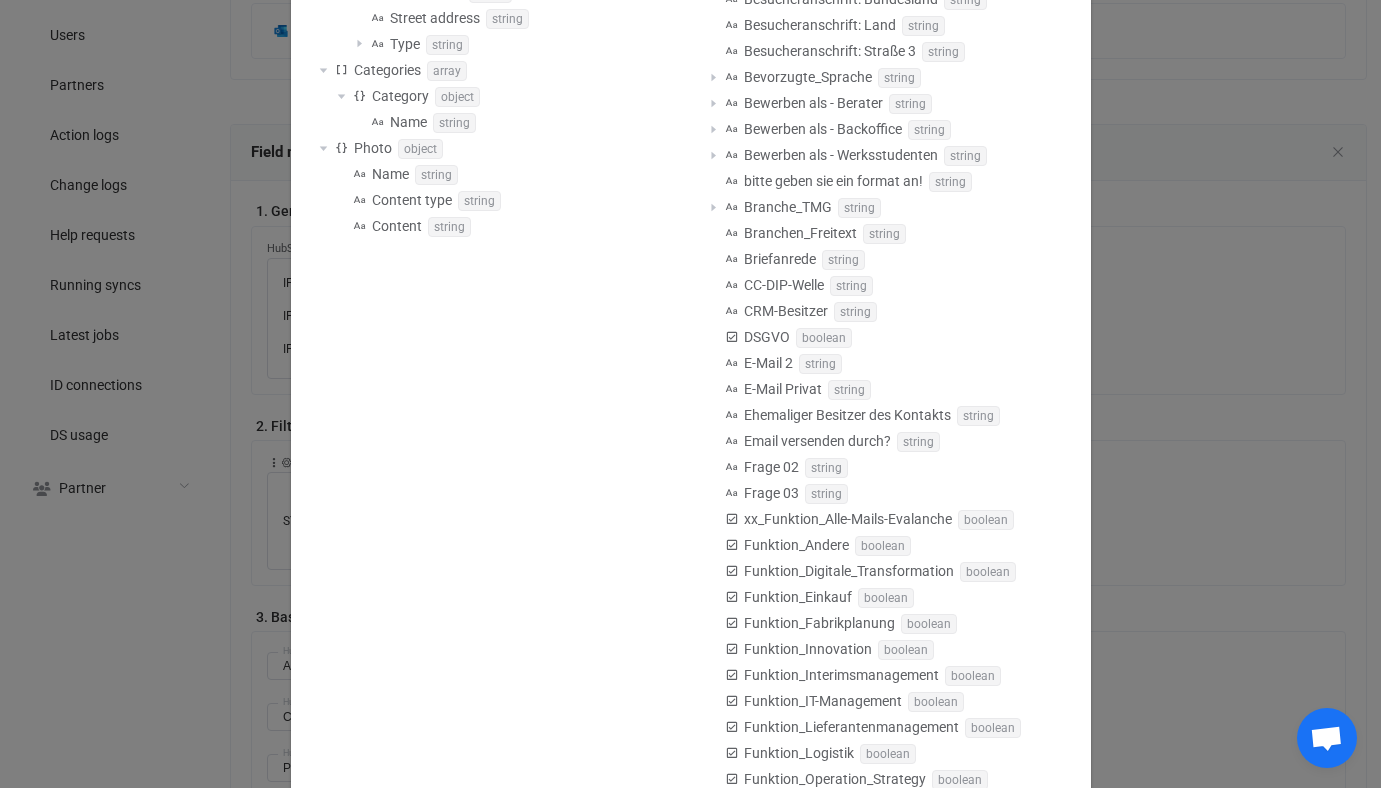 scroll, scrollTop: 806, scrollLeft: 0, axis: vertical 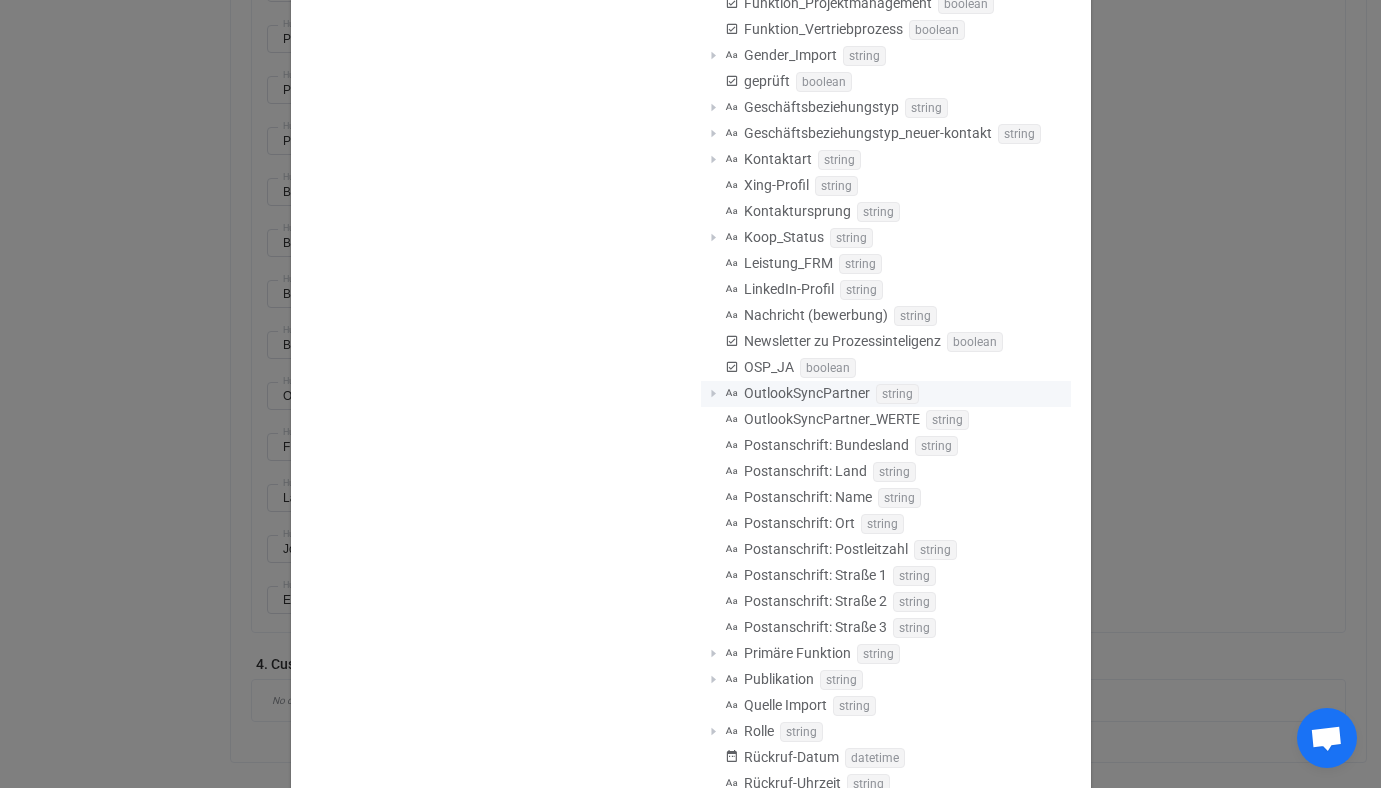 click at bounding box center [713, 394] 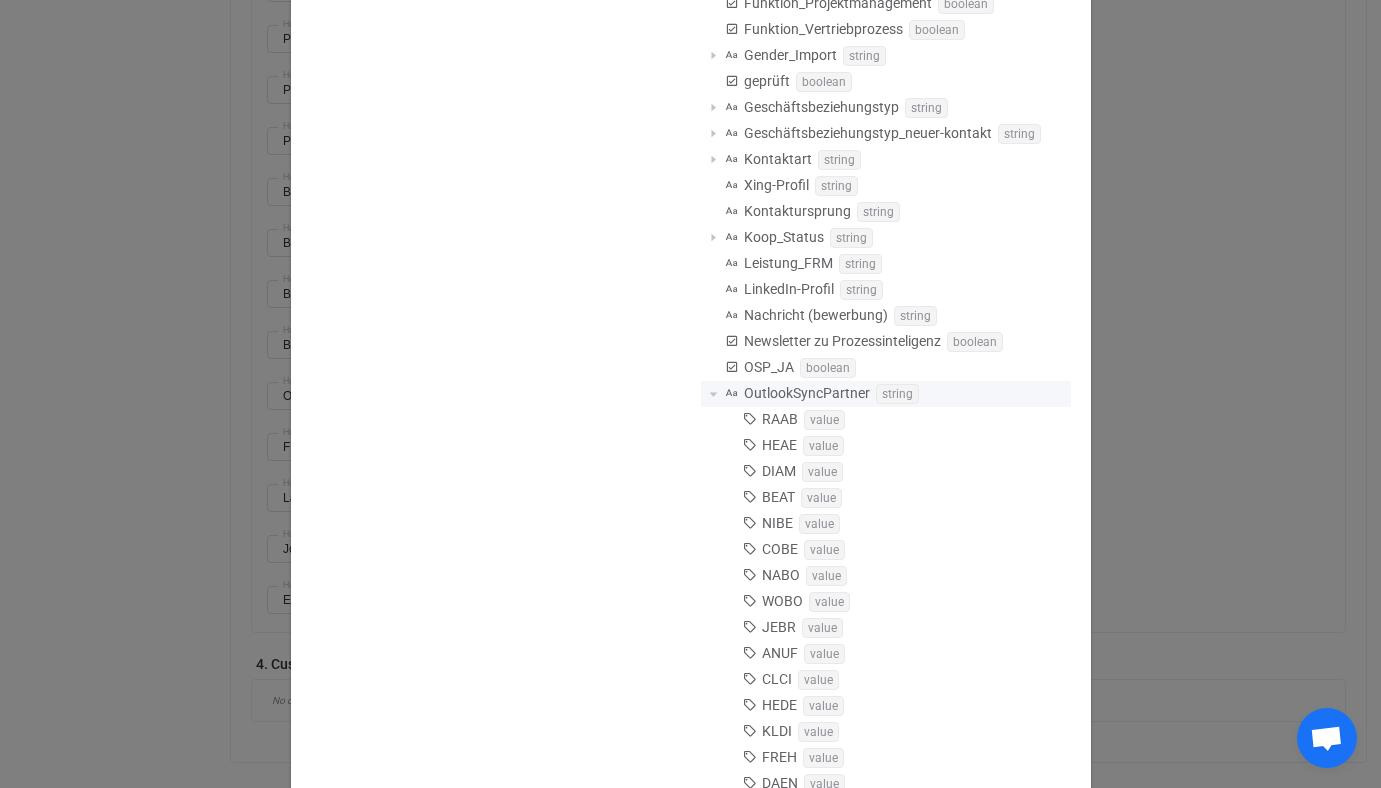 click at bounding box center [713, 394] 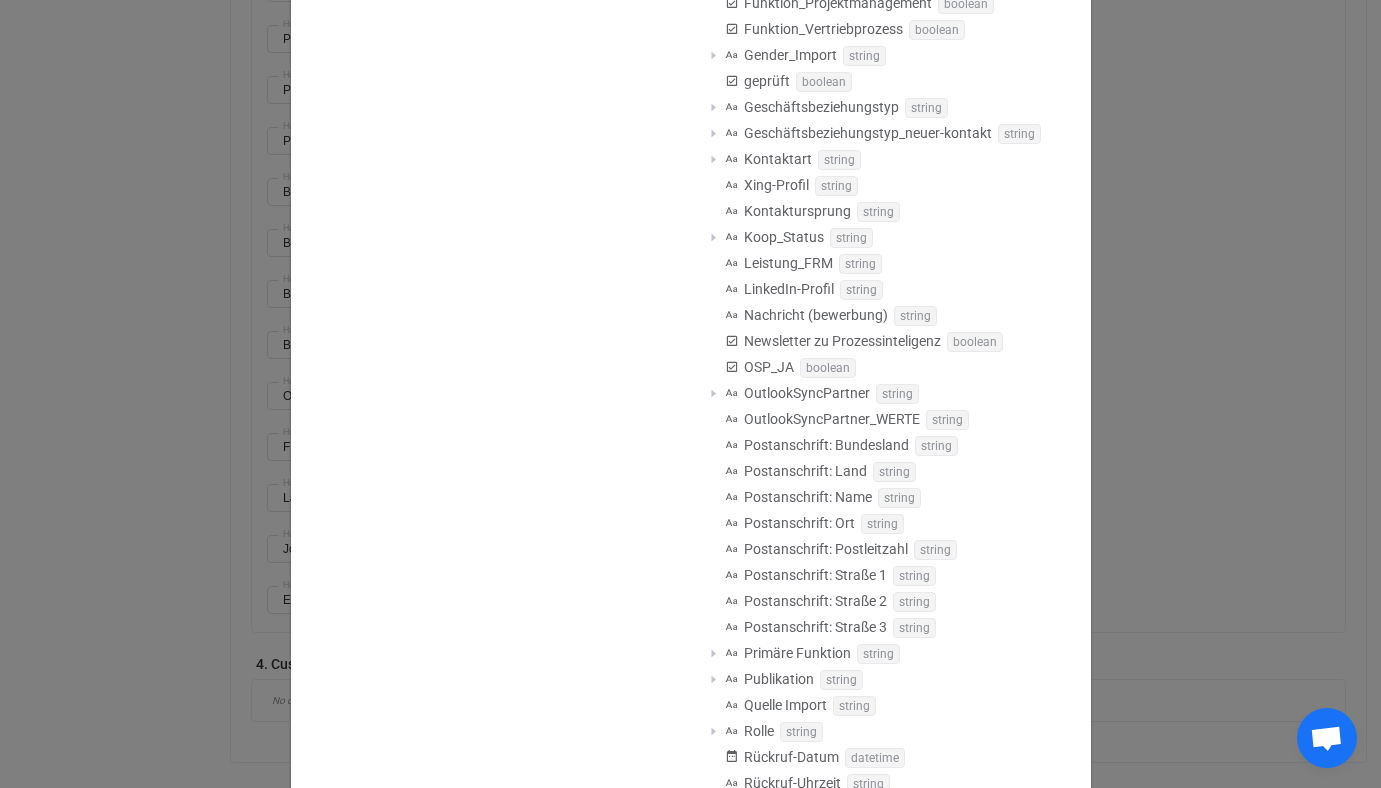 click on "Available fields Outlook First name string Last name string Middle name string Display name string Nickname string Title string Suffix string Notes string Company object Name string Job title string Department string Business website string Birthdate datetime Spouse string Children array Child string Profession string Office location string Manager string Initials string Assistant string File as string Emails array Email object Email string Type string Phones array Phone object Phone string Type string Addresses array Address object Country string State/Region string City string Postal code string Street address string Type string Categories array Category object Name string Photo object Name string Content type string Content string HubSpot First name string Last name string Company object Name string Job title string Title string Website string Emails array Email object Email string Type string Phones array Phone object Phone string Type string Addresses array Address object Country string State/Region City" at bounding box center [690, 394] 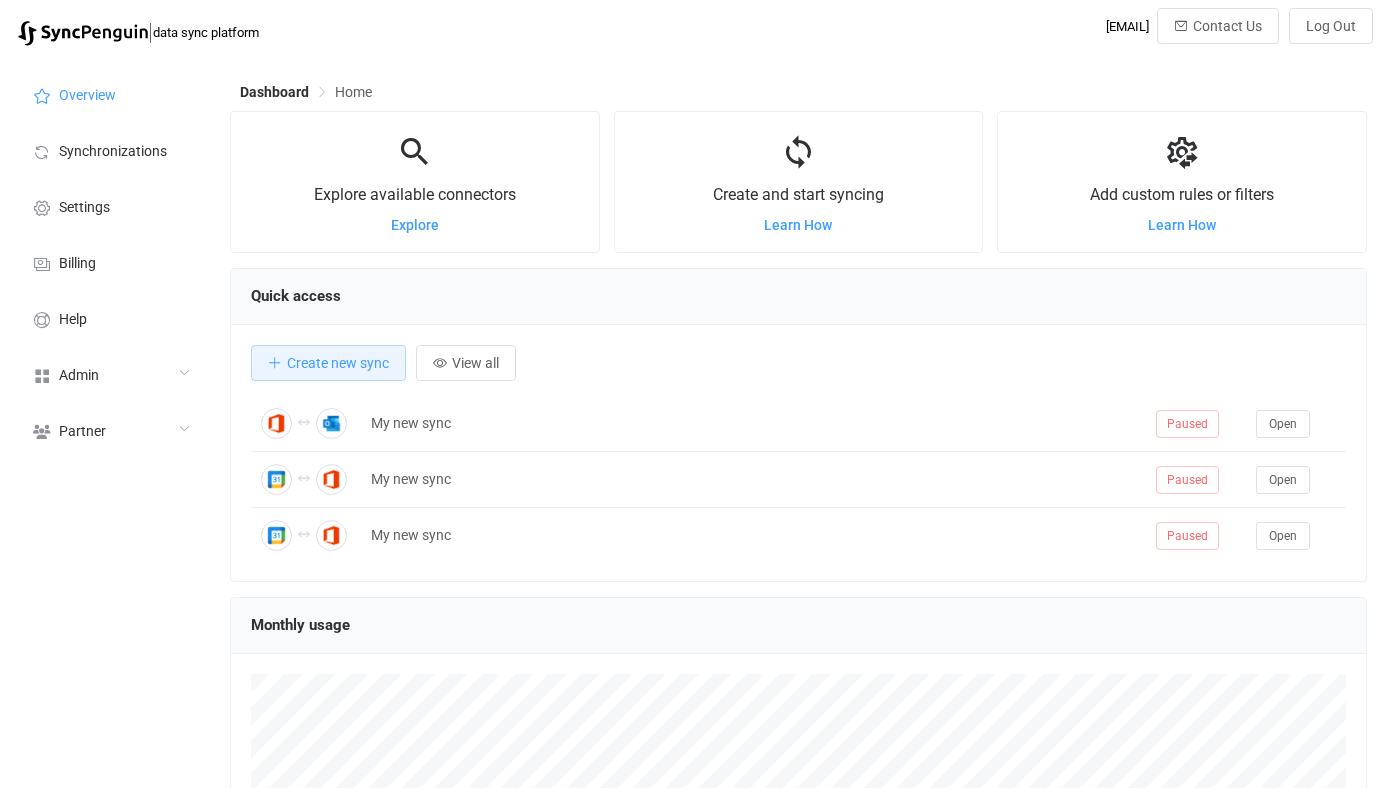 scroll, scrollTop: 0, scrollLeft: 0, axis: both 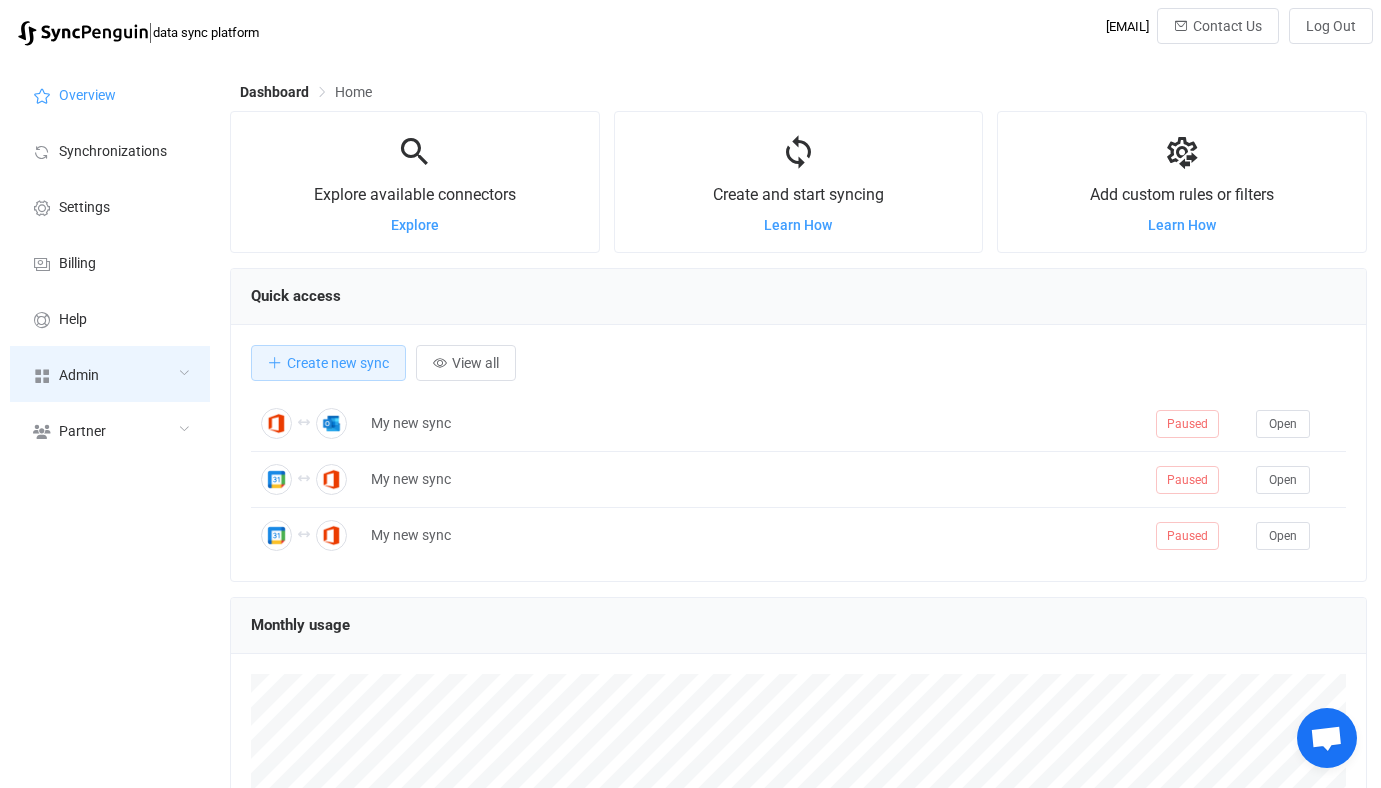 click on "Admin" at bounding box center (110, 374) 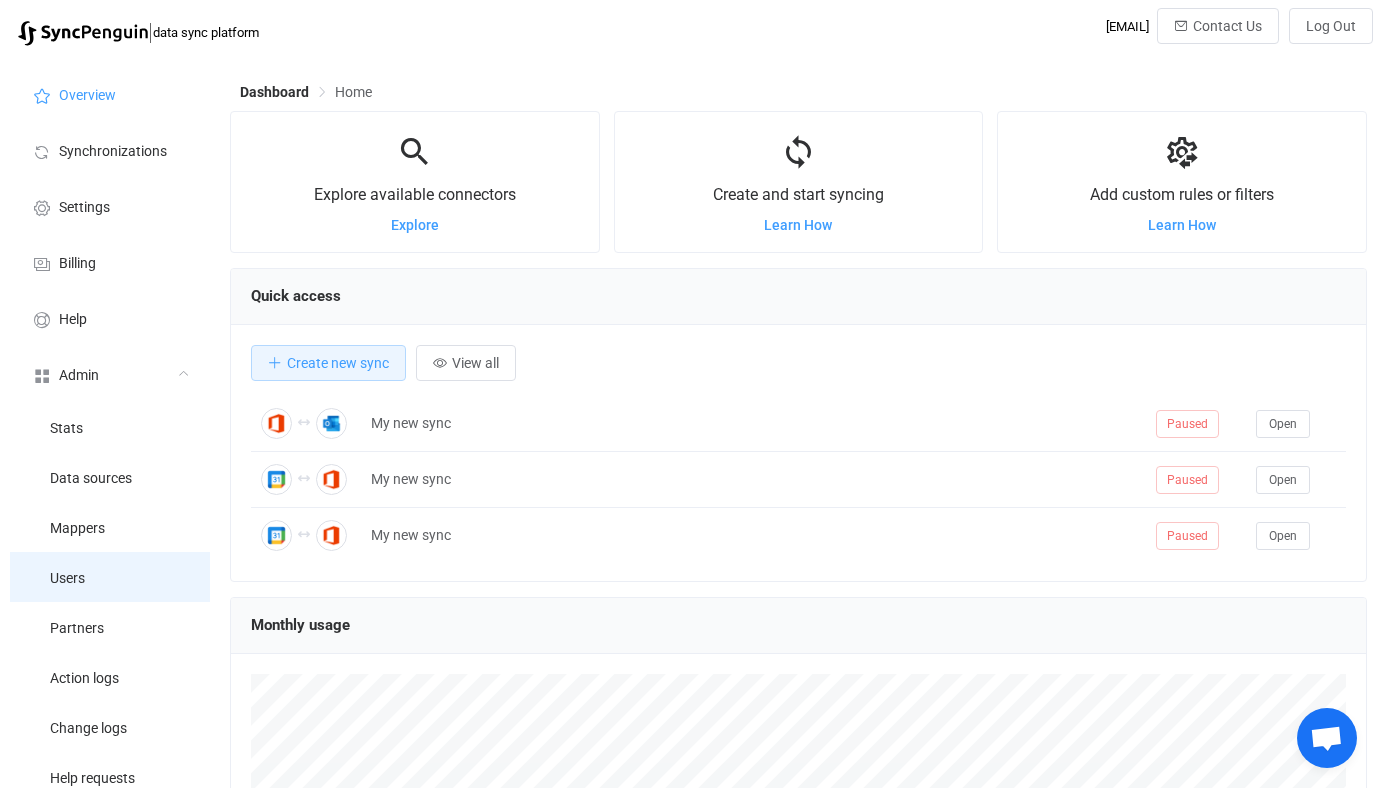 click on "Users" at bounding box center (110, 577) 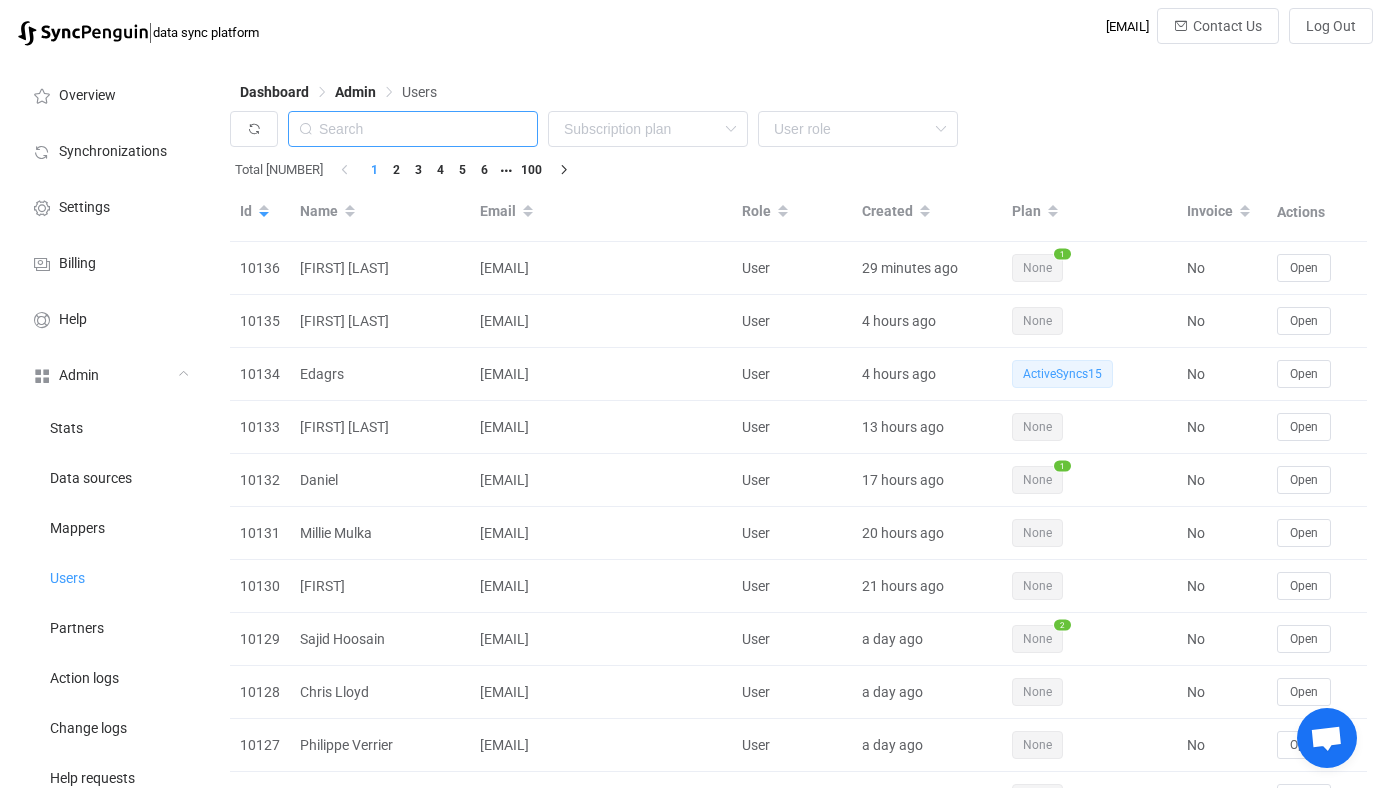 click at bounding box center (413, 129) 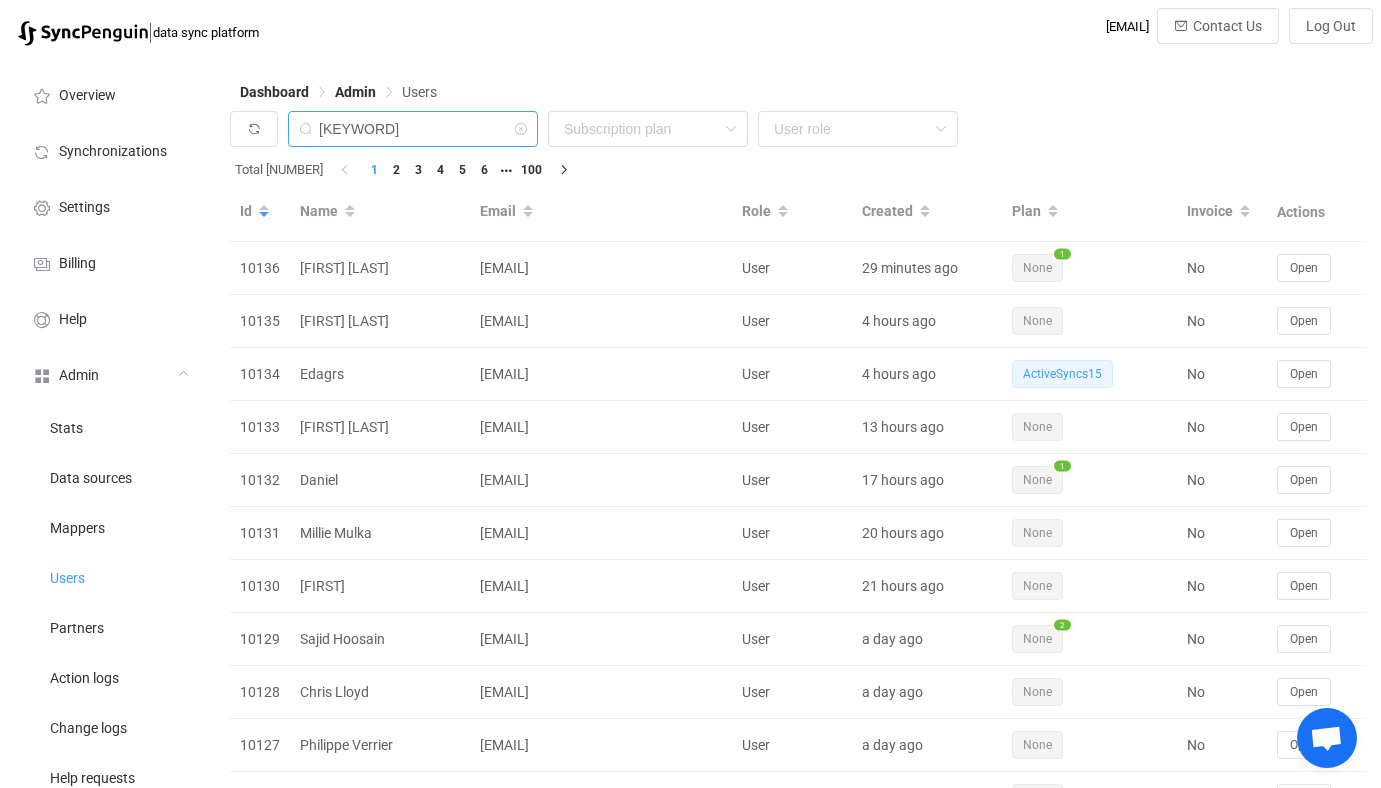 type on "lendsomemoney" 